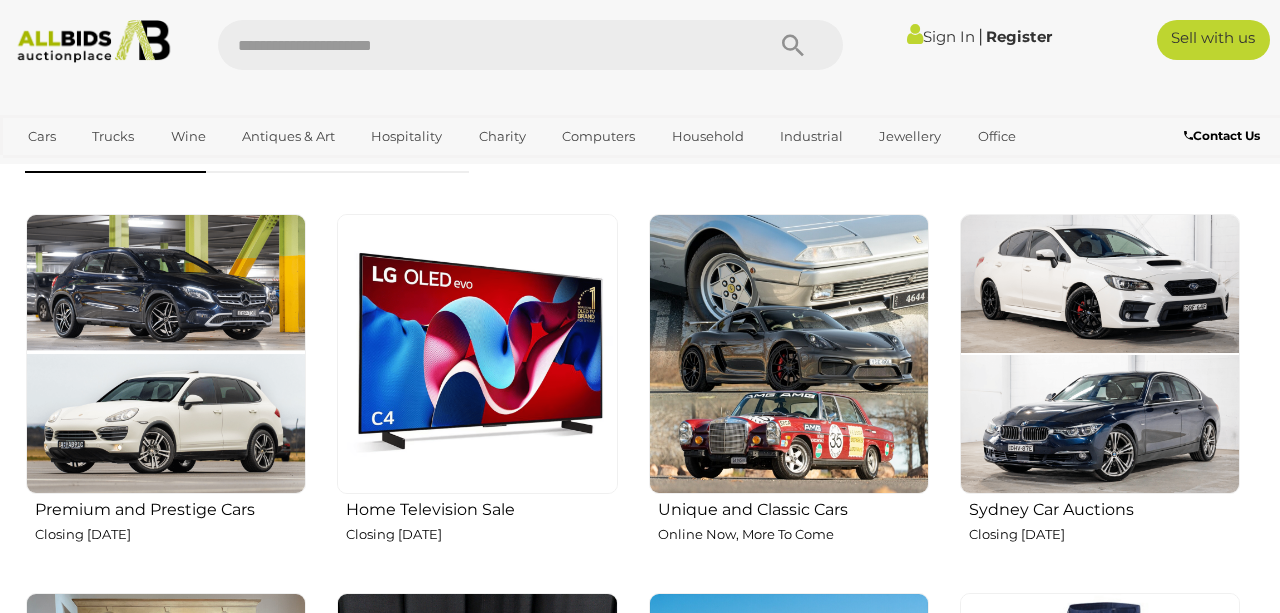 scroll, scrollTop: 637, scrollLeft: 0, axis: vertical 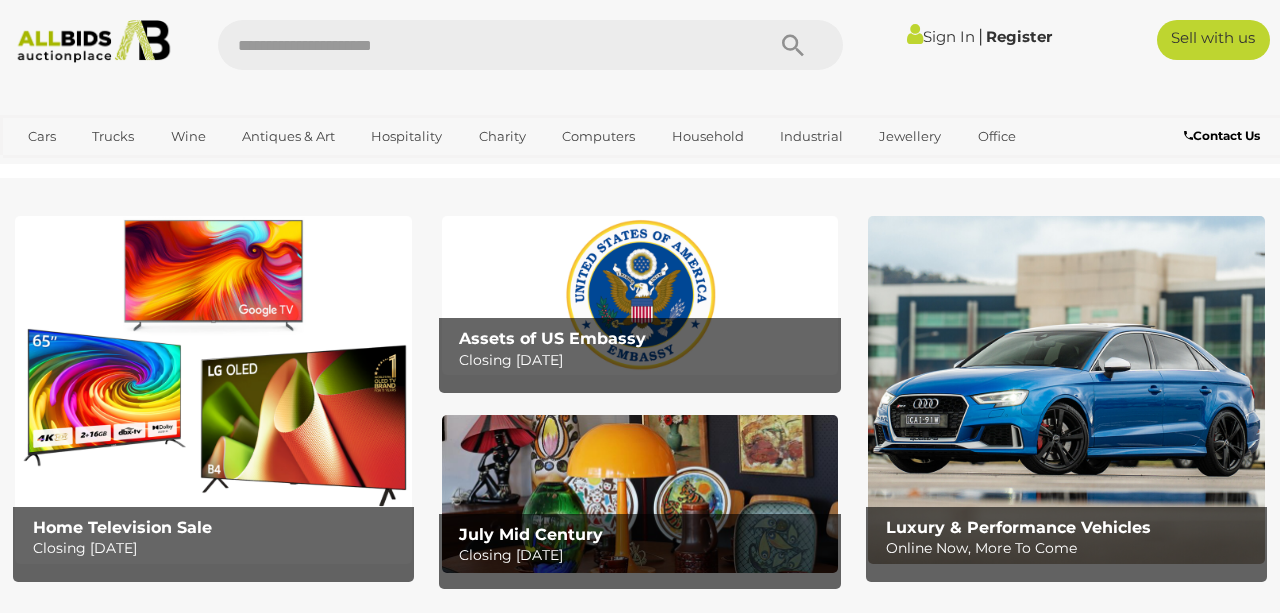 click on "Sign In" at bounding box center [941, 36] 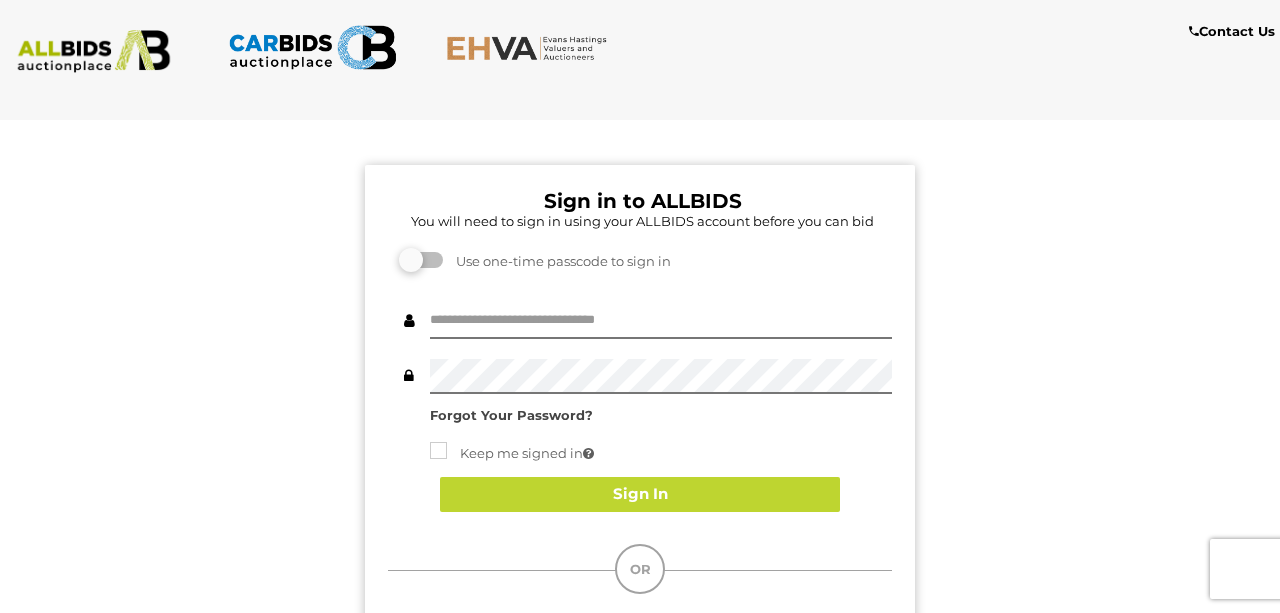 scroll, scrollTop: 0, scrollLeft: 0, axis: both 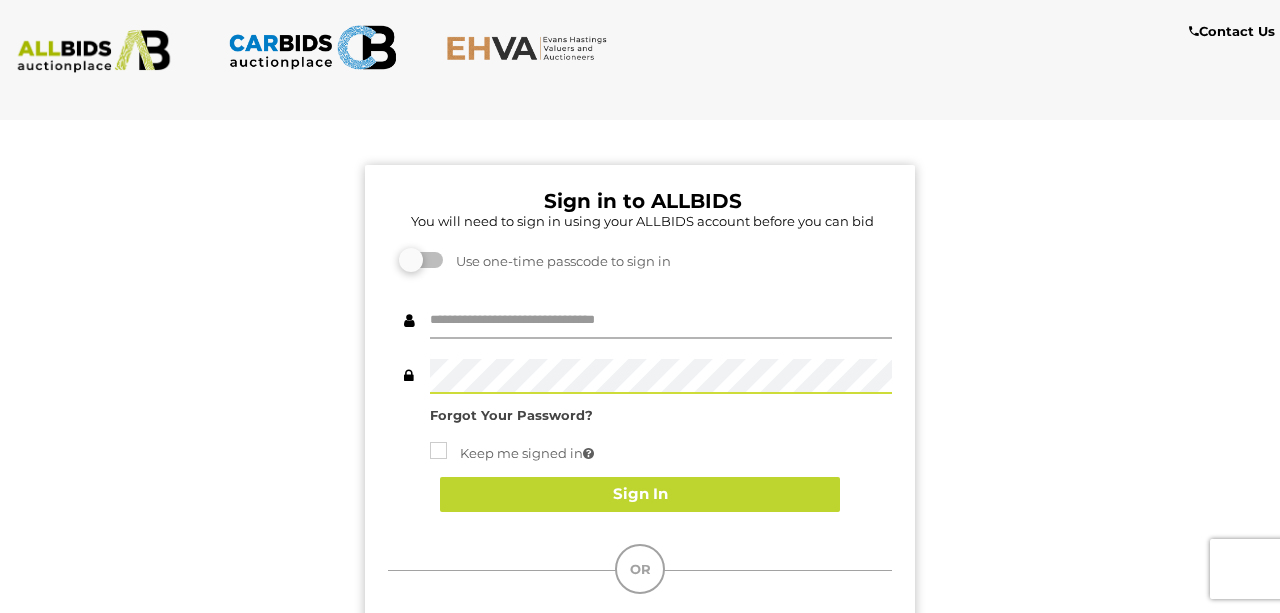 type on "********" 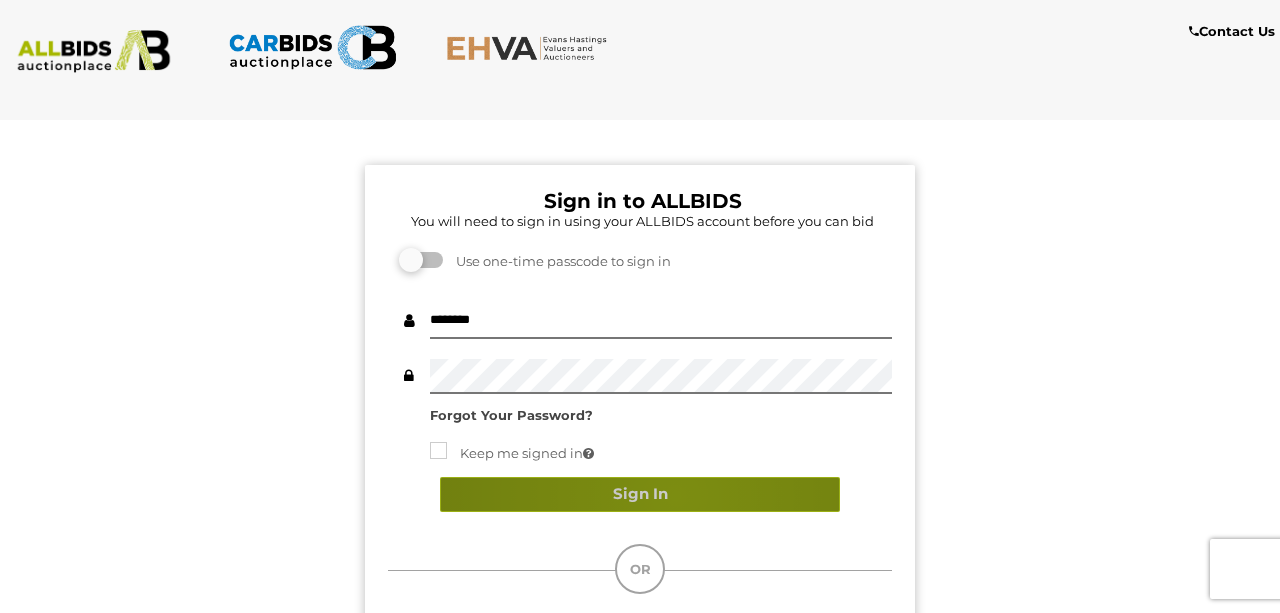 click on "Sign In" at bounding box center [640, 494] 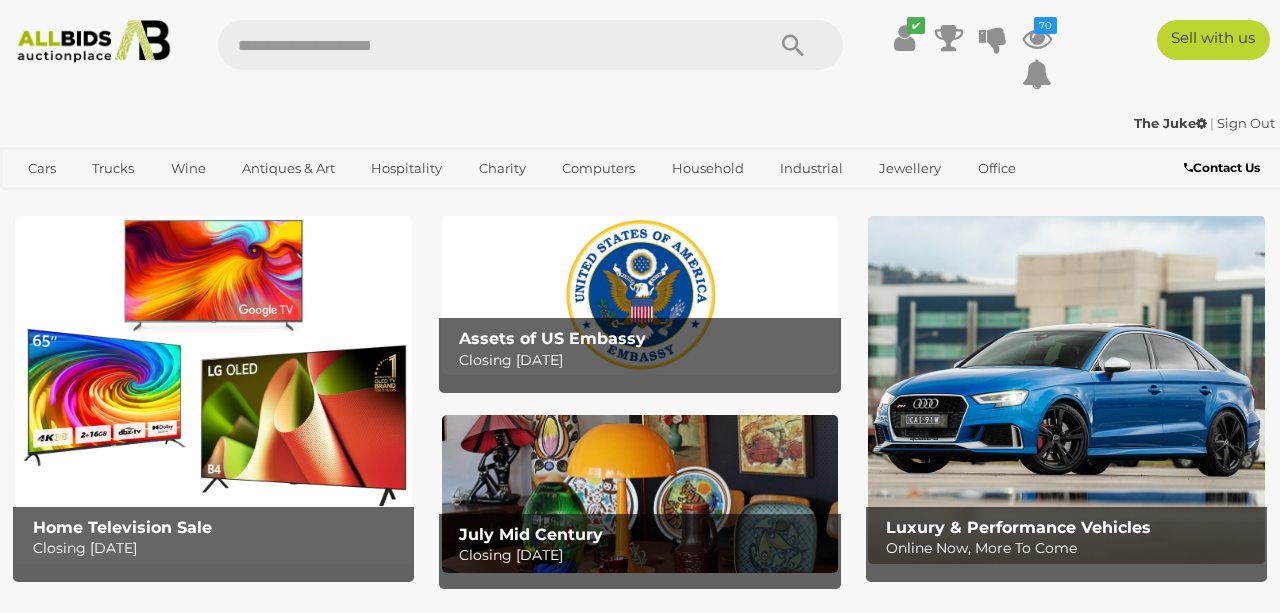 scroll, scrollTop: 0, scrollLeft: 0, axis: both 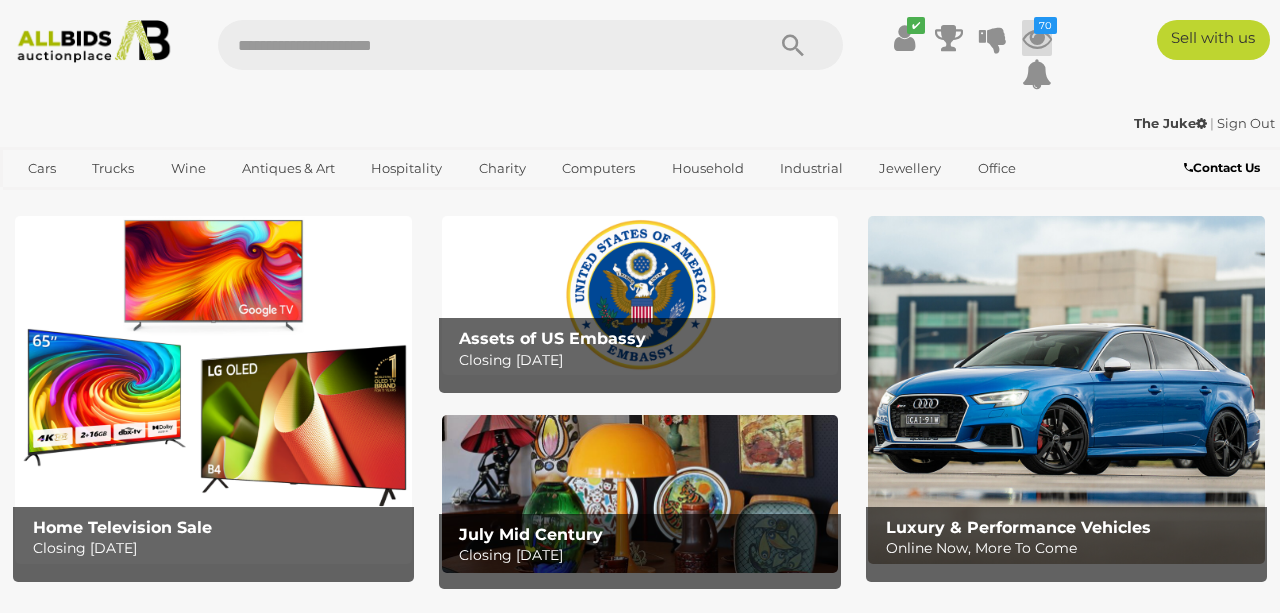 click at bounding box center [1037, 38] 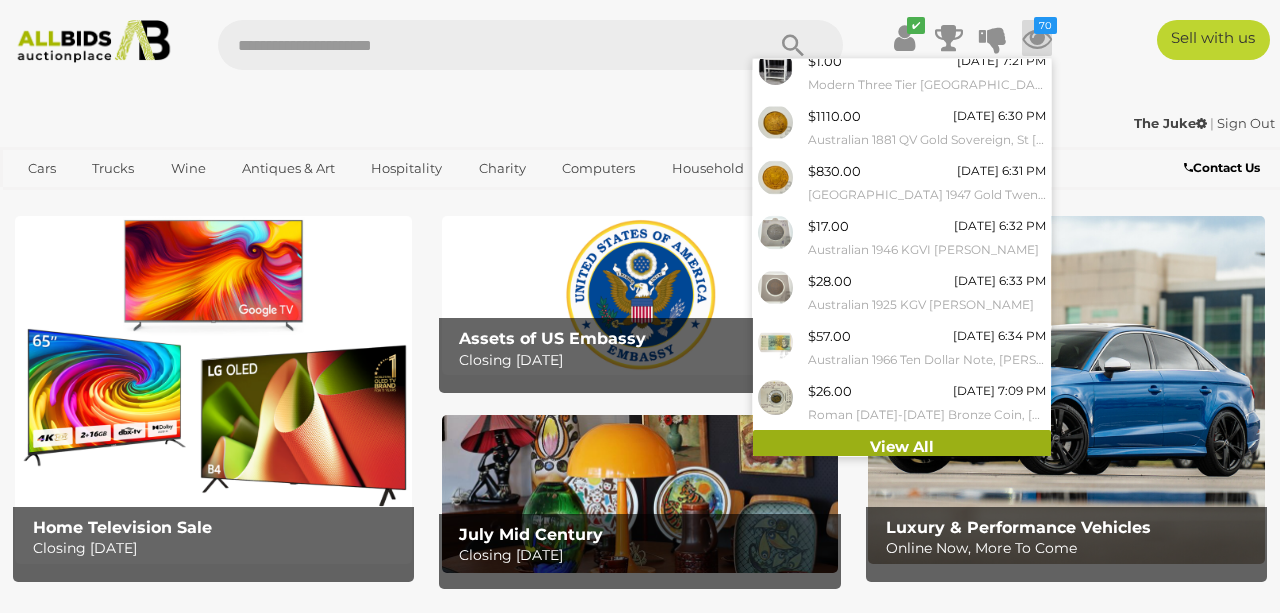 scroll, scrollTop: 230, scrollLeft: 0, axis: vertical 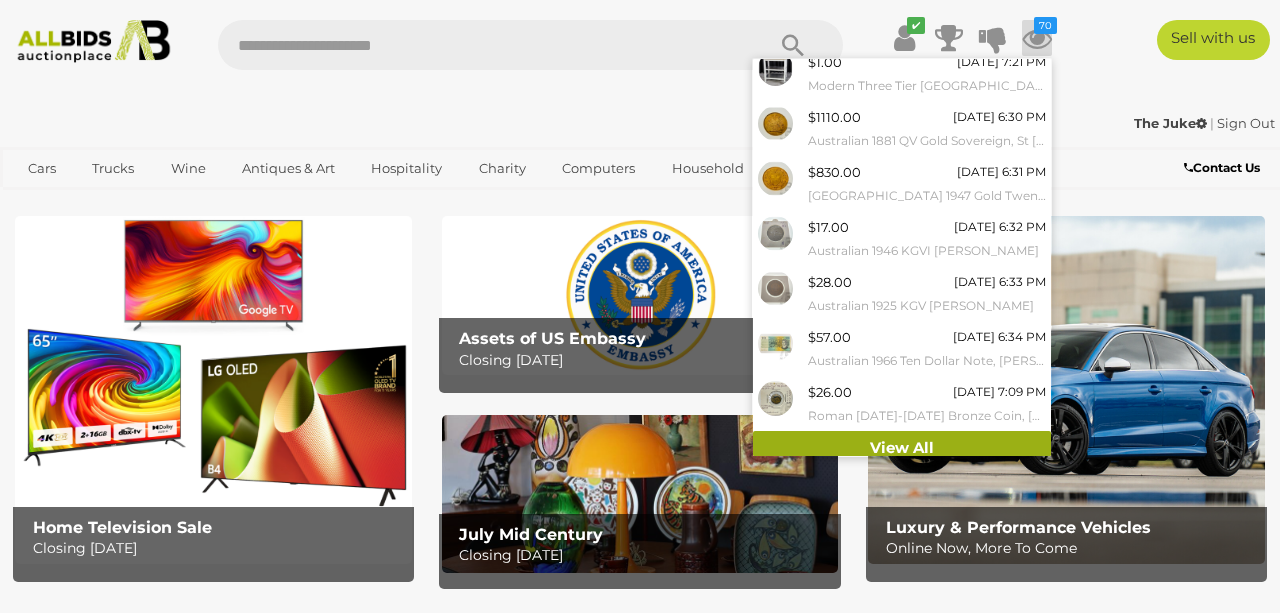 click on "View All" at bounding box center [902, 448] 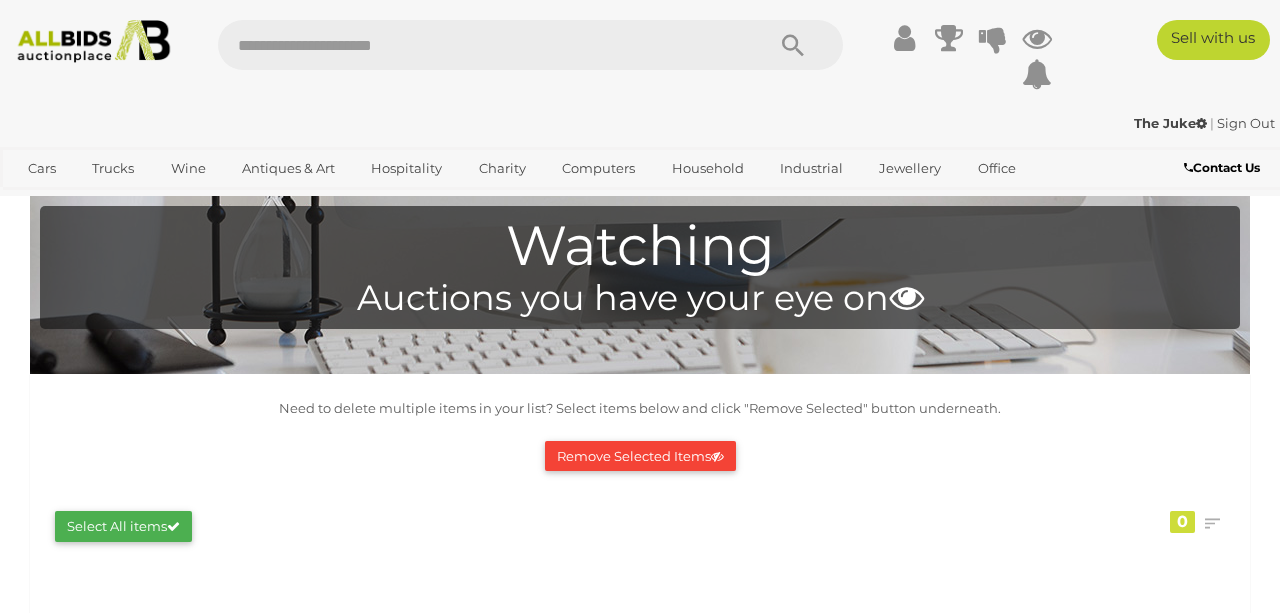 scroll, scrollTop: 0, scrollLeft: 0, axis: both 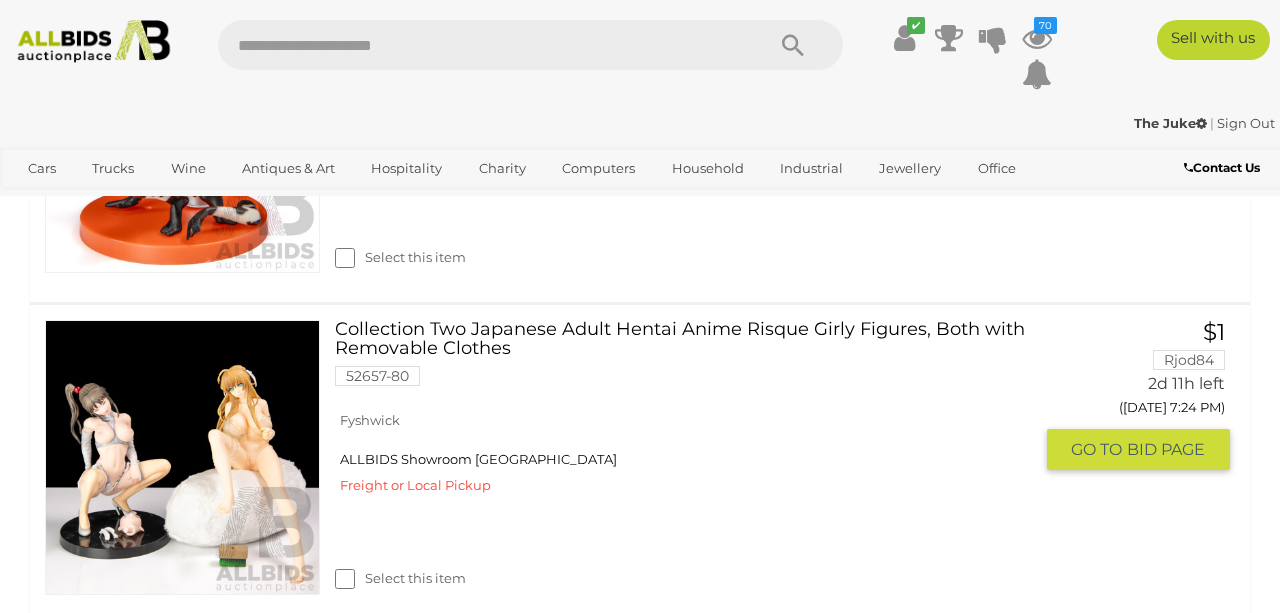 click at bounding box center [182, 457] 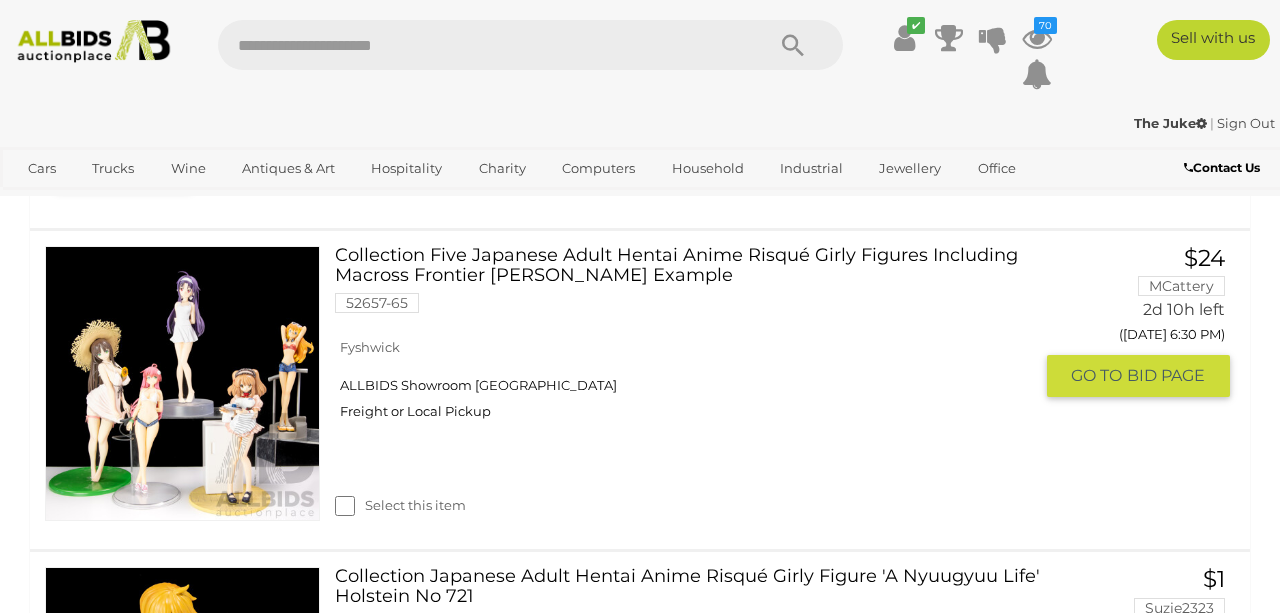 scroll, scrollTop: 345, scrollLeft: 0, axis: vertical 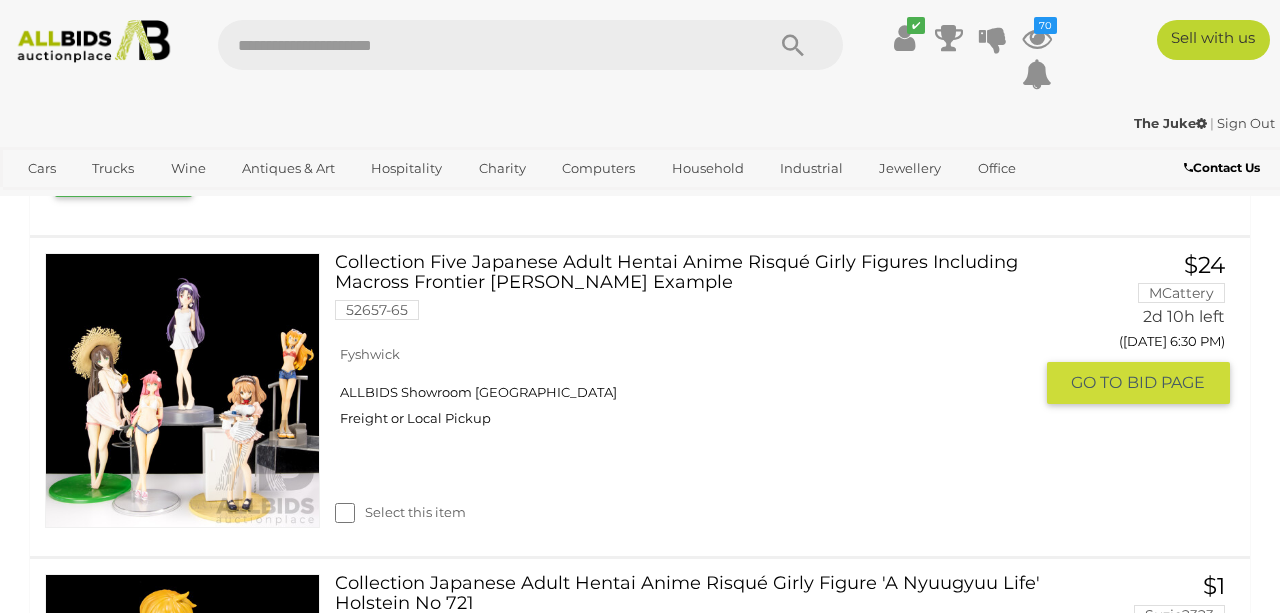 click at bounding box center (182, 390) 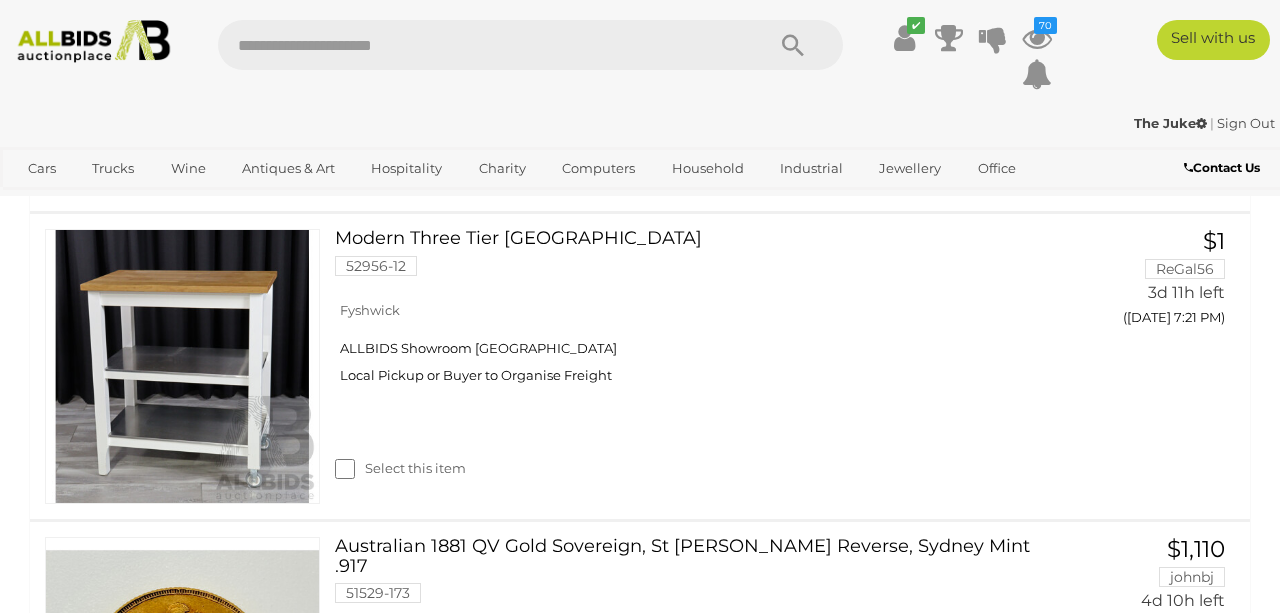 scroll, scrollTop: 1338, scrollLeft: 0, axis: vertical 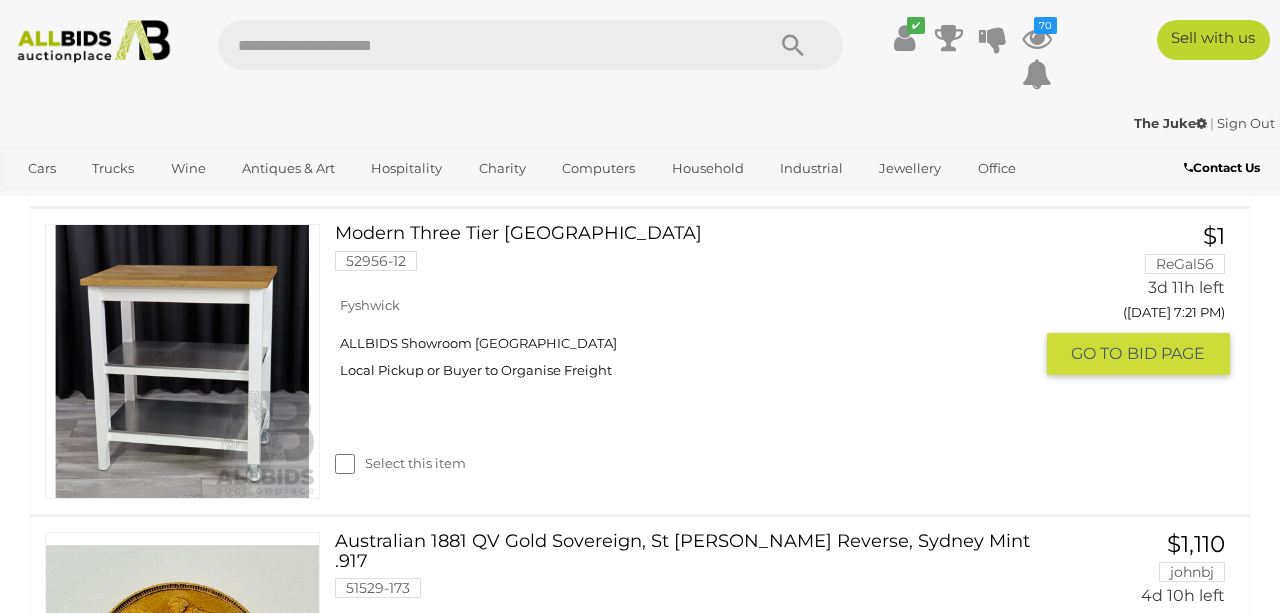 click at bounding box center (182, 361) 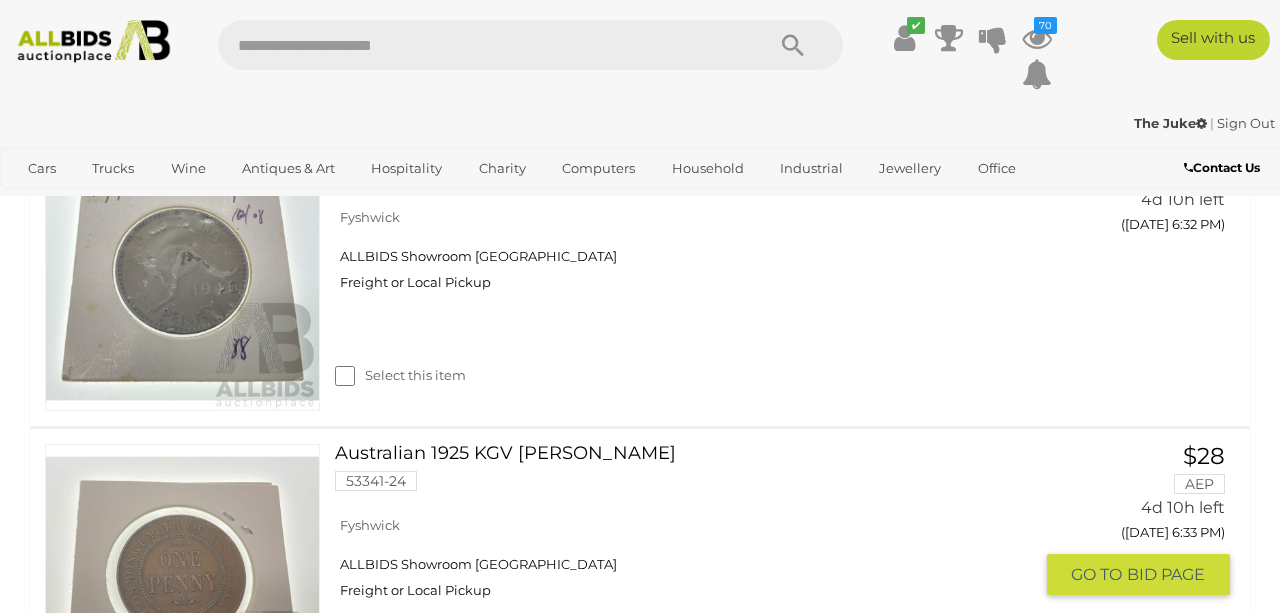 scroll, scrollTop: 2353, scrollLeft: 0, axis: vertical 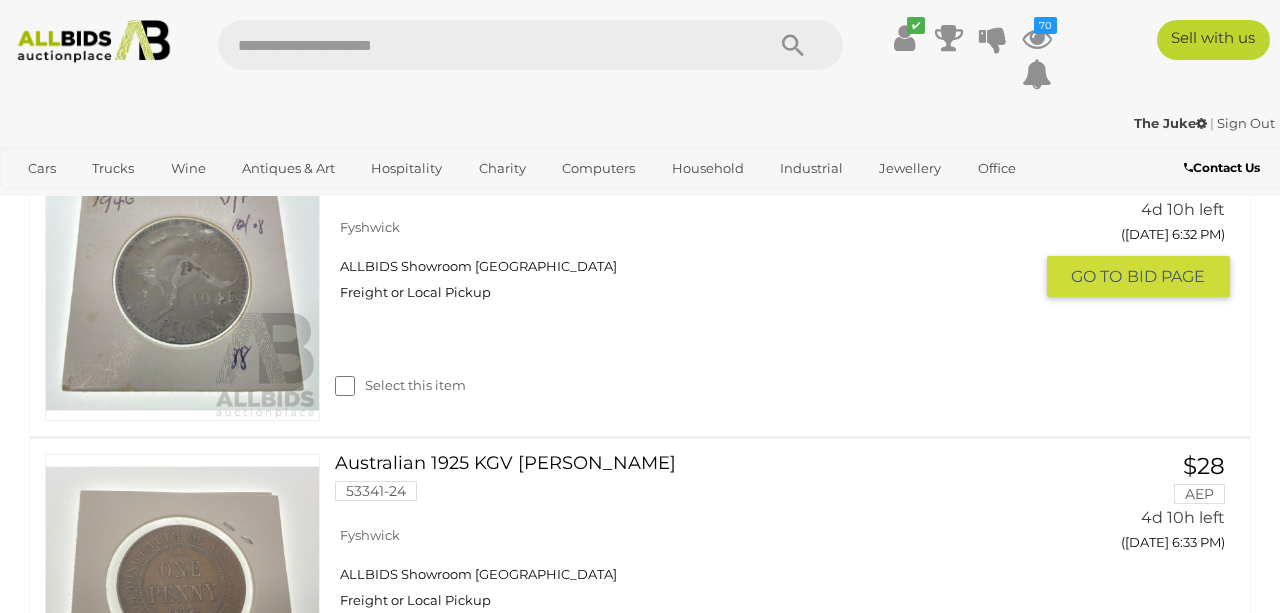 click at bounding box center [182, 283] 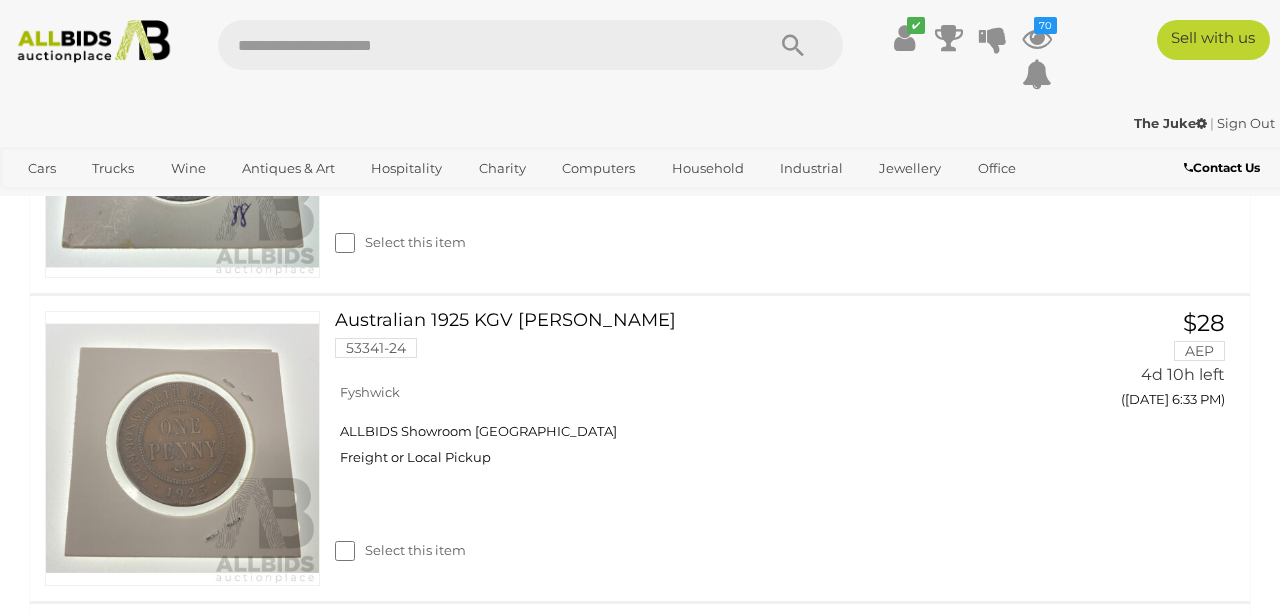 scroll, scrollTop: 2498, scrollLeft: 0, axis: vertical 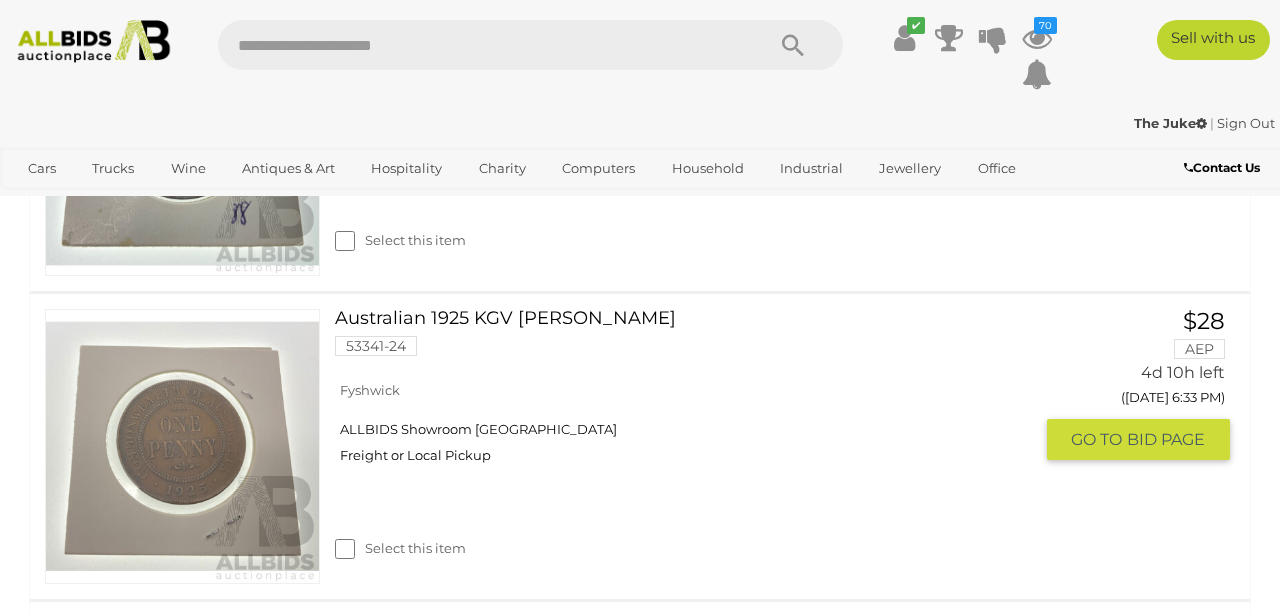 click at bounding box center [182, 446] 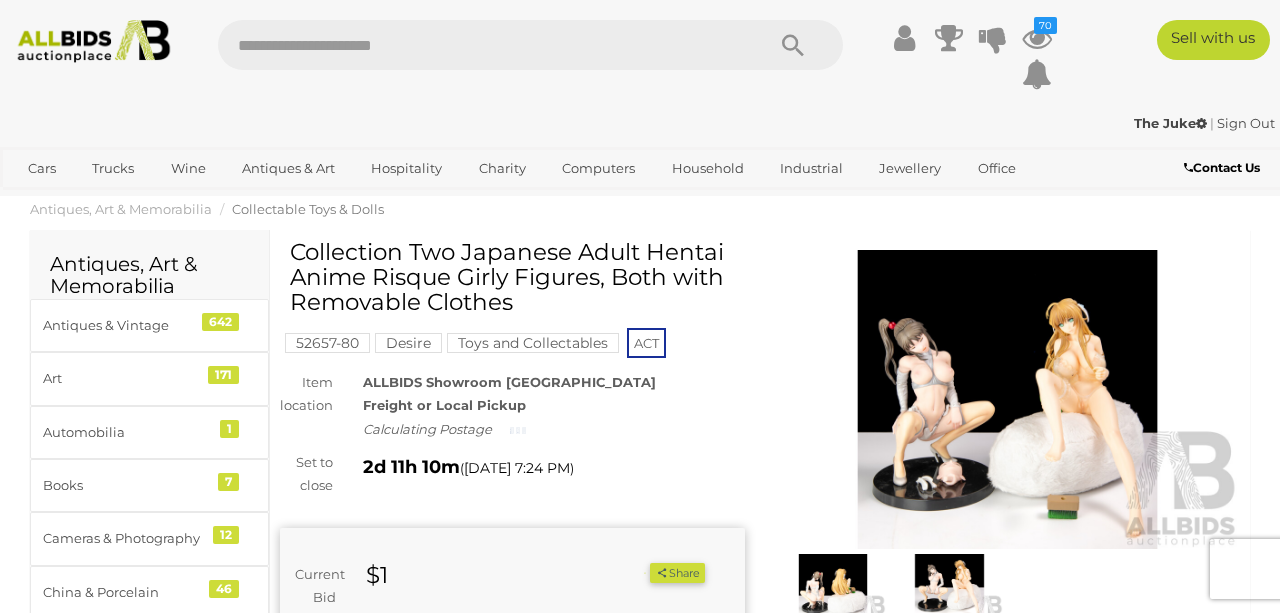 scroll, scrollTop: 0, scrollLeft: 0, axis: both 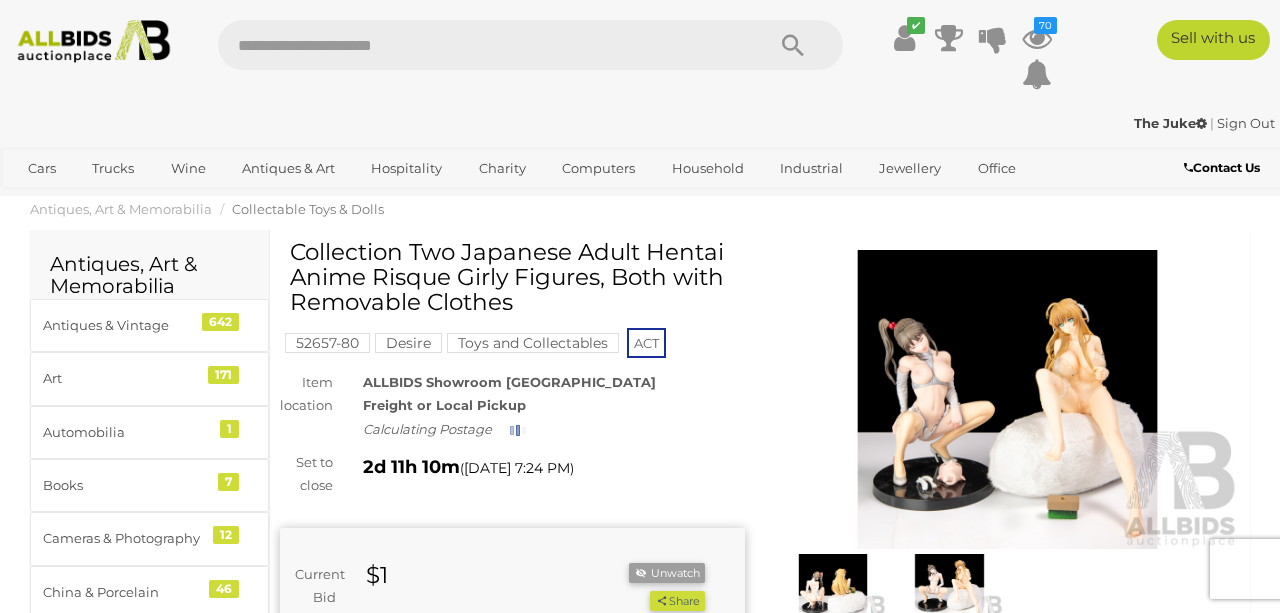 click at bounding box center [1007, 400] 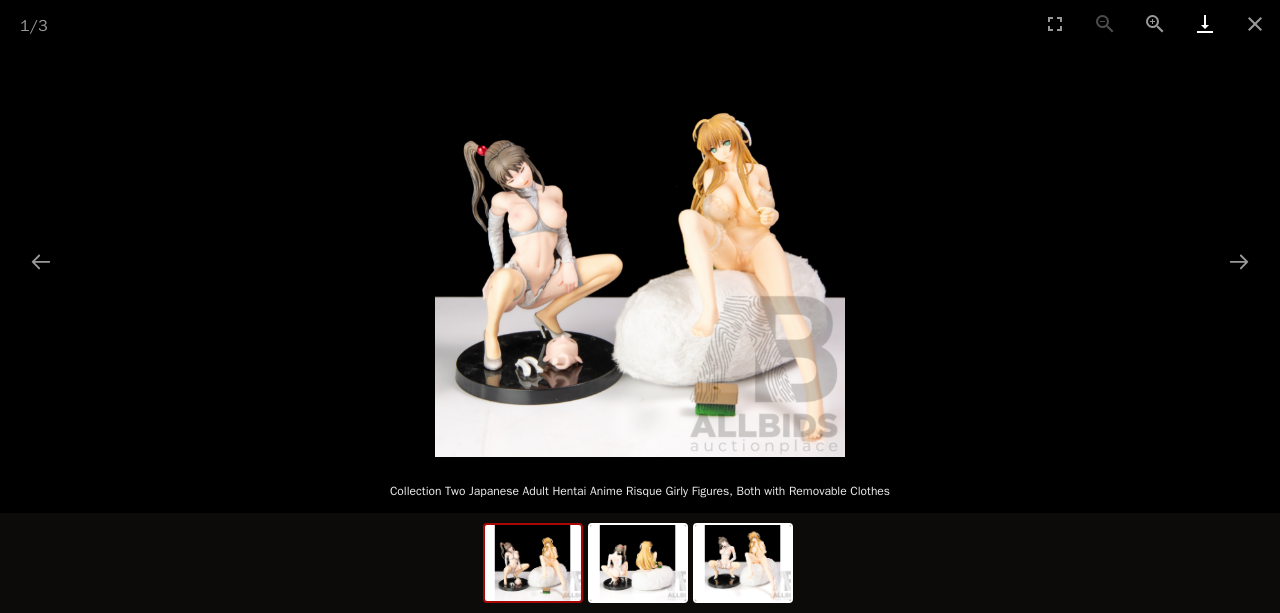 click at bounding box center [1205, 23] 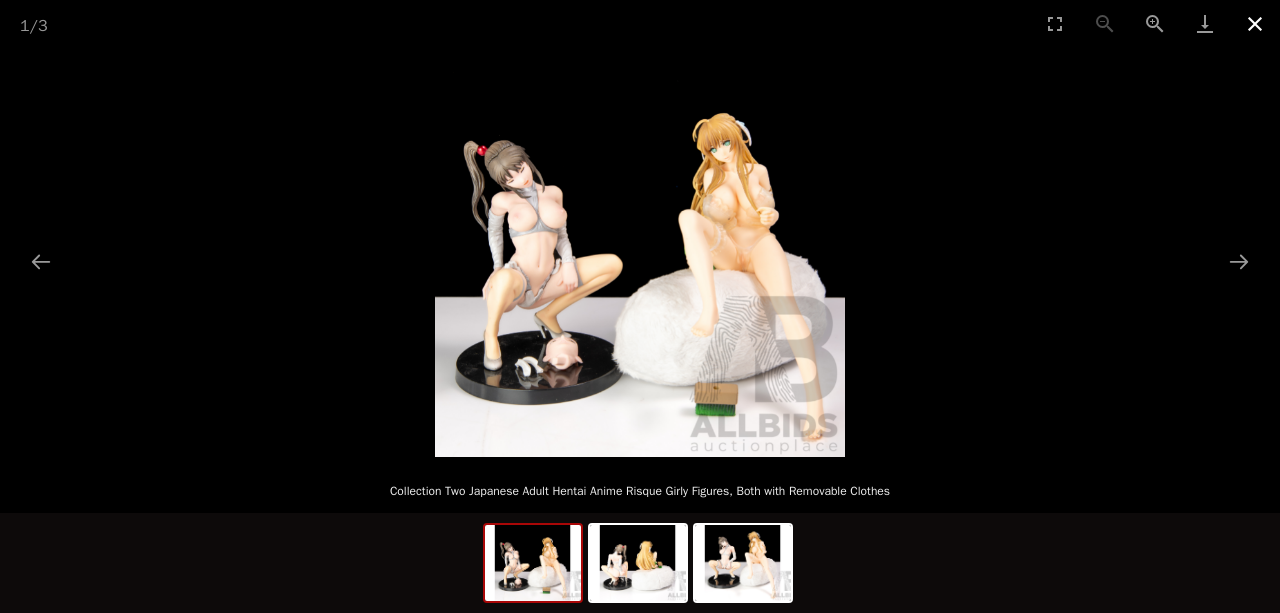 click at bounding box center [1255, 23] 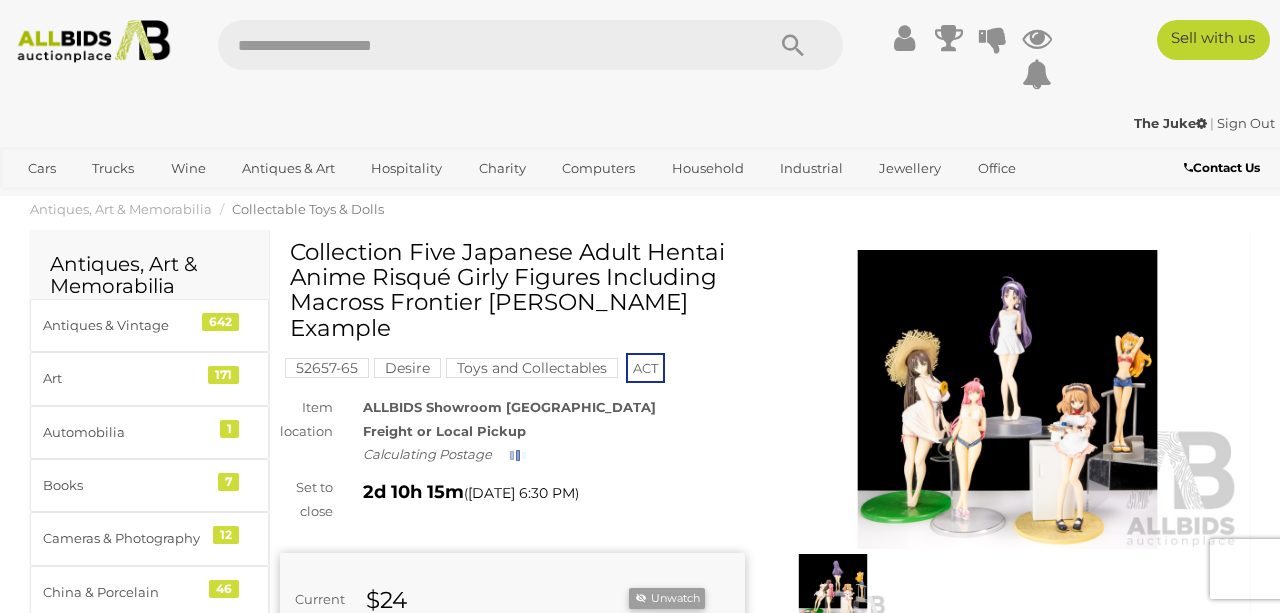 scroll, scrollTop: 0, scrollLeft: 0, axis: both 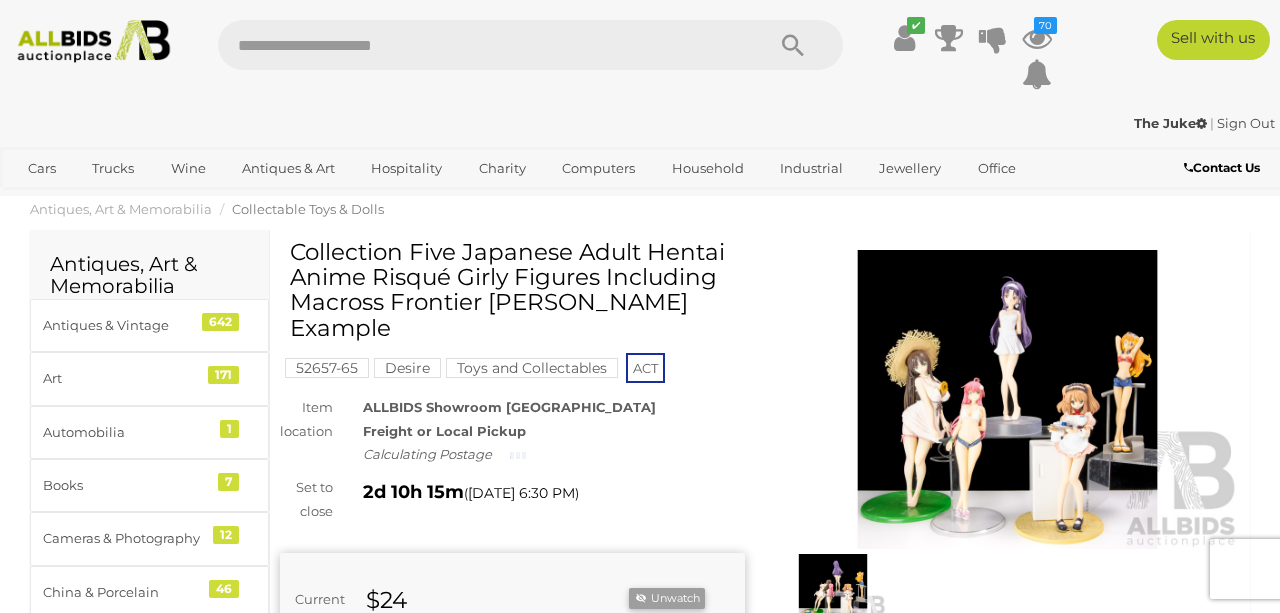 click at bounding box center [1007, 400] 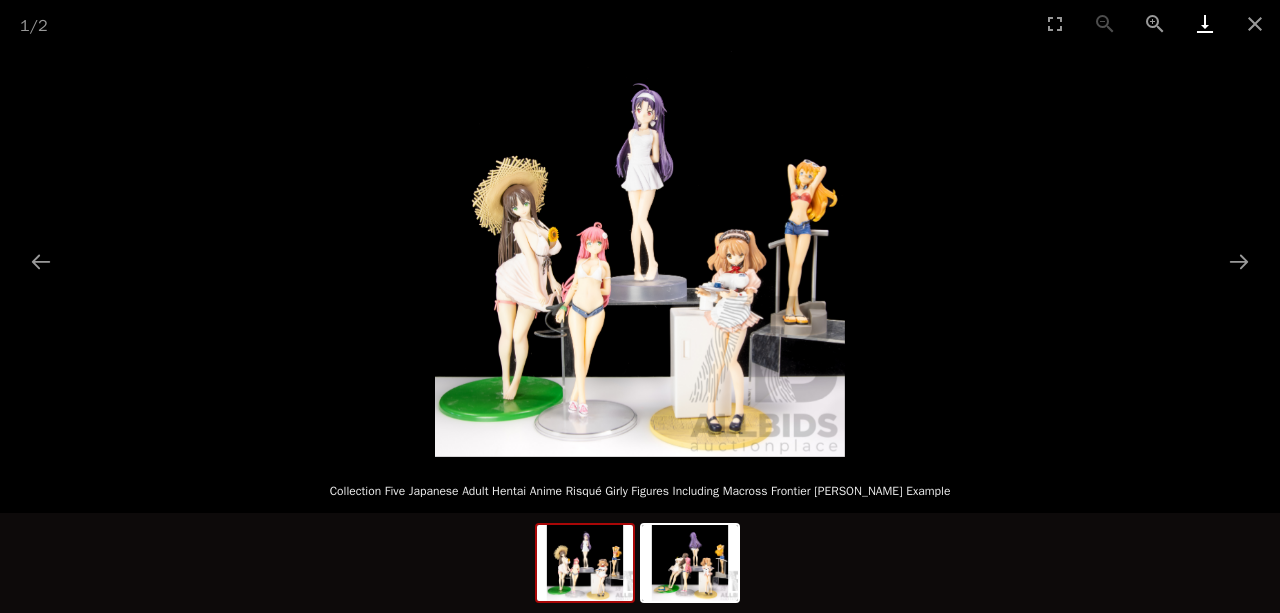 click at bounding box center (1205, 23) 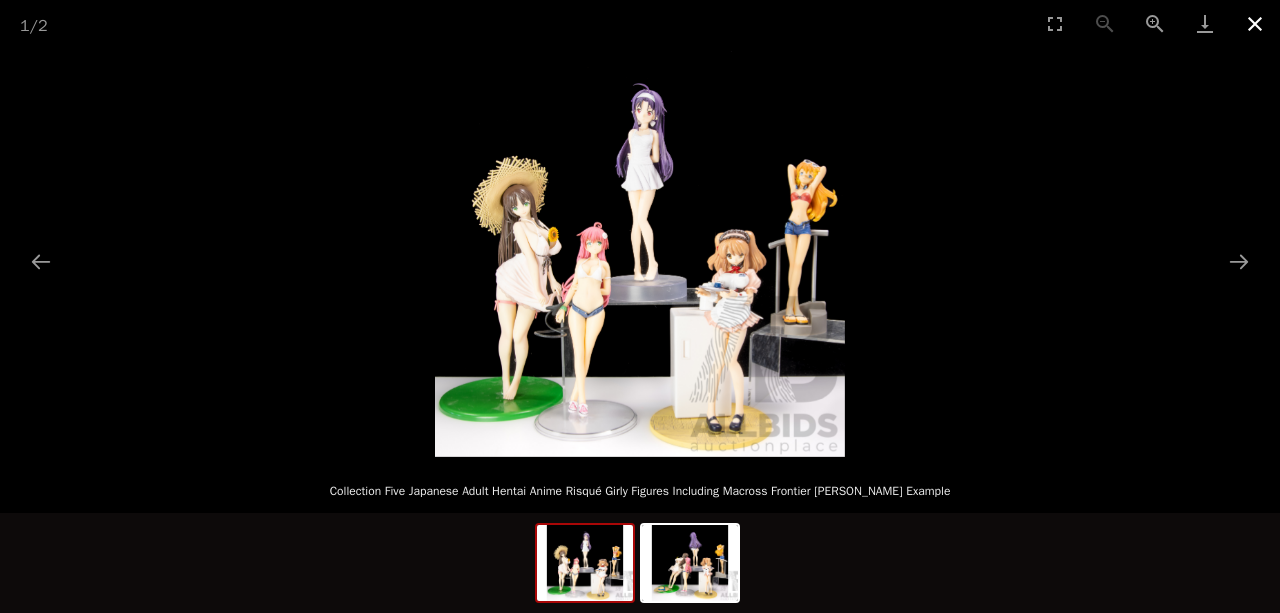 click at bounding box center (1255, 23) 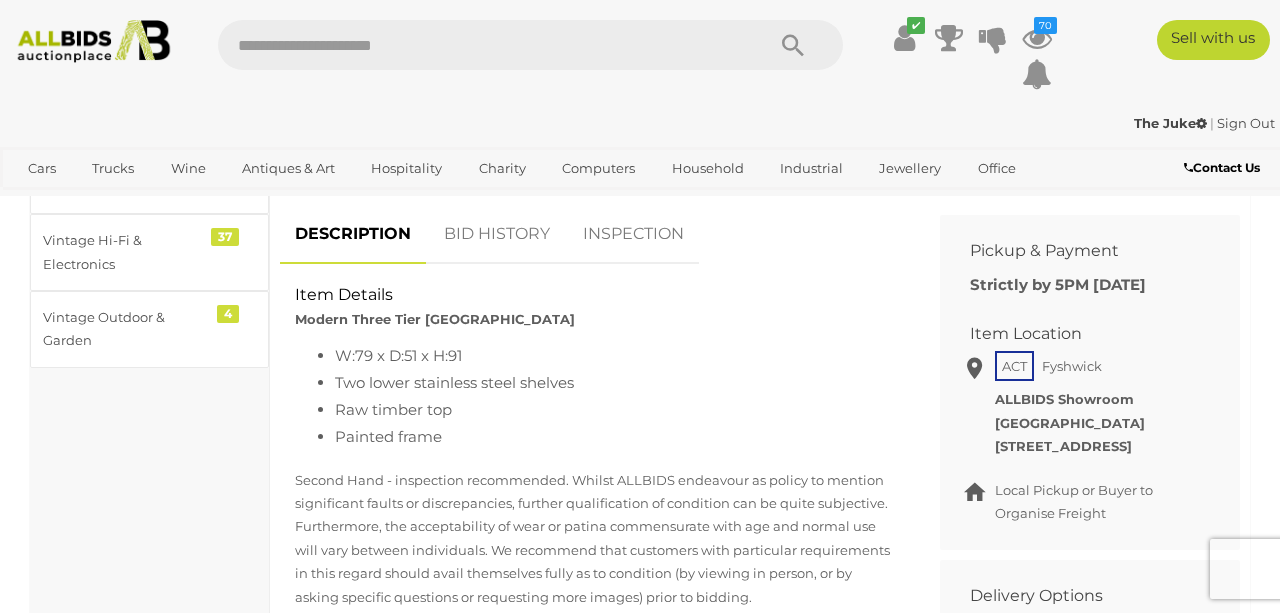 scroll, scrollTop: 756, scrollLeft: 0, axis: vertical 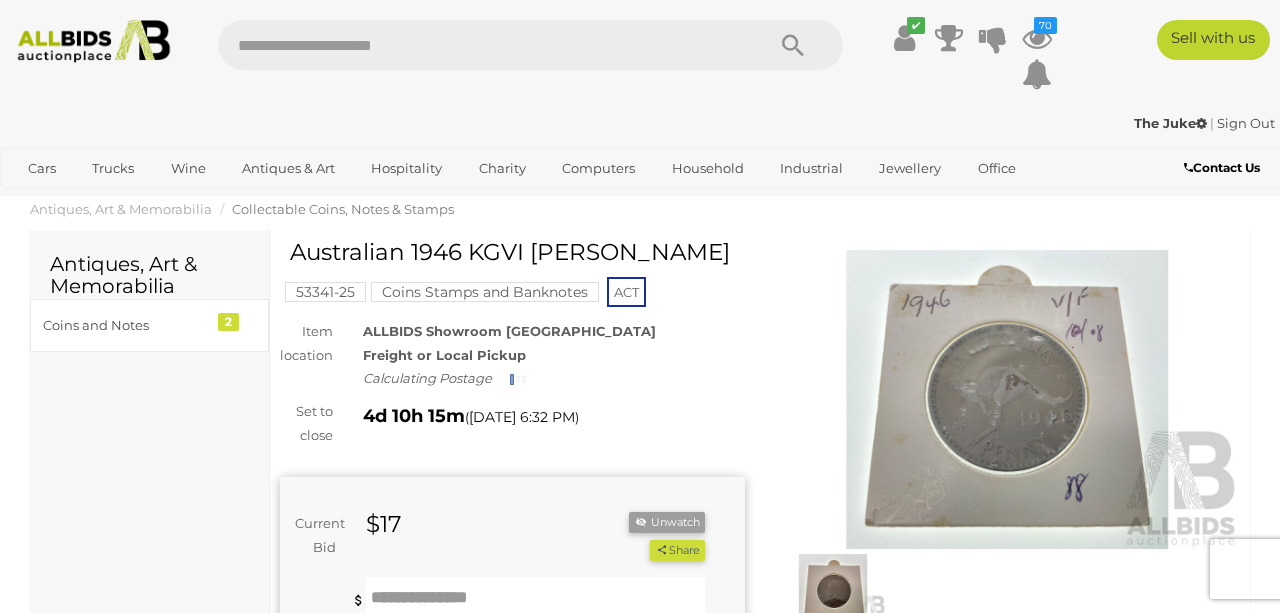 click at bounding box center (1007, 400) 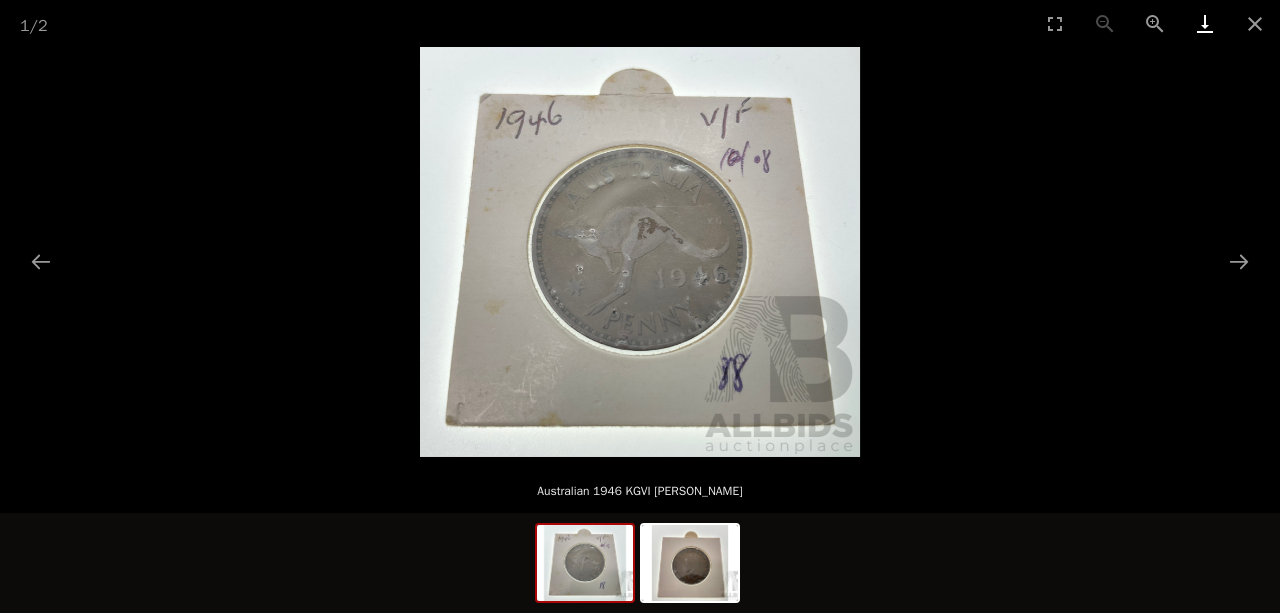 click at bounding box center (1205, 23) 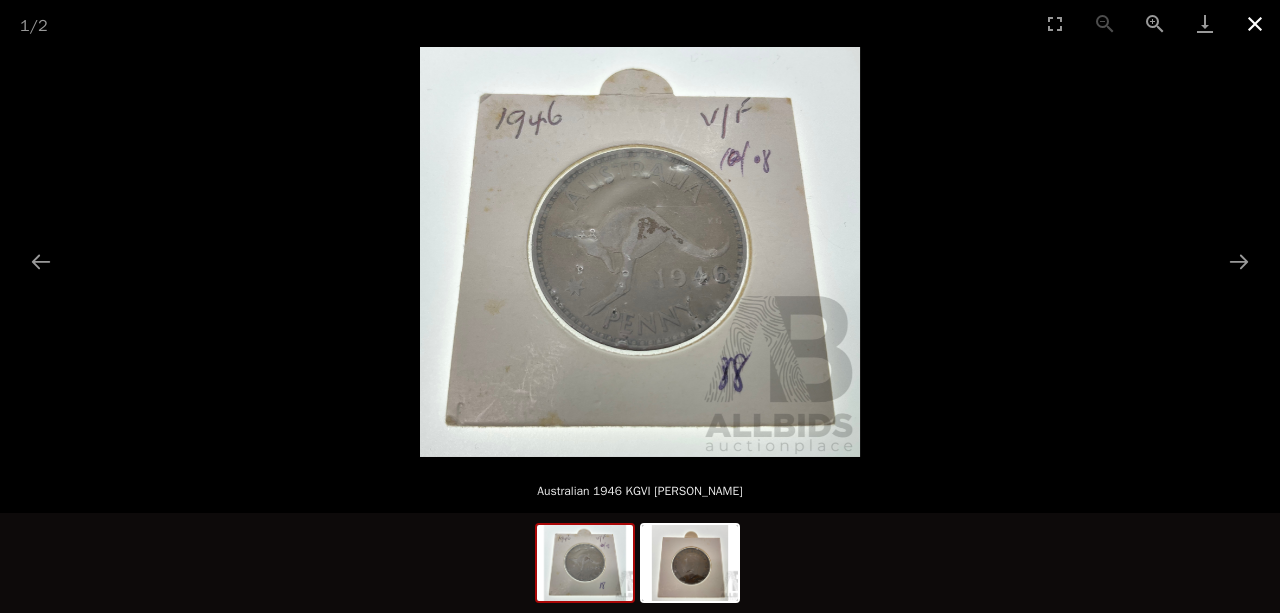 click at bounding box center [1255, 23] 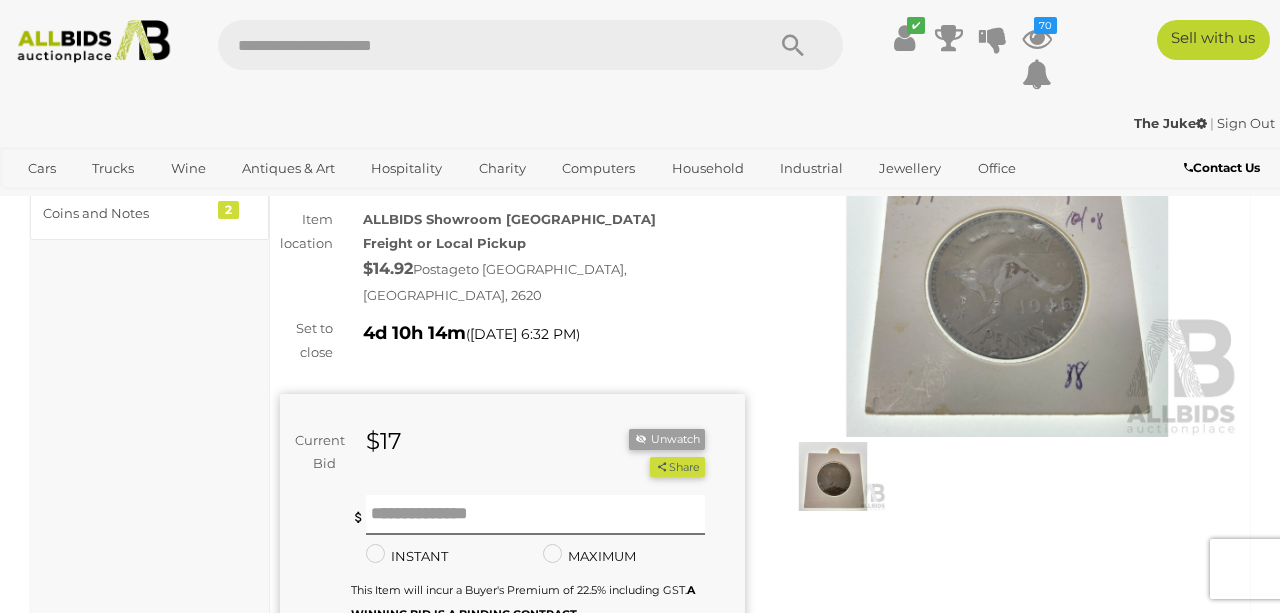 scroll, scrollTop: 120, scrollLeft: 0, axis: vertical 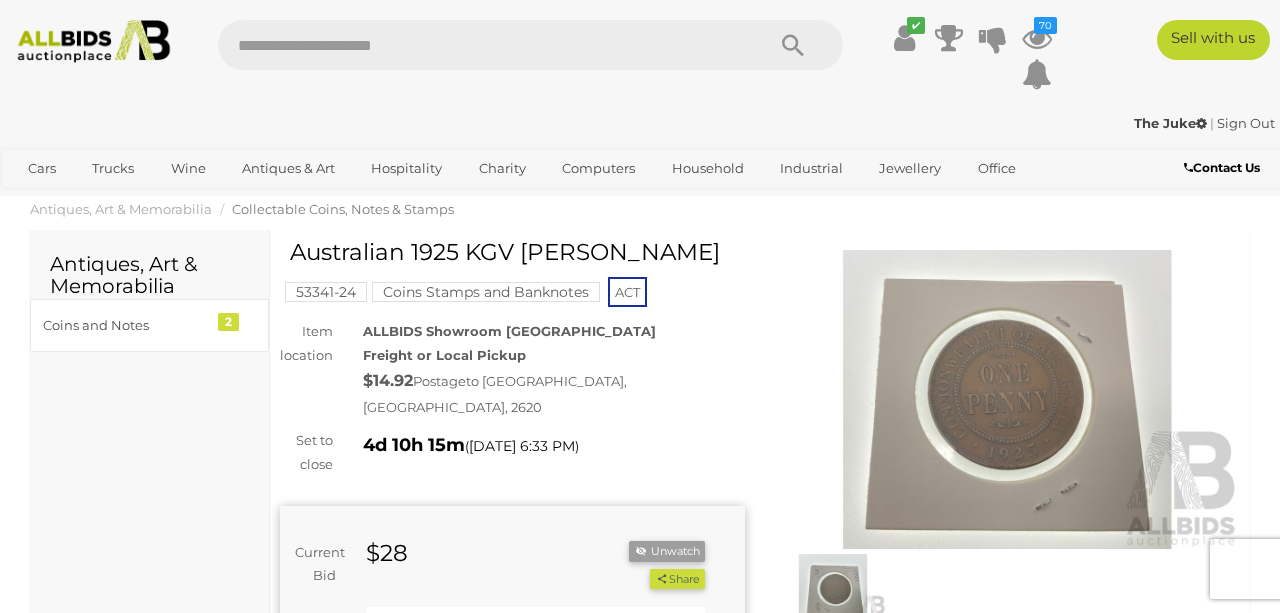 click at bounding box center (1007, 400) 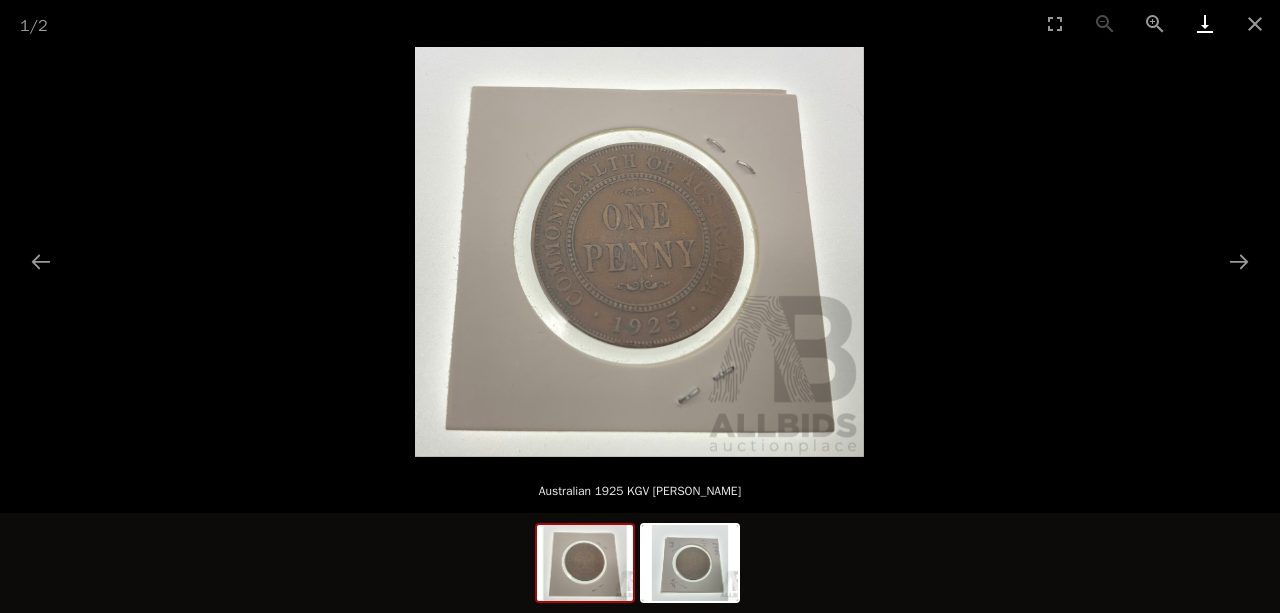 click at bounding box center [1205, 23] 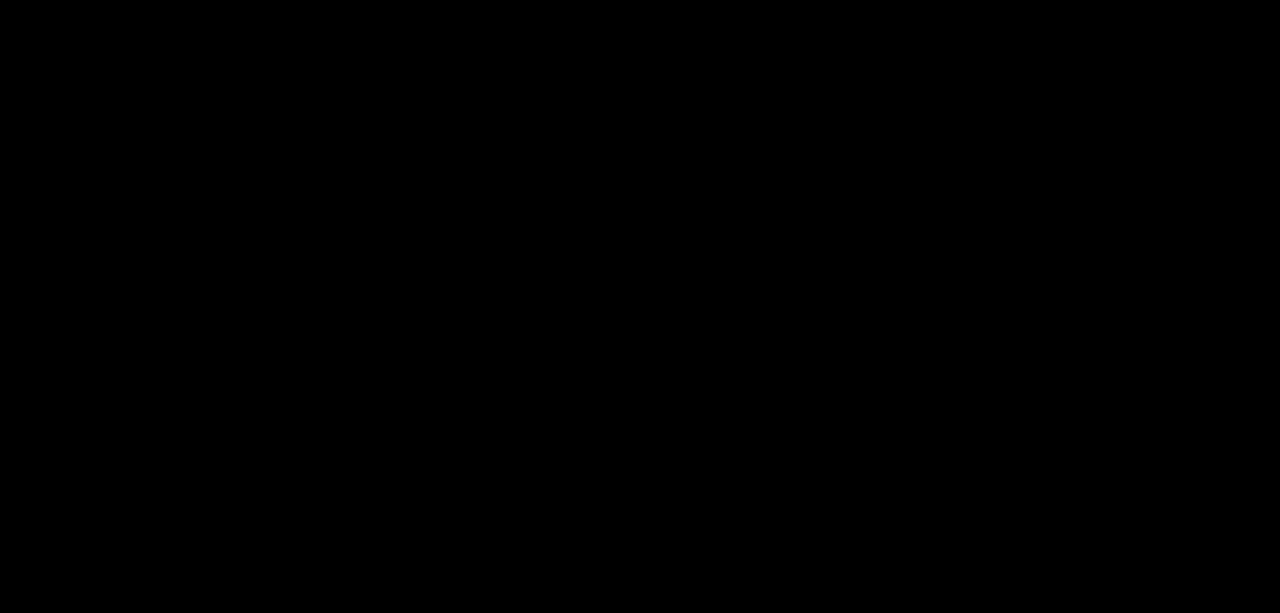 scroll, scrollTop: 0, scrollLeft: 0, axis: both 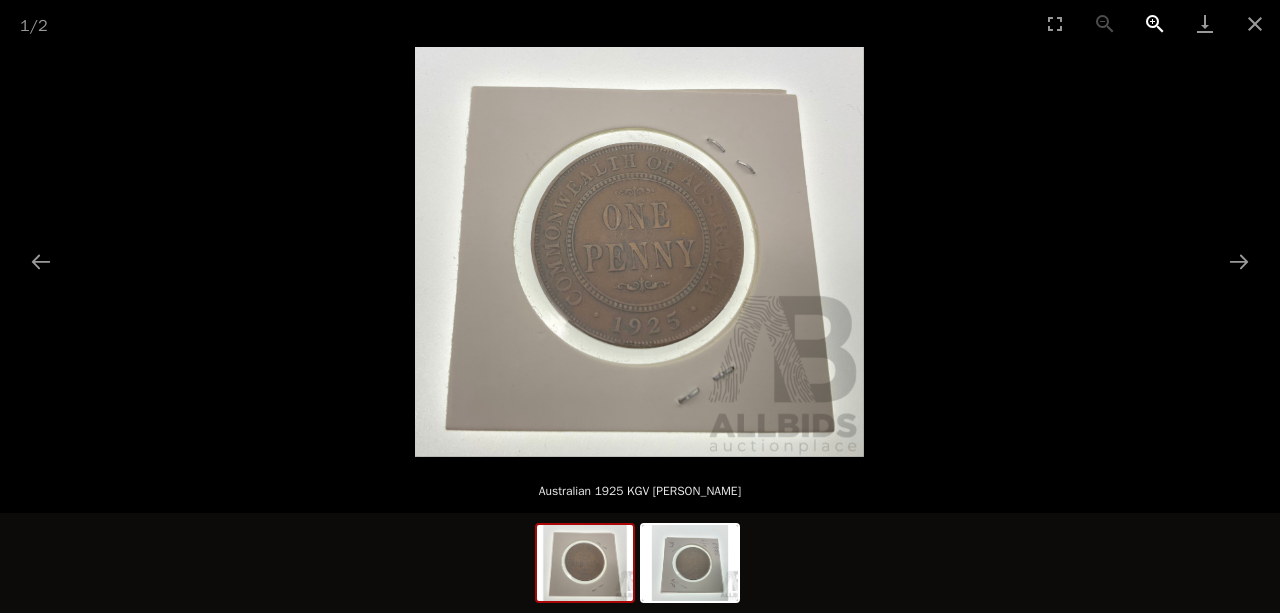click at bounding box center [1155, 23] 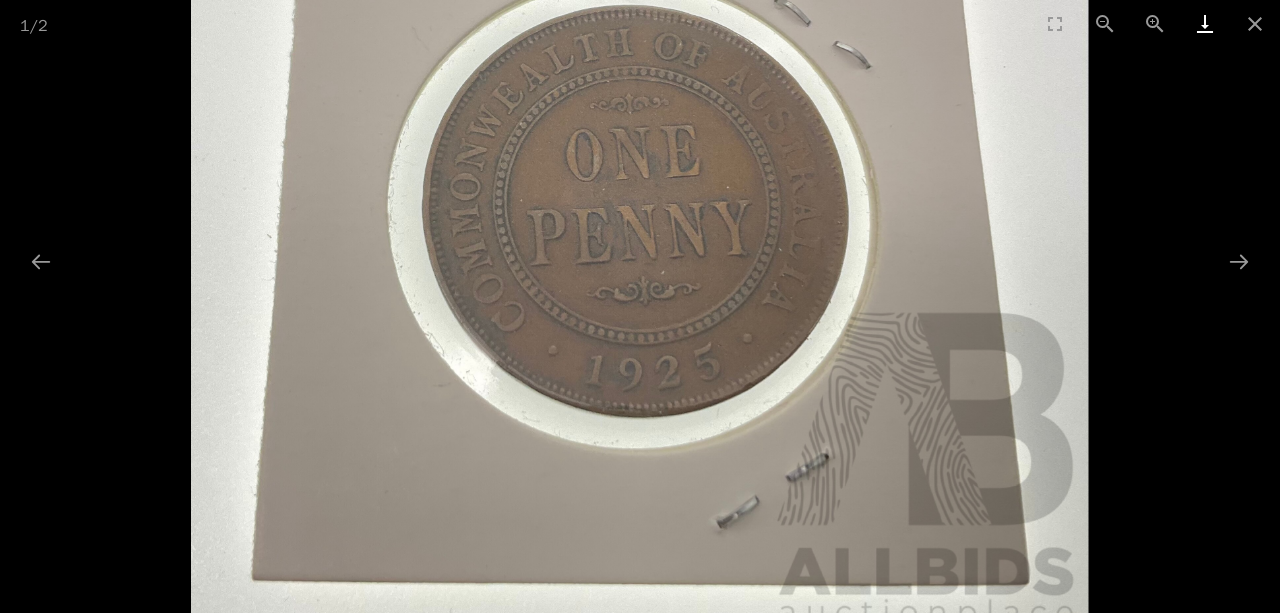 click at bounding box center (1205, 23) 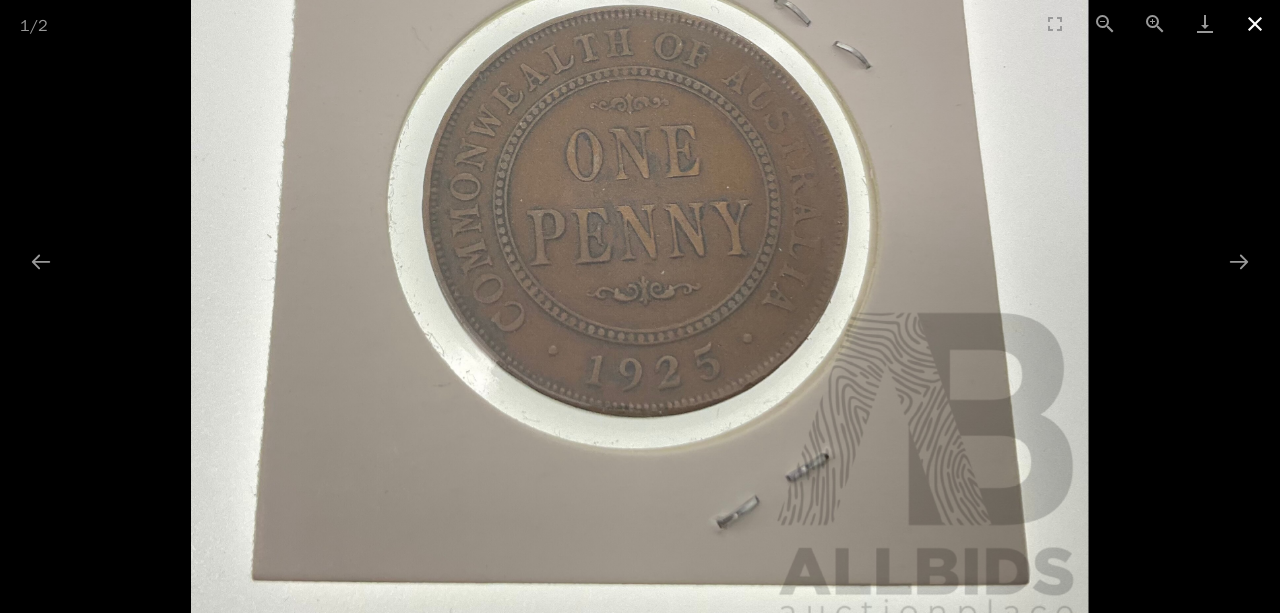 click at bounding box center [1255, 23] 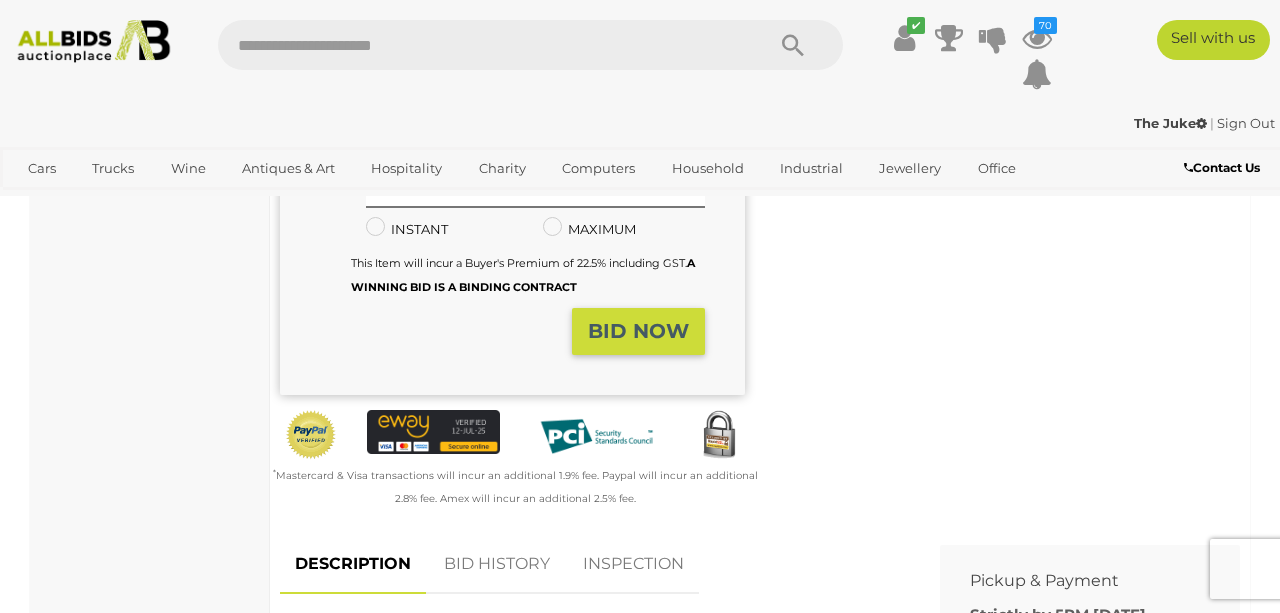 scroll, scrollTop: 427, scrollLeft: 0, axis: vertical 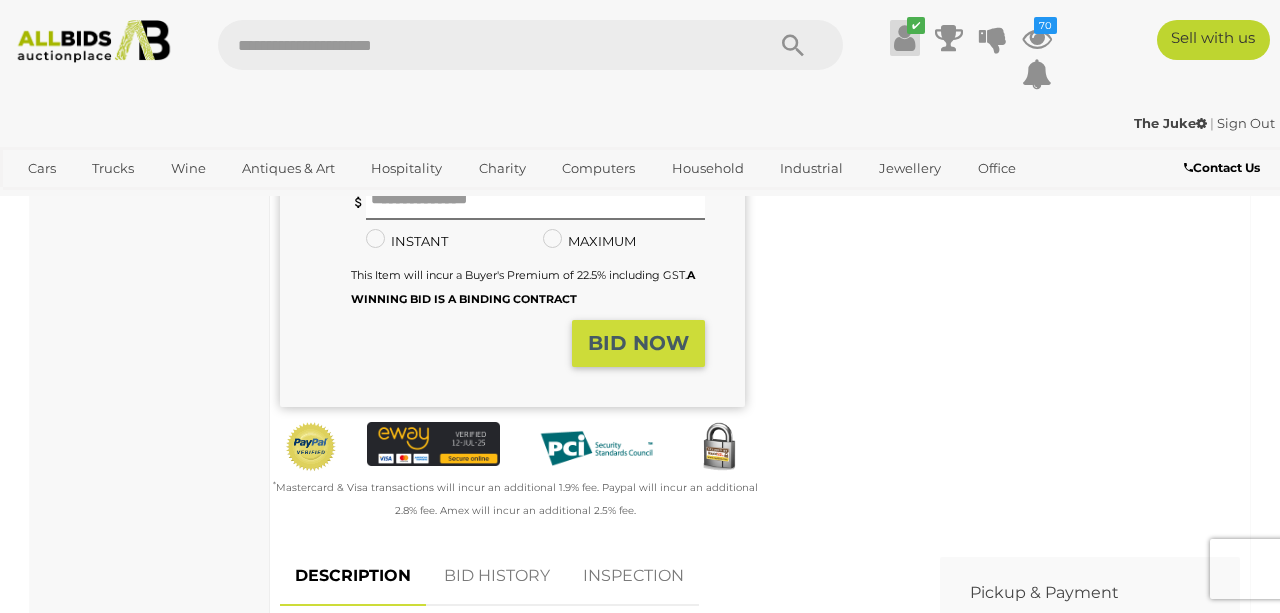 click at bounding box center [904, 38] 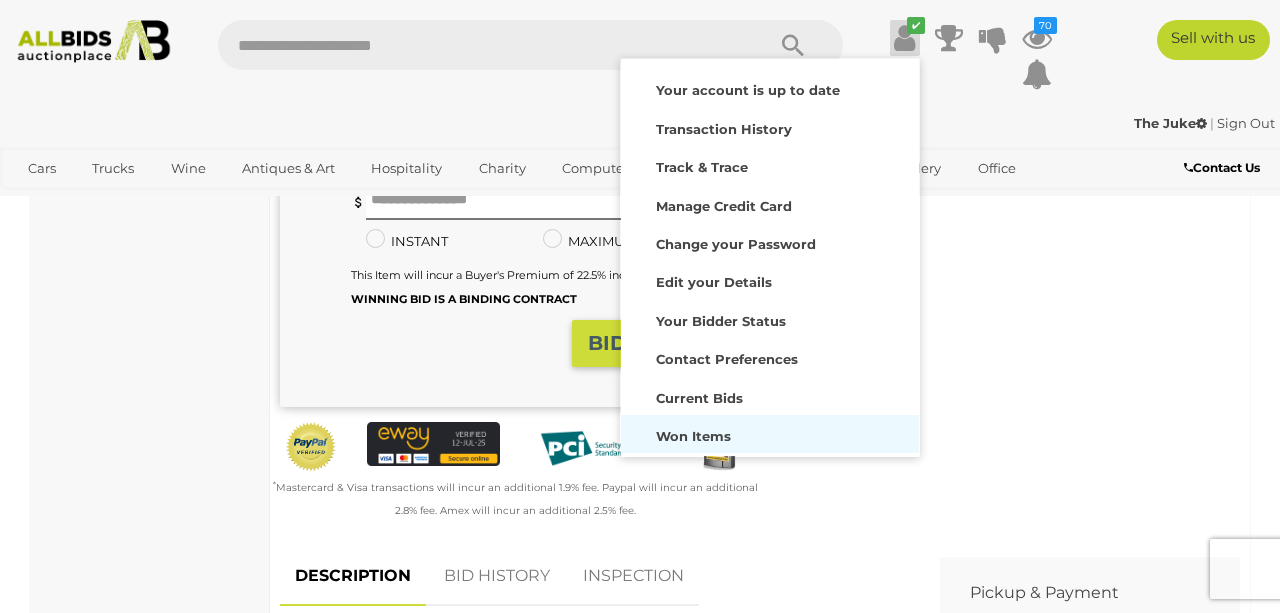click on "Won Items" at bounding box center [770, 434] 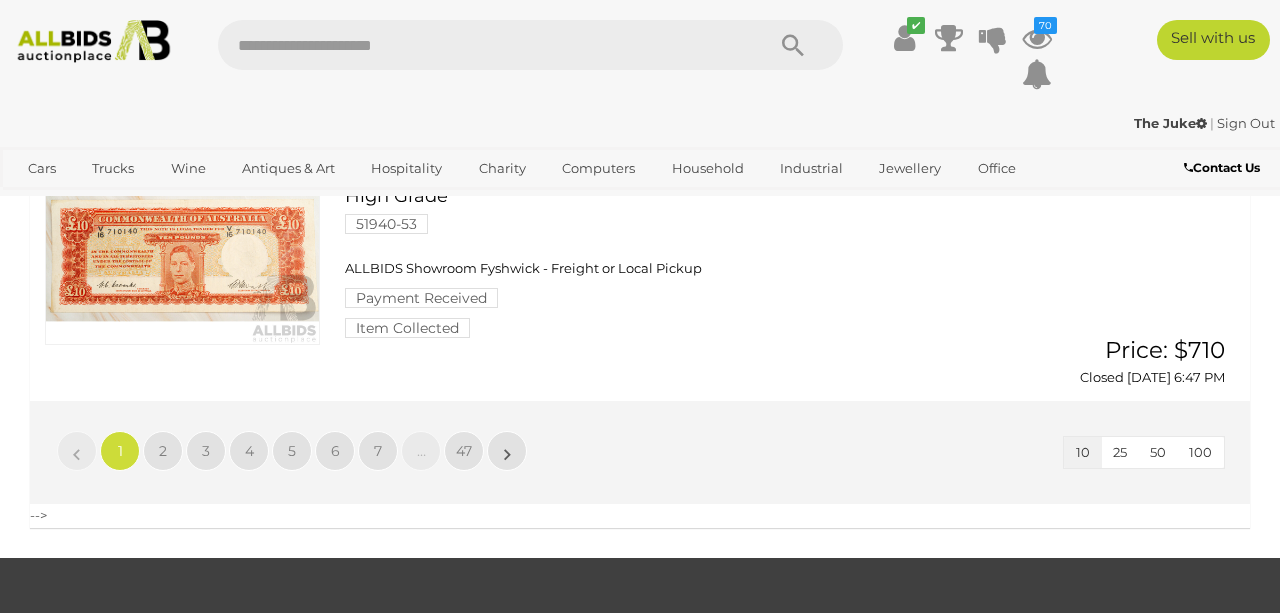scroll, scrollTop: 2490, scrollLeft: 0, axis: vertical 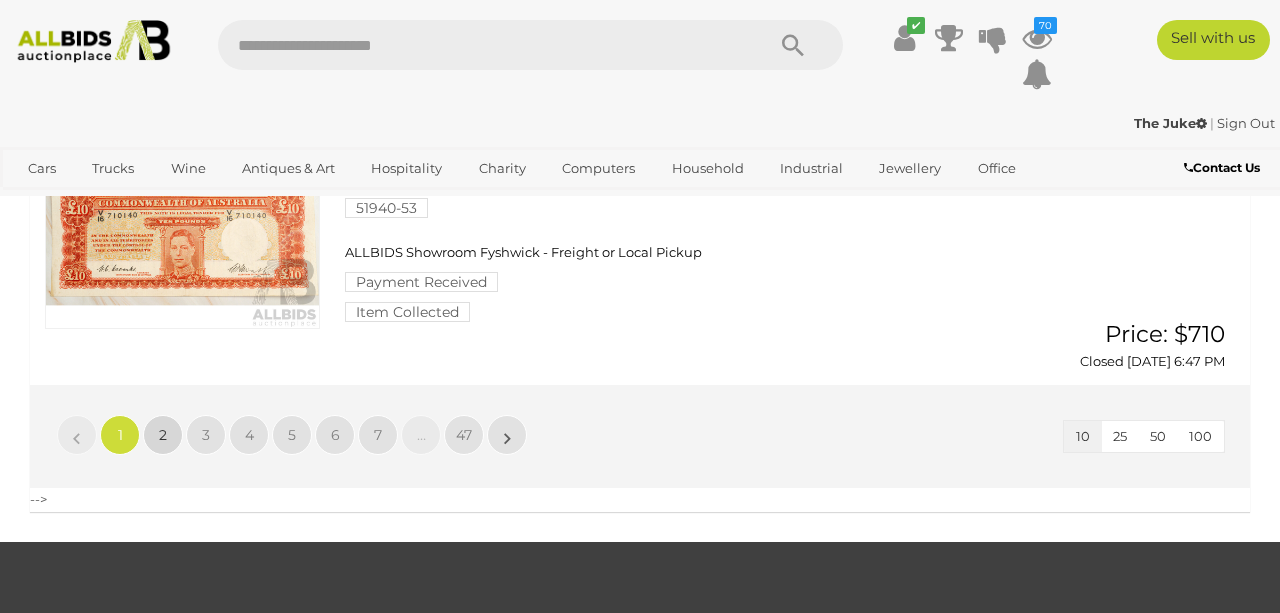 click on "2" at bounding box center (163, 435) 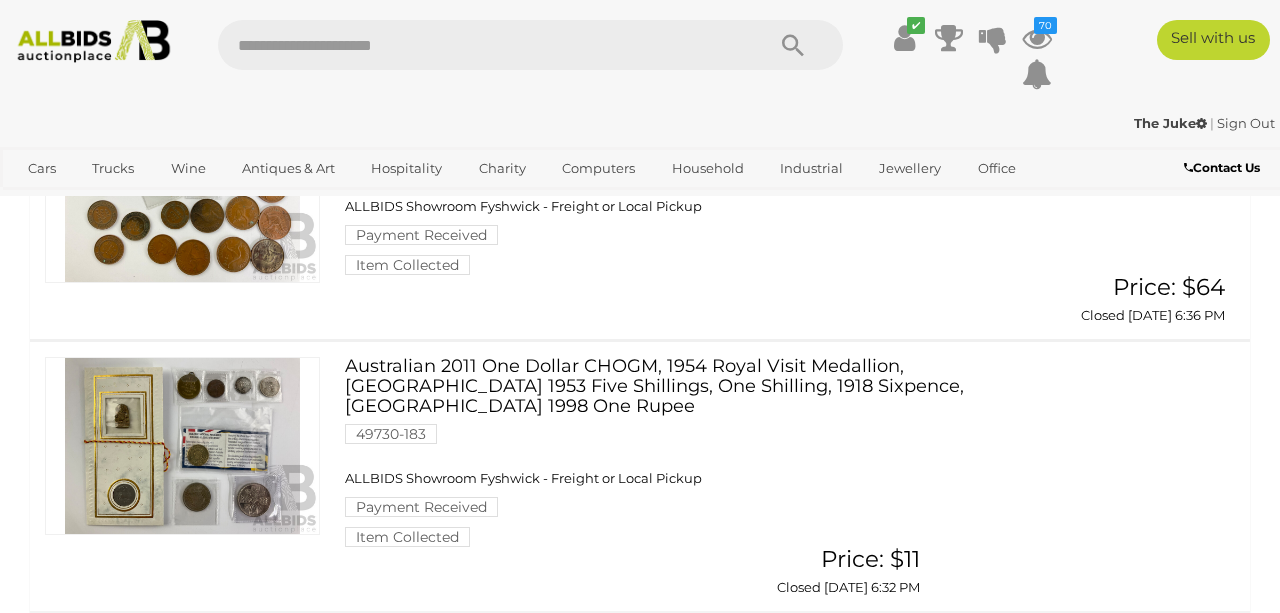 scroll, scrollTop: 2307, scrollLeft: 0, axis: vertical 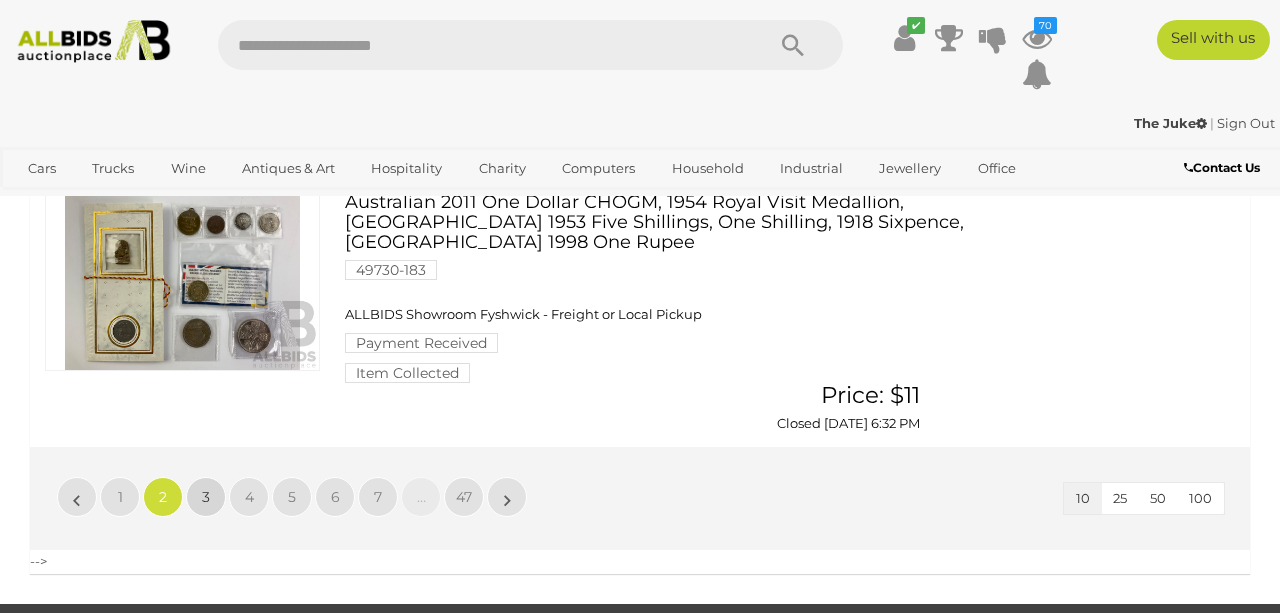 click on "3" at bounding box center [206, 497] 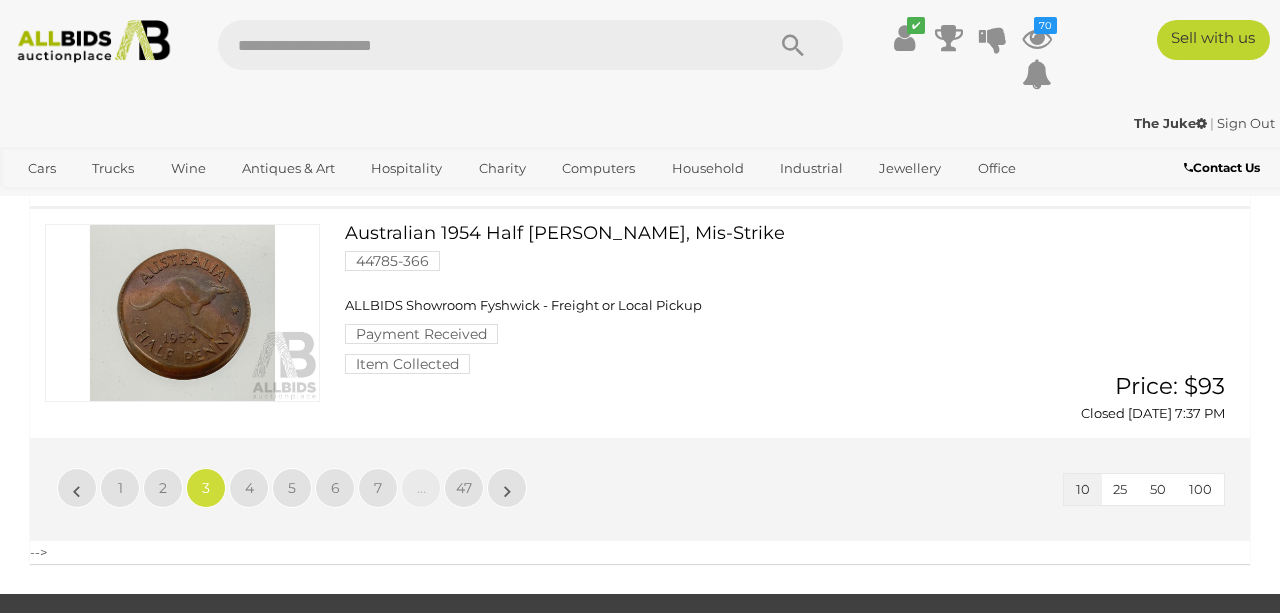 scroll, scrollTop: 2481, scrollLeft: 0, axis: vertical 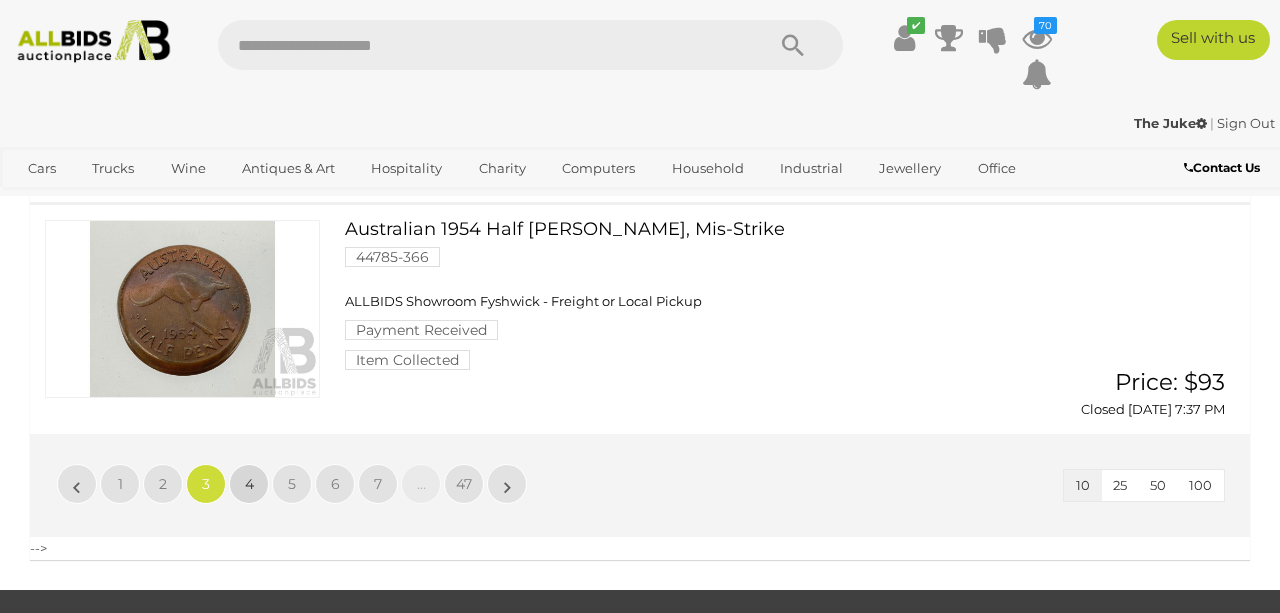 click on "4" at bounding box center (249, 484) 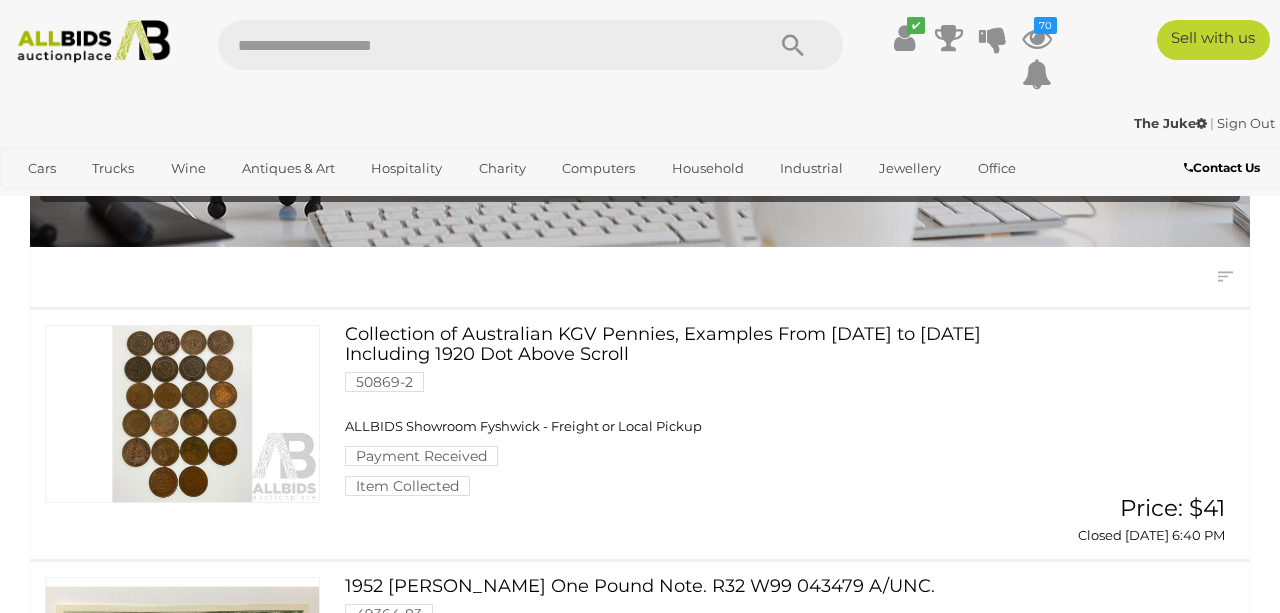 scroll, scrollTop: 127, scrollLeft: 0, axis: vertical 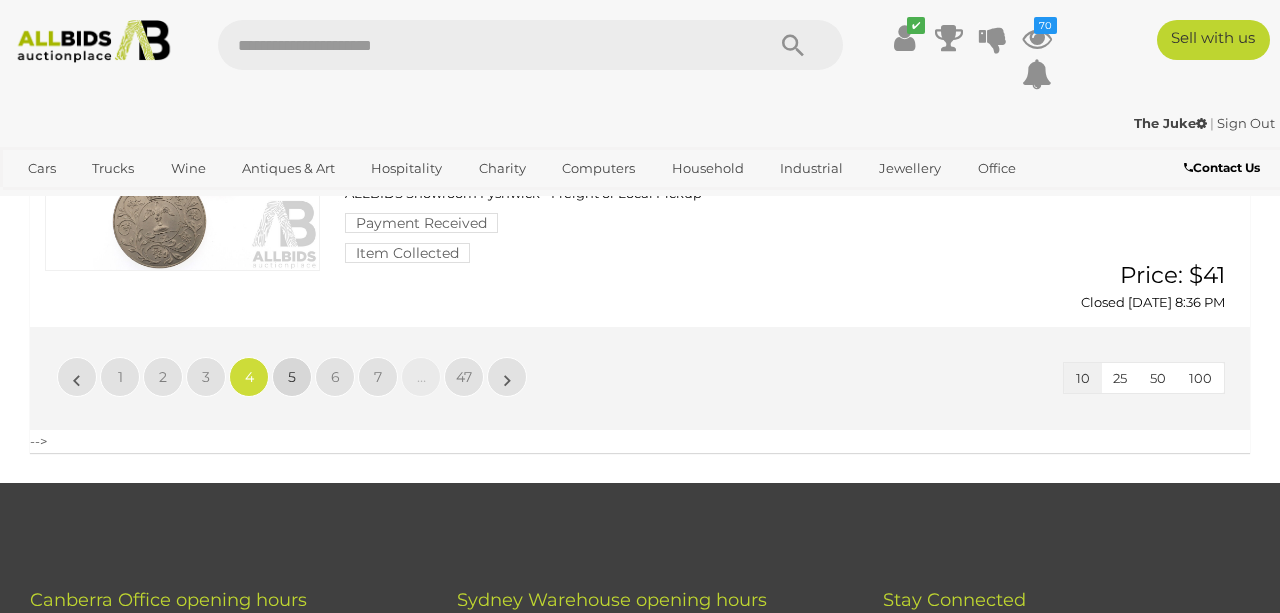 click on "5" at bounding box center [292, 377] 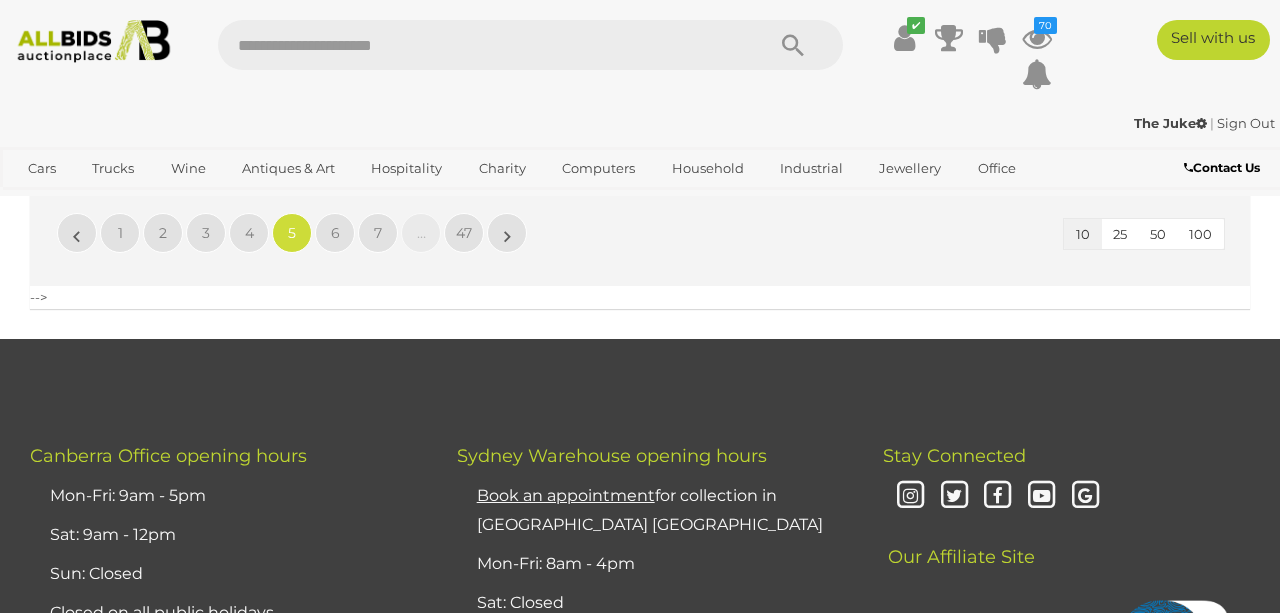 scroll, scrollTop: 2659, scrollLeft: 0, axis: vertical 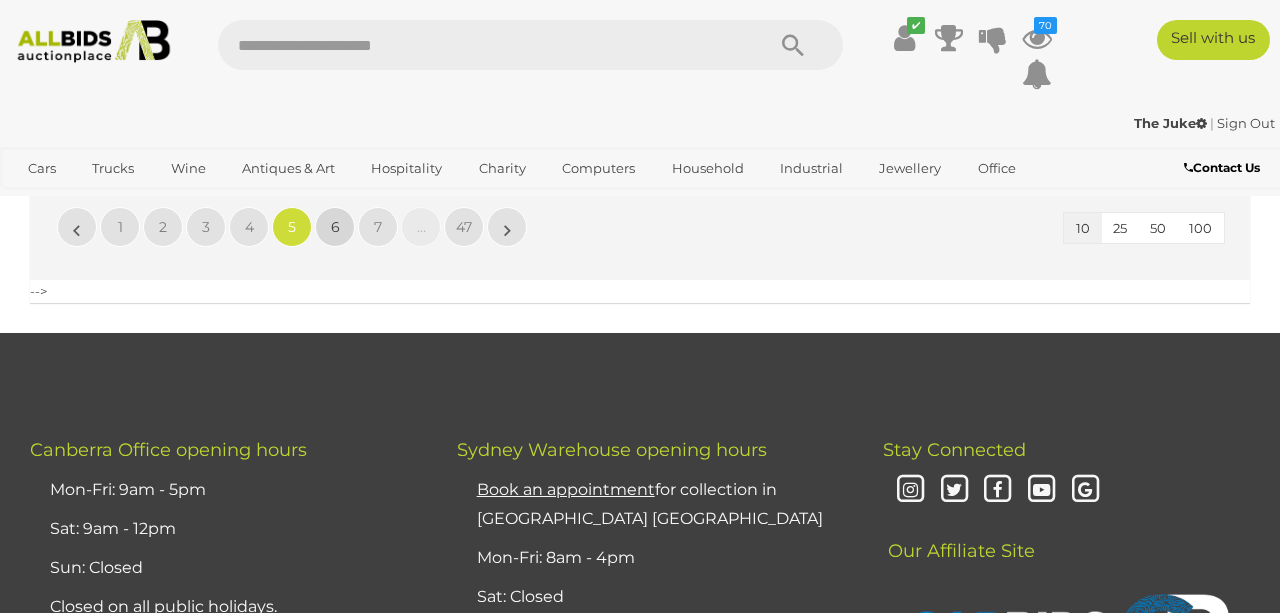 click on "6" at bounding box center [335, 227] 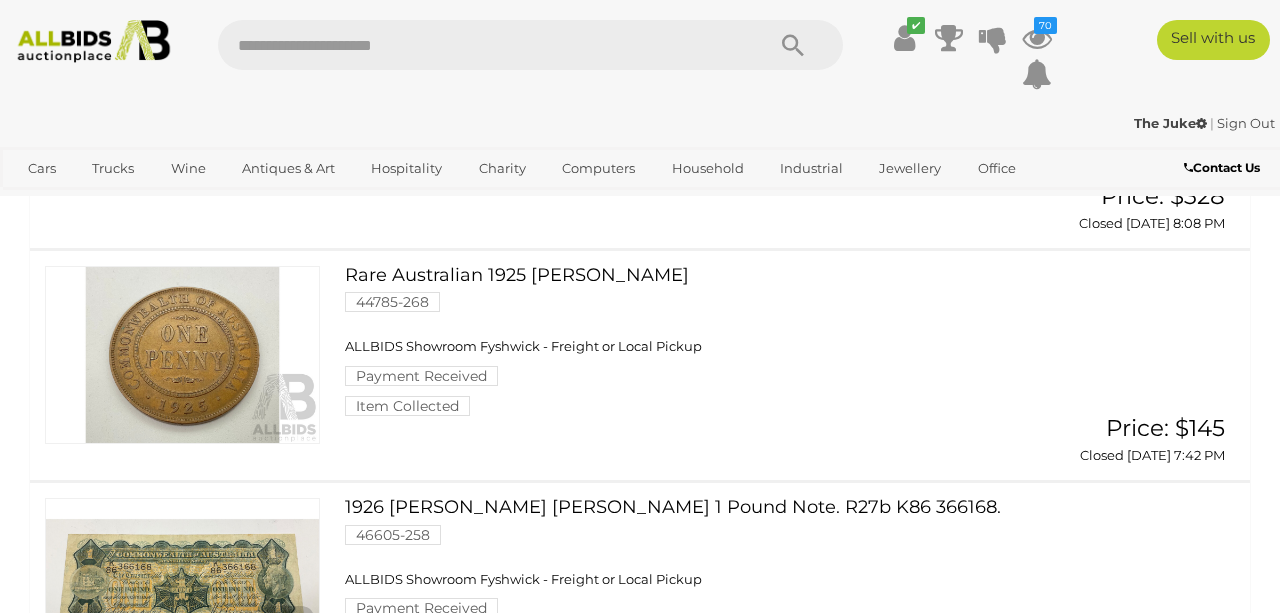 scroll, scrollTop: 670, scrollLeft: 0, axis: vertical 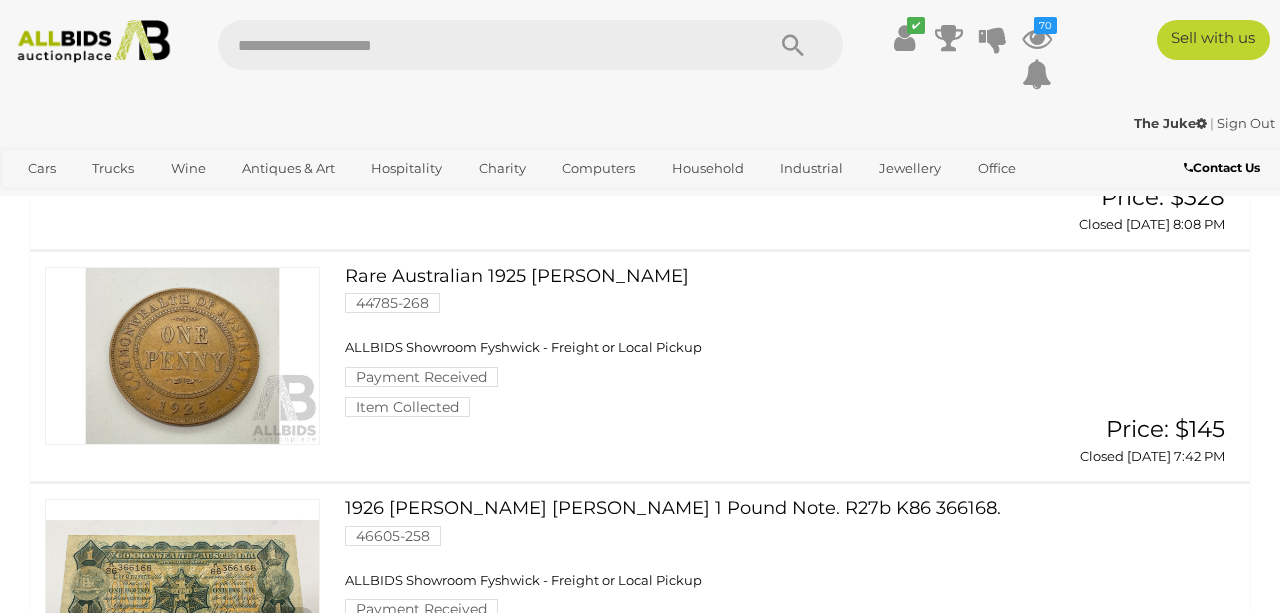 click at bounding box center (182, 356) 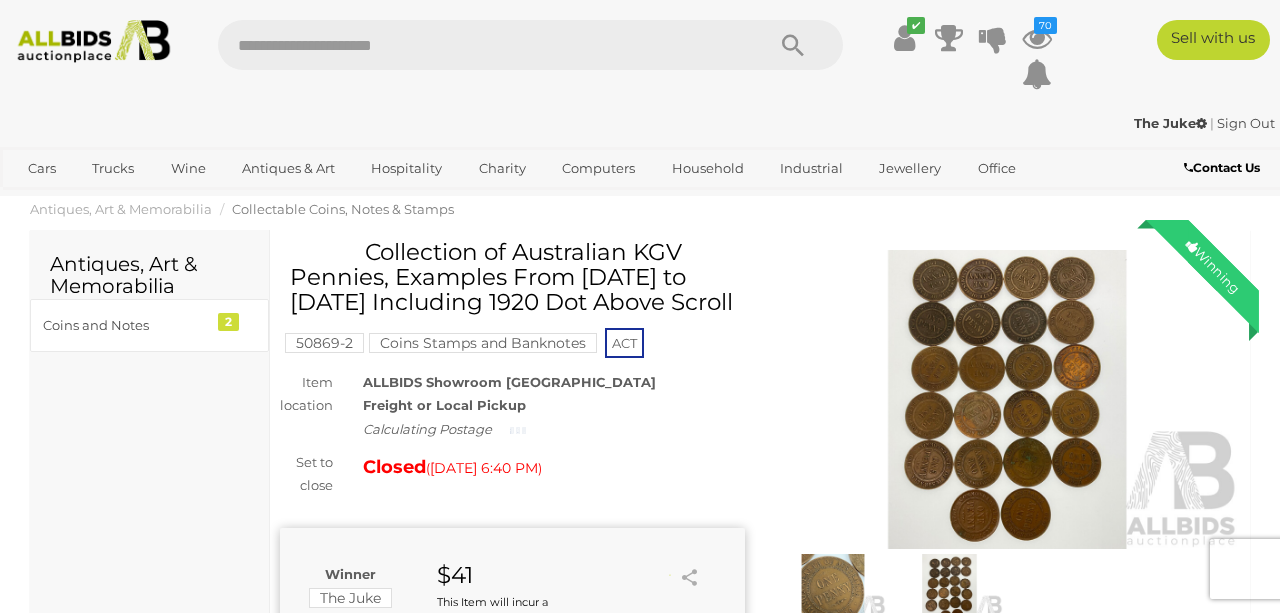 scroll, scrollTop: 0, scrollLeft: 0, axis: both 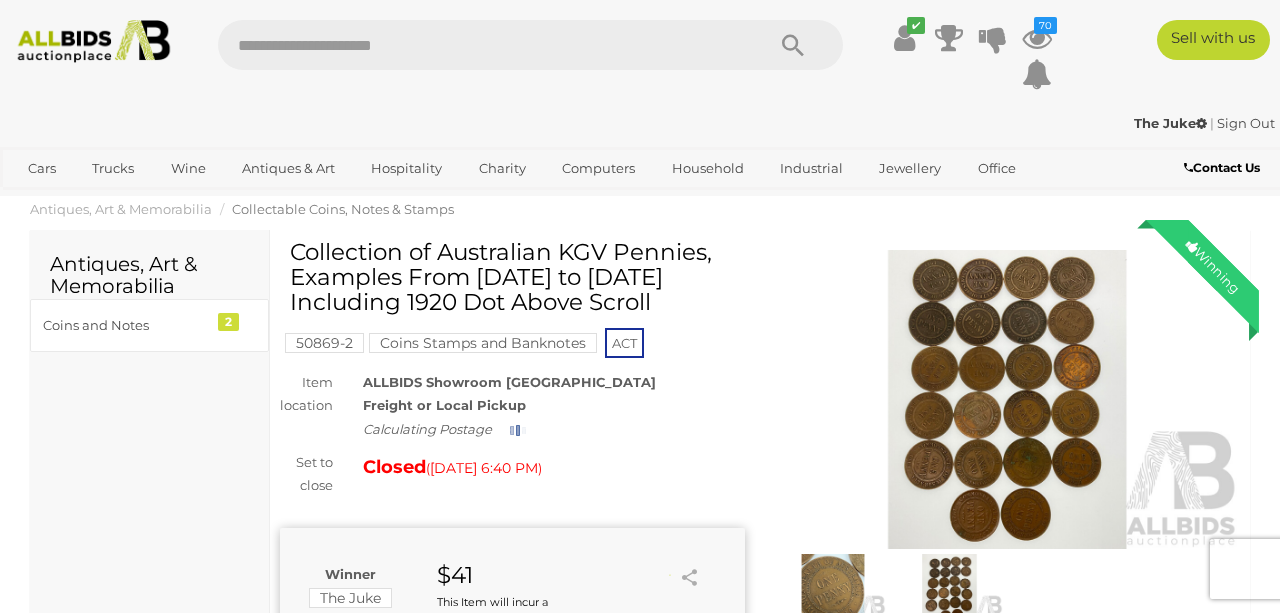 click at bounding box center [1007, 400] 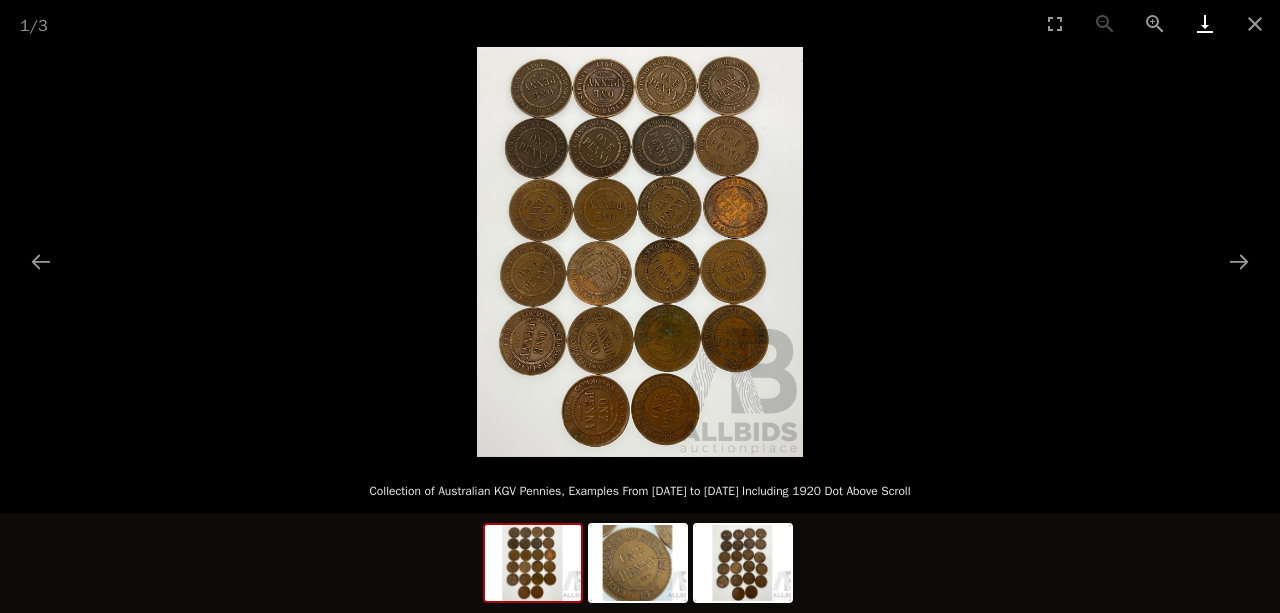 click at bounding box center [1205, 23] 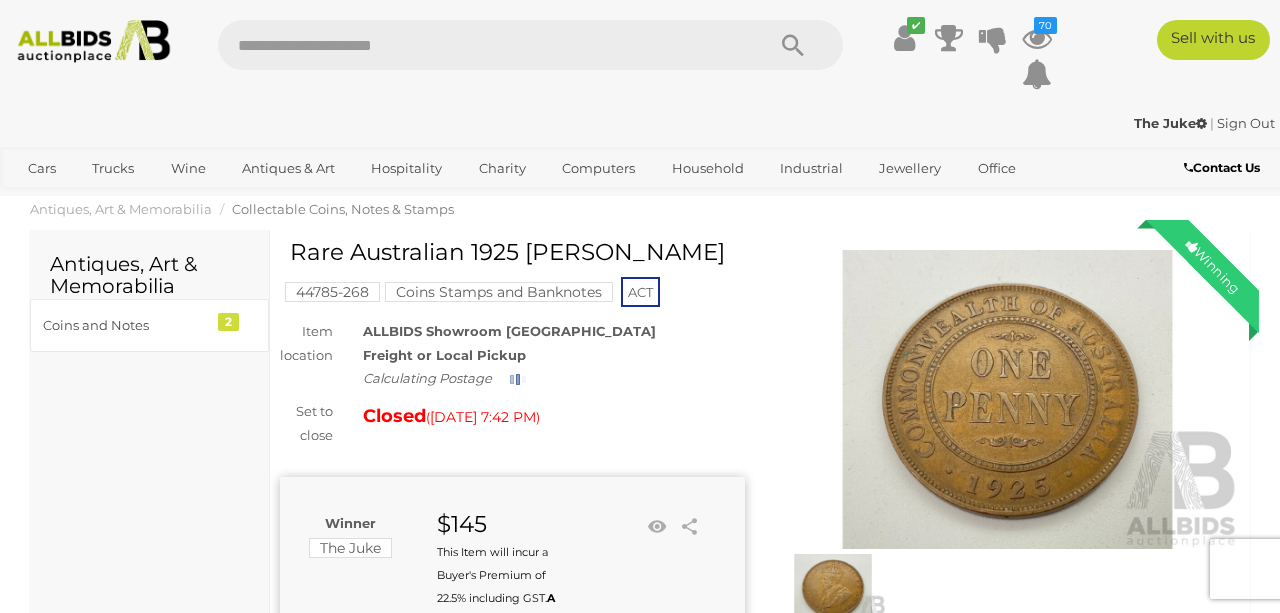 scroll, scrollTop: 0, scrollLeft: 0, axis: both 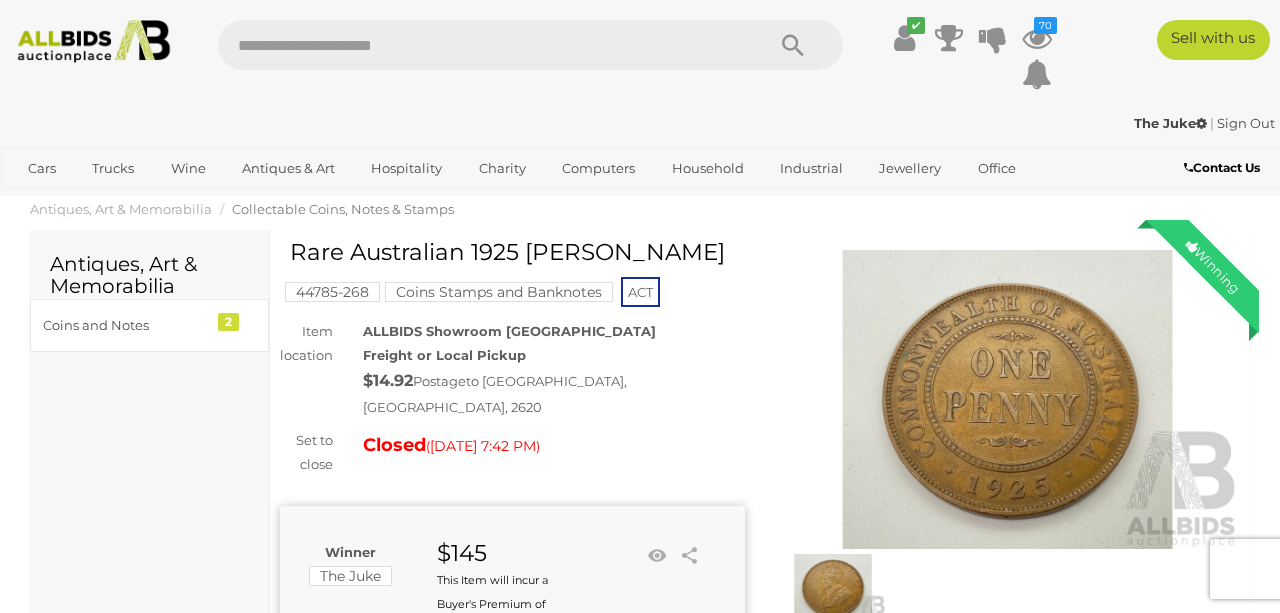 click at bounding box center [1007, 400] 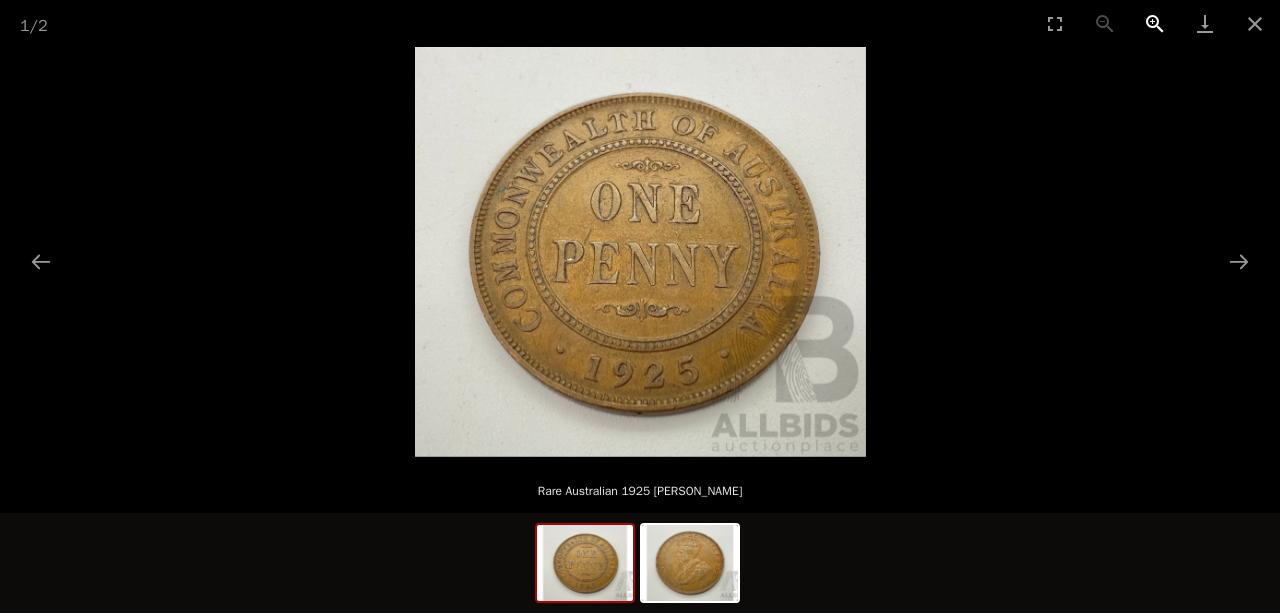 click at bounding box center [1155, 23] 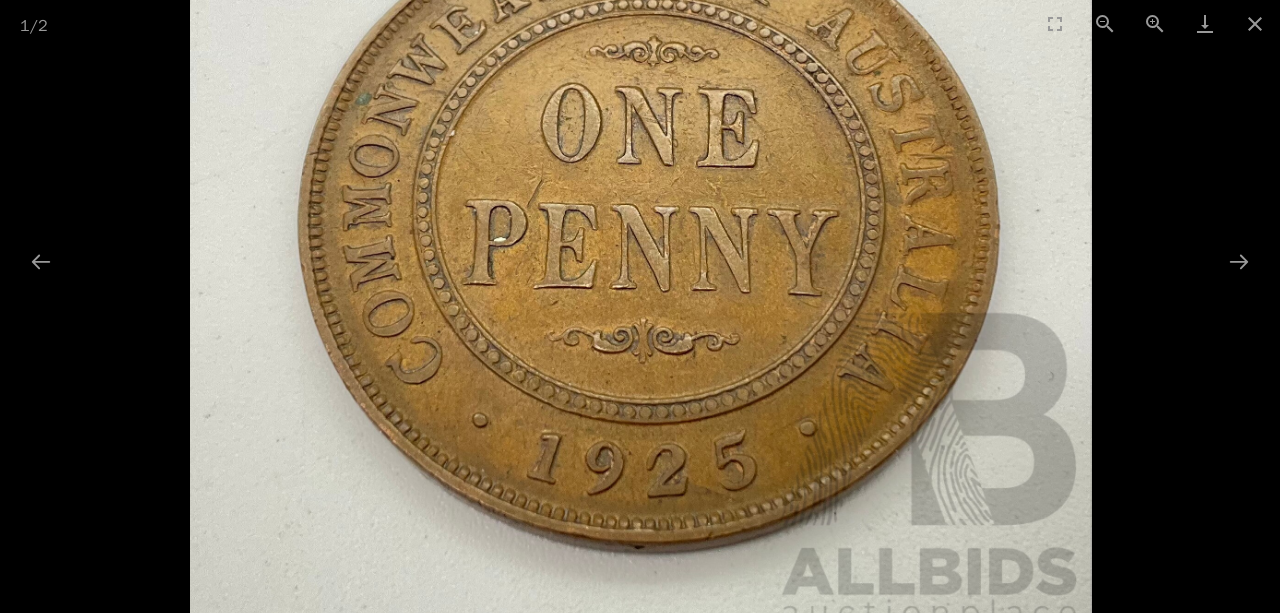 scroll, scrollTop: 0, scrollLeft: 0, axis: both 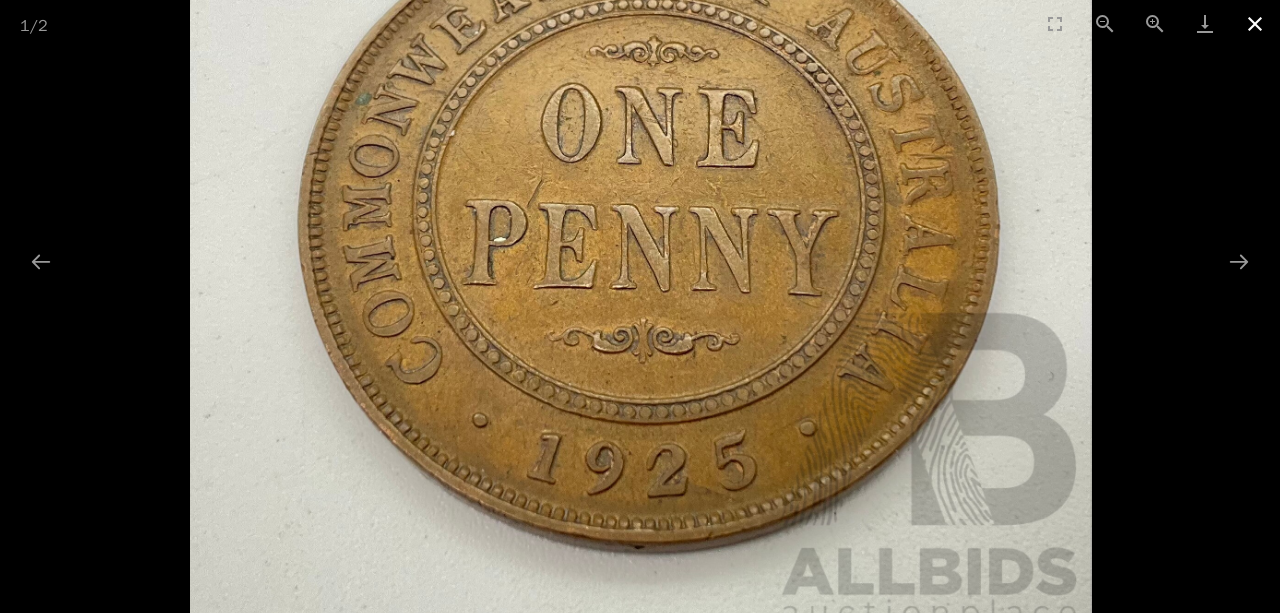 click at bounding box center [1255, 23] 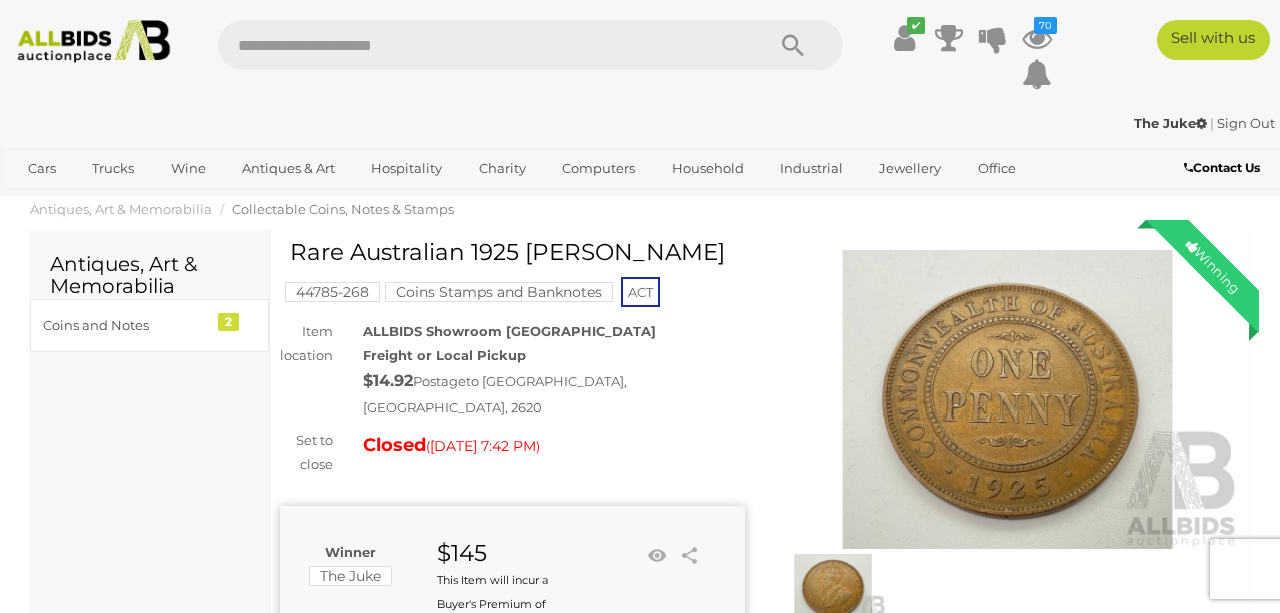 scroll, scrollTop: 0, scrollLeft: 0, axis: both 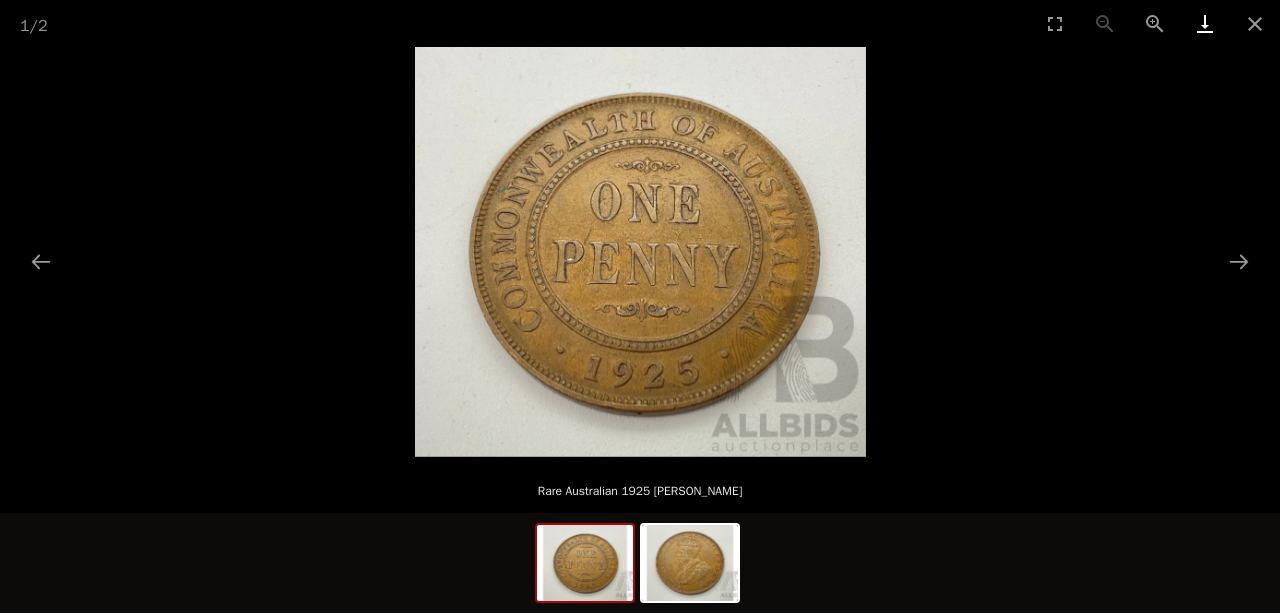 click at bounding box center (1205, 23) 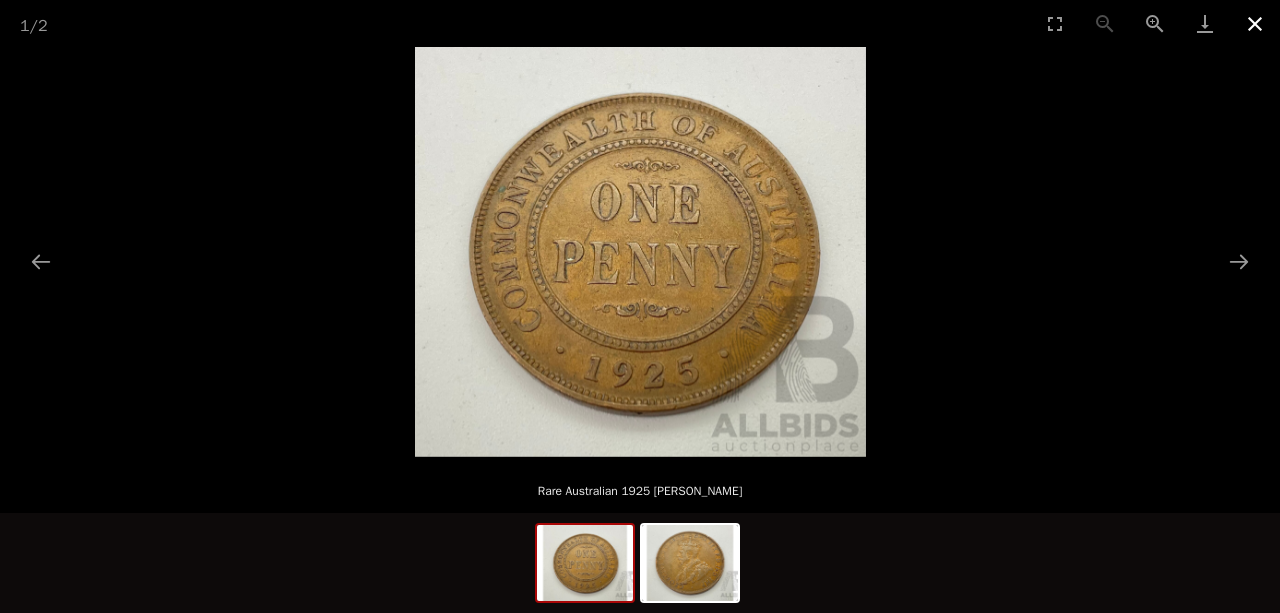 click at bounding box center (1255, 23) 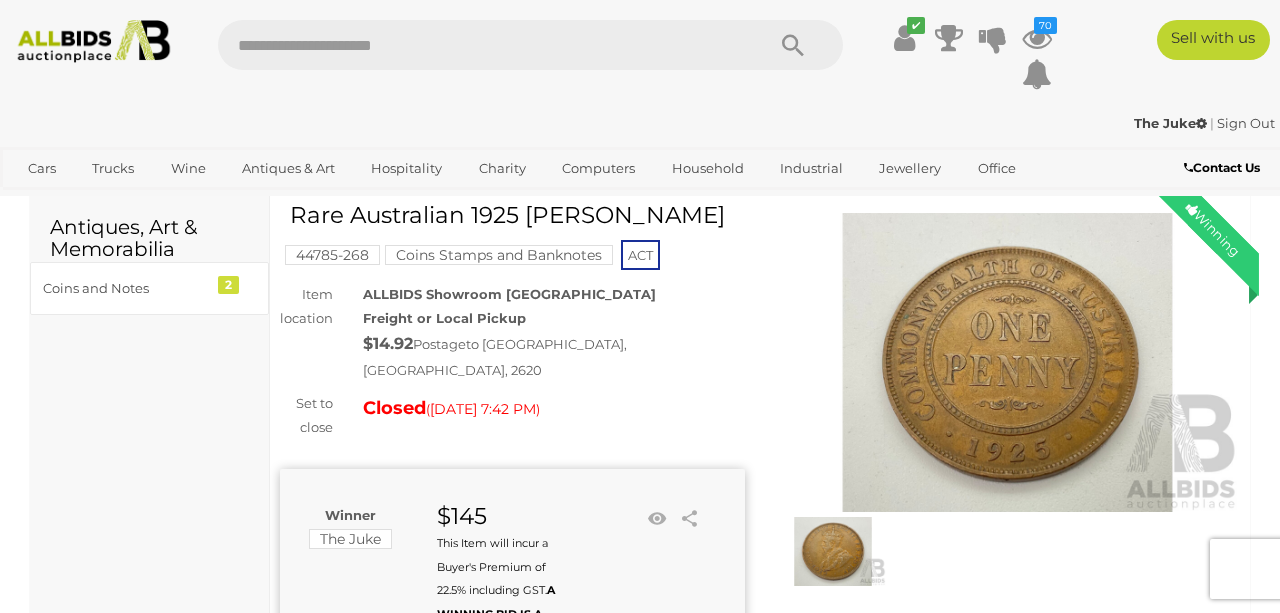 scroll, scrollTop: 56, scrollLeft: 0, axis: vertical 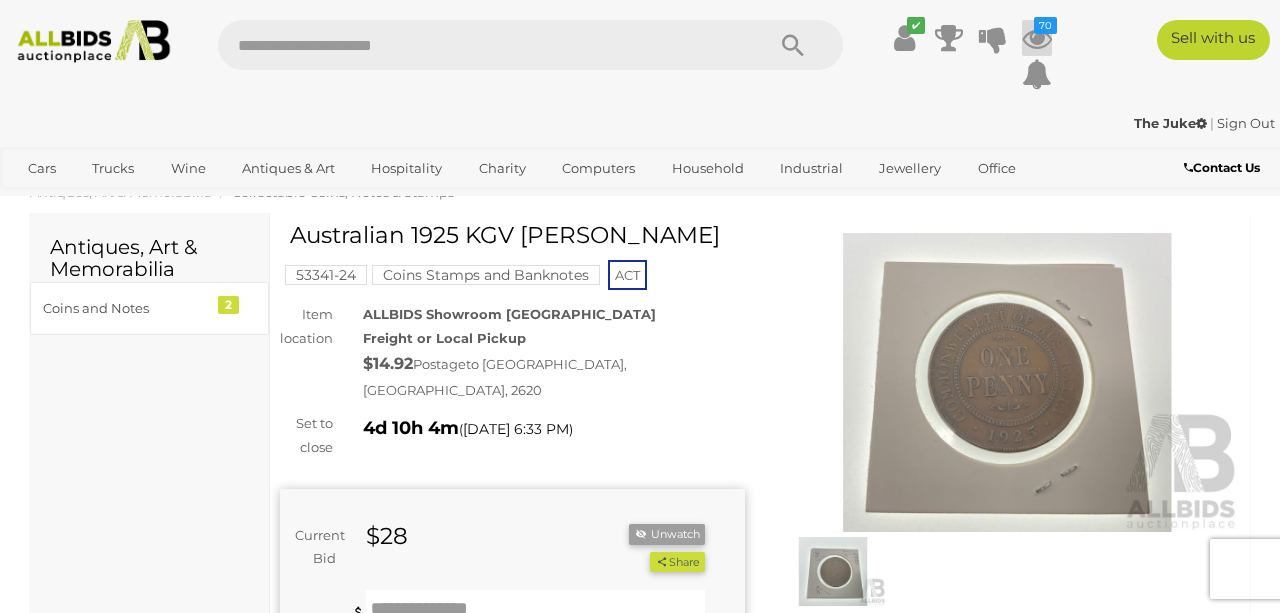 click at bounding box center (1037, 38) 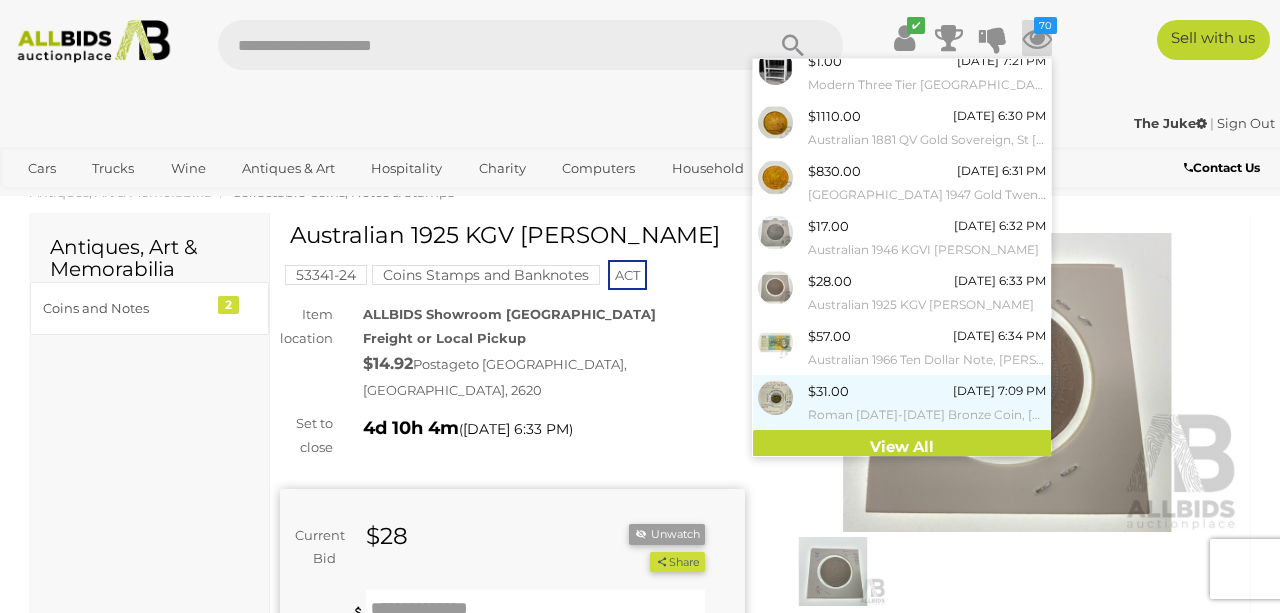 scroll, scrollTop: 230, scrollLeft: 0, axis: vertical 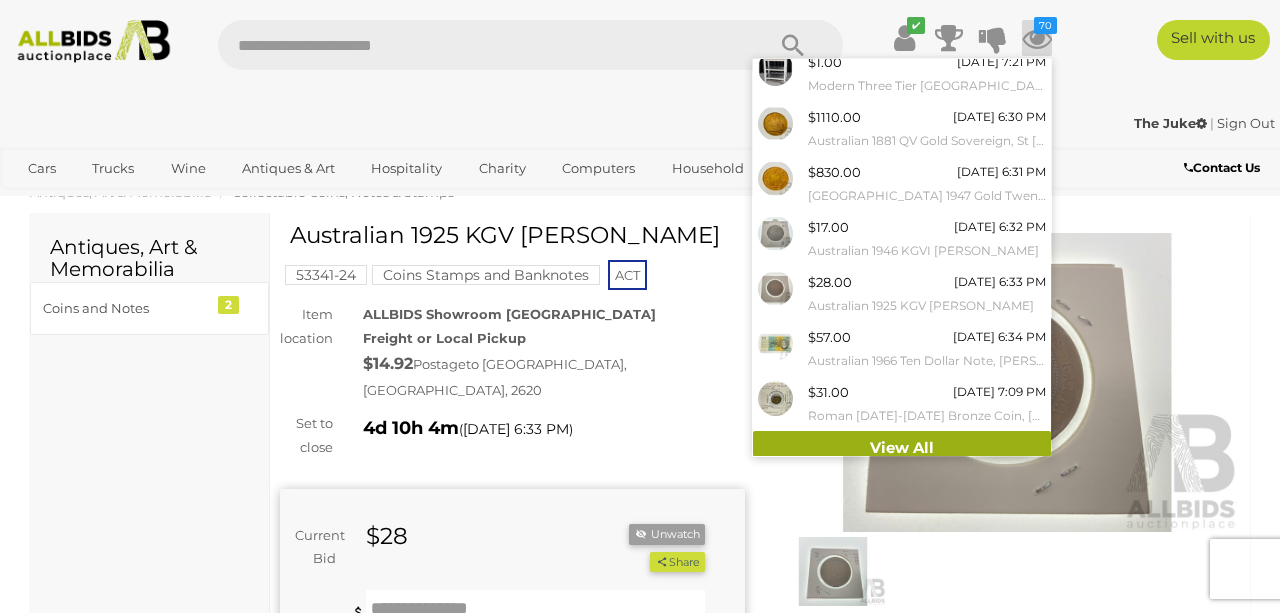 click on "View All" at bounding box center (902, 448) 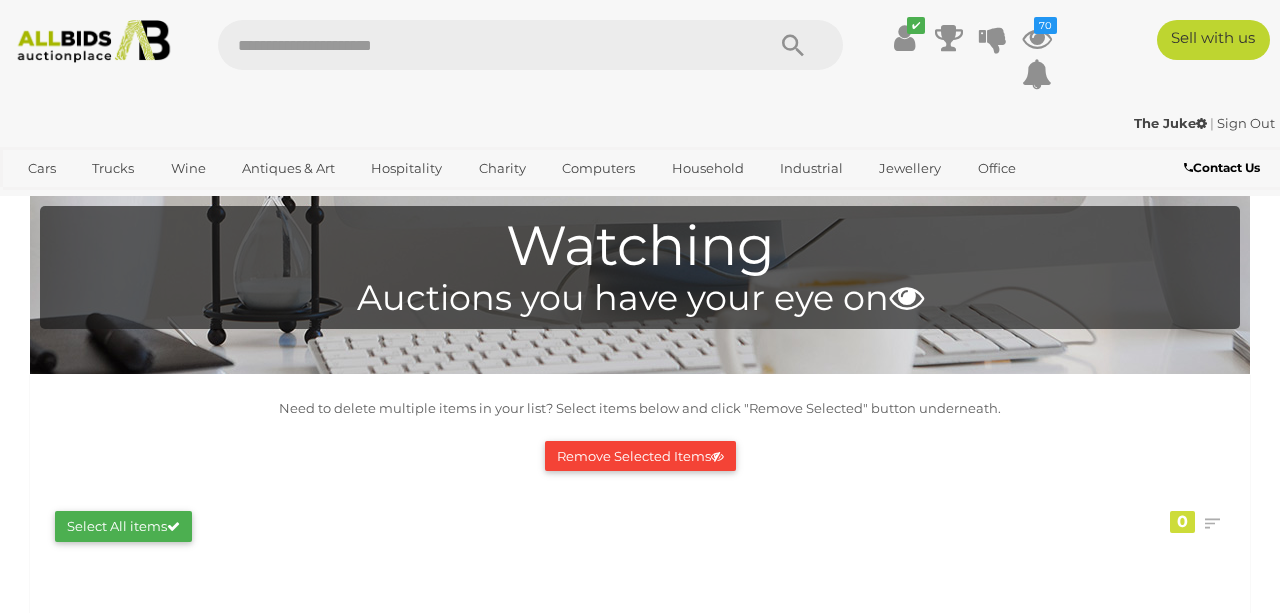scroll, scrollTop: 2624, scrollLeft: 0, axis: vertical 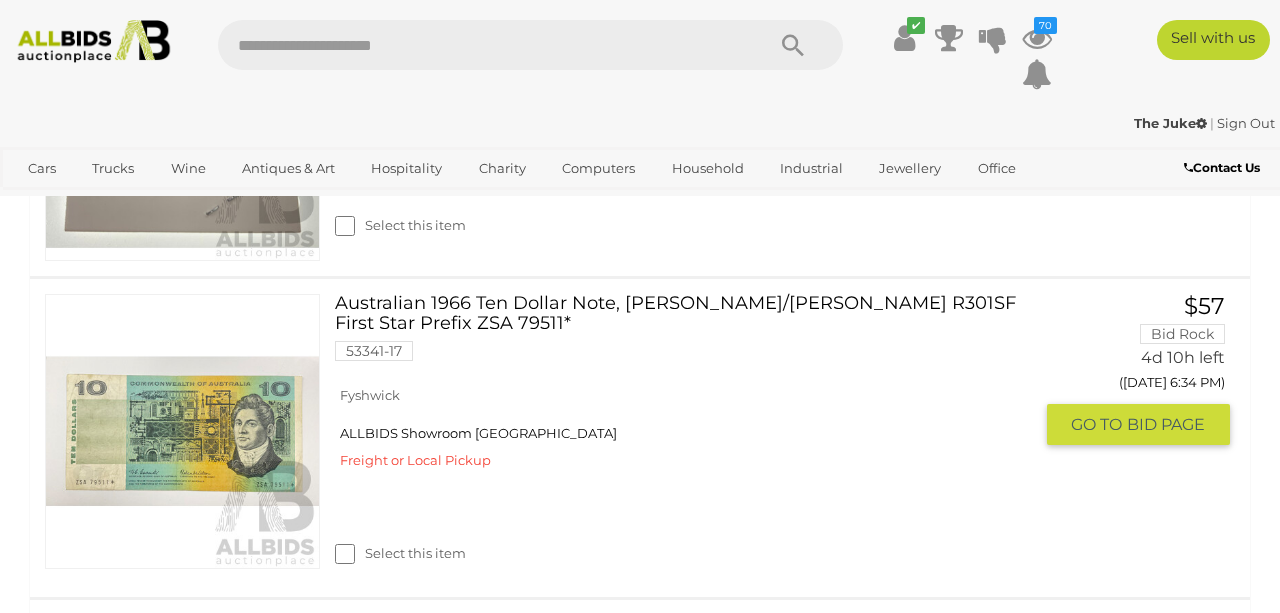 click at bounding box center [182, 431] 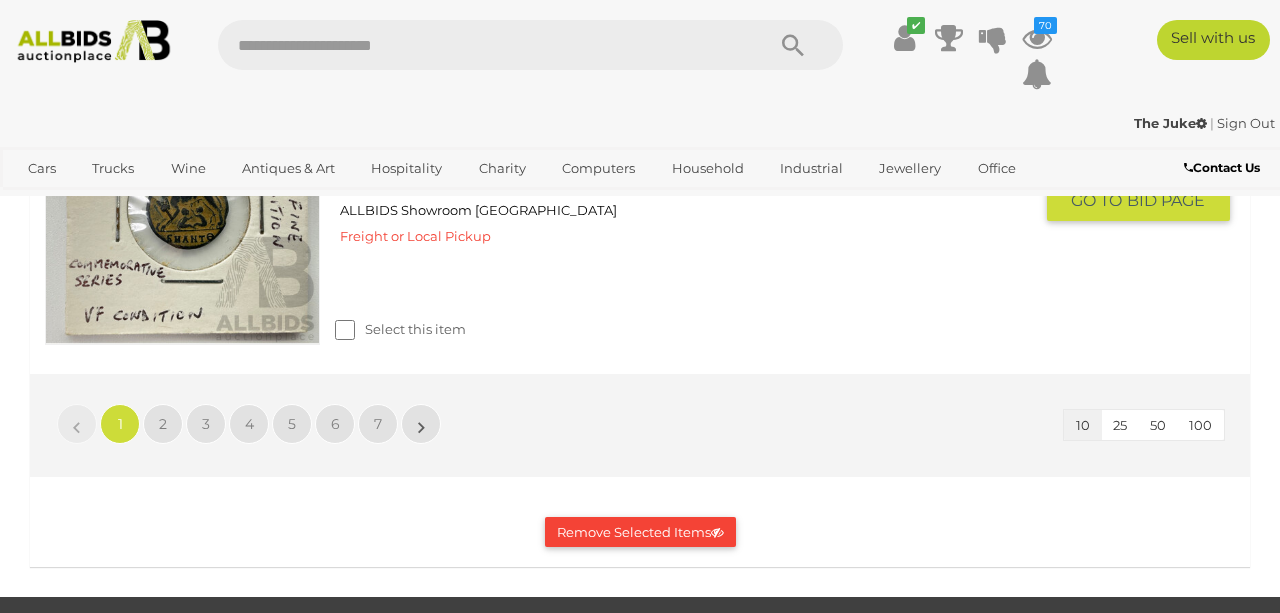 scroll, scrollTop: 3396, scrollLeft: 0, axis: vertical 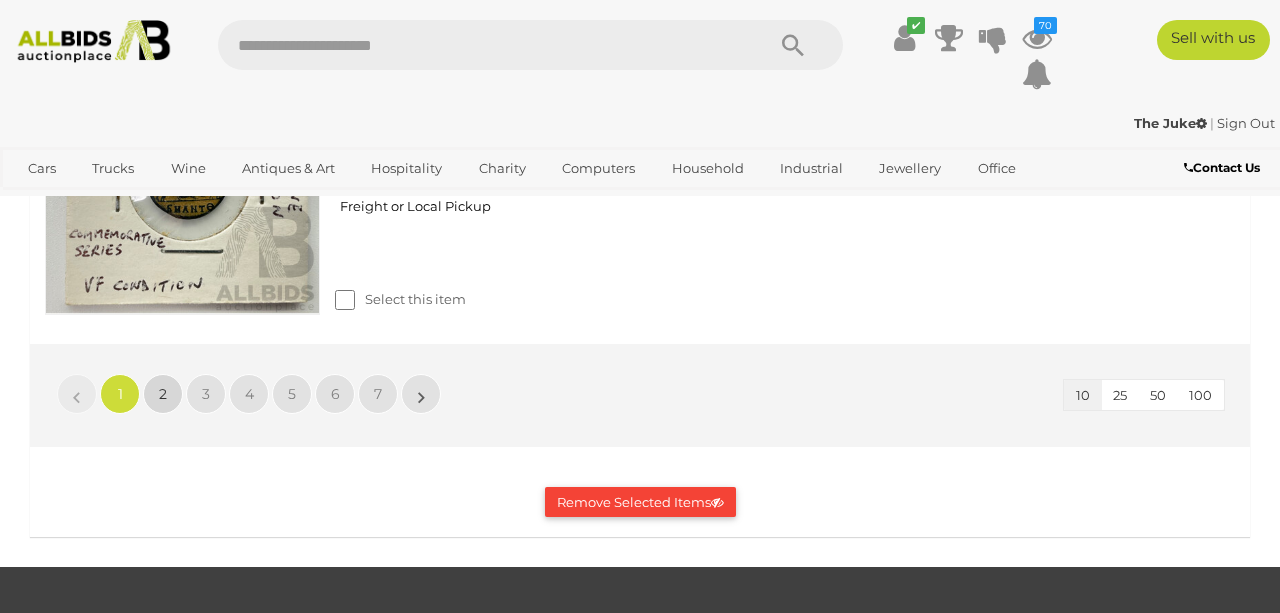 click on "2" at bounding box center [163, 394] 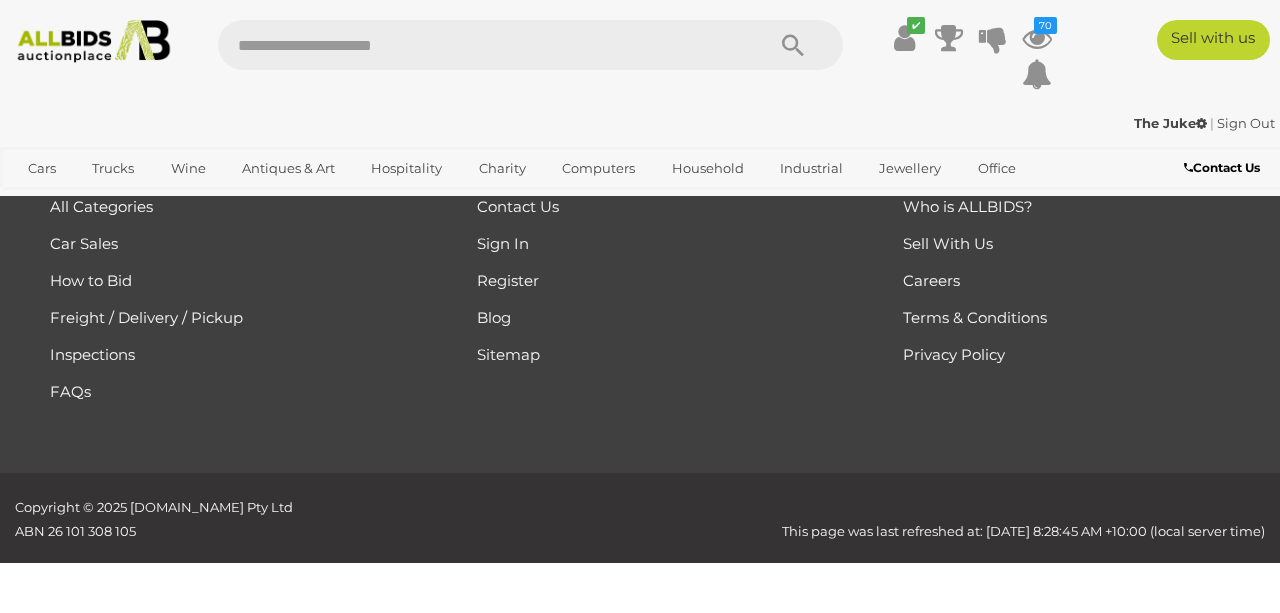 scroll, scrollTop: 1093, scrollLeft: 0, axis: vertical 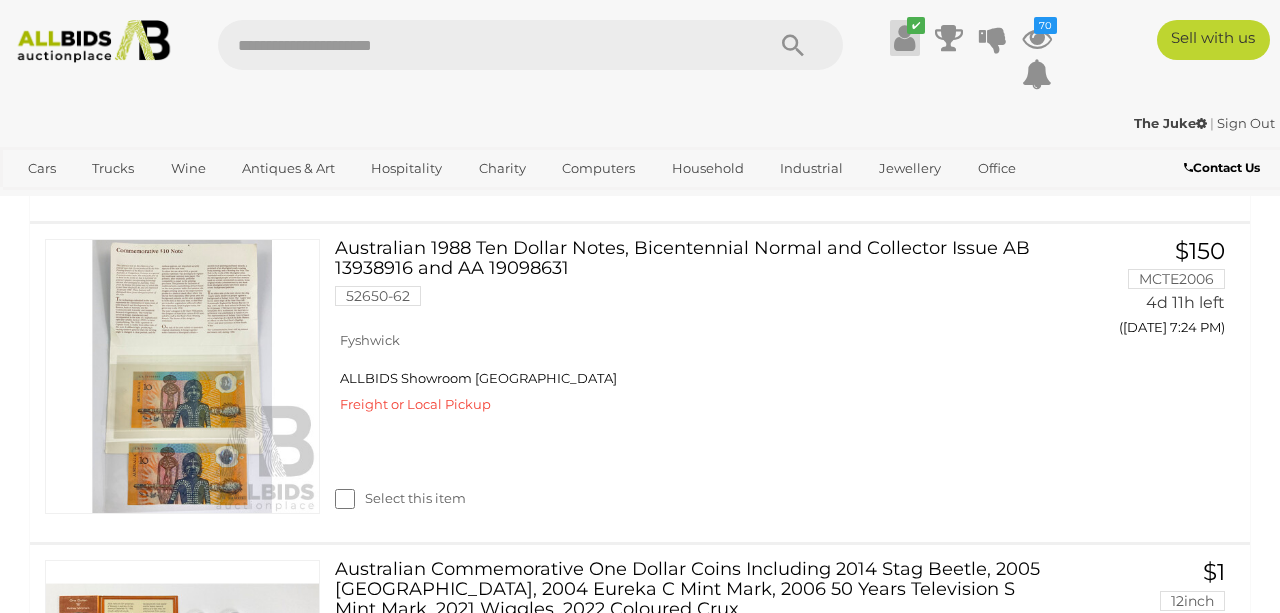 click at bounding box center [904, 38] 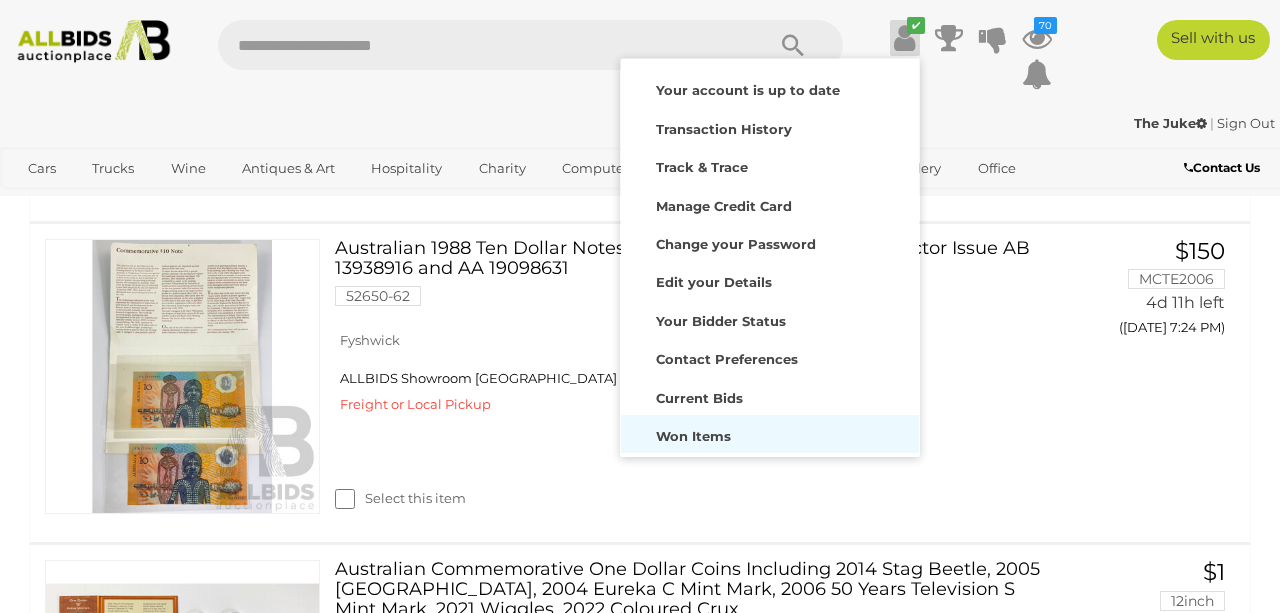 click on "Won Items" at bounding box center [770, 434] 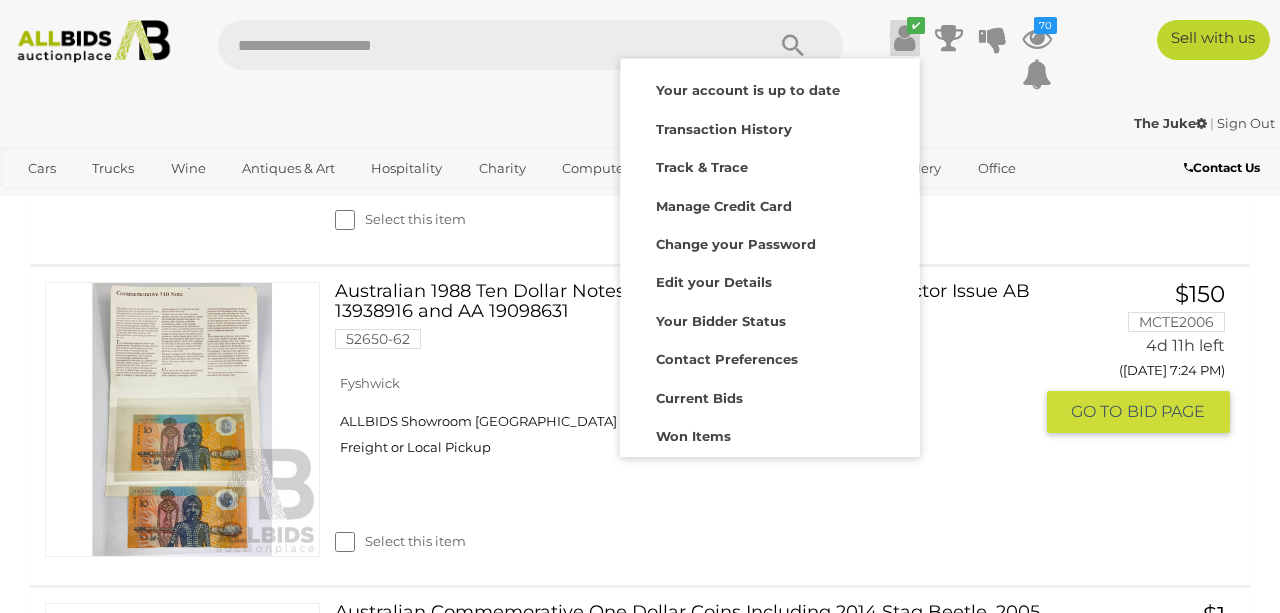 scroll, scrollTop: 913, scrollLeft: 0, axis: vertical 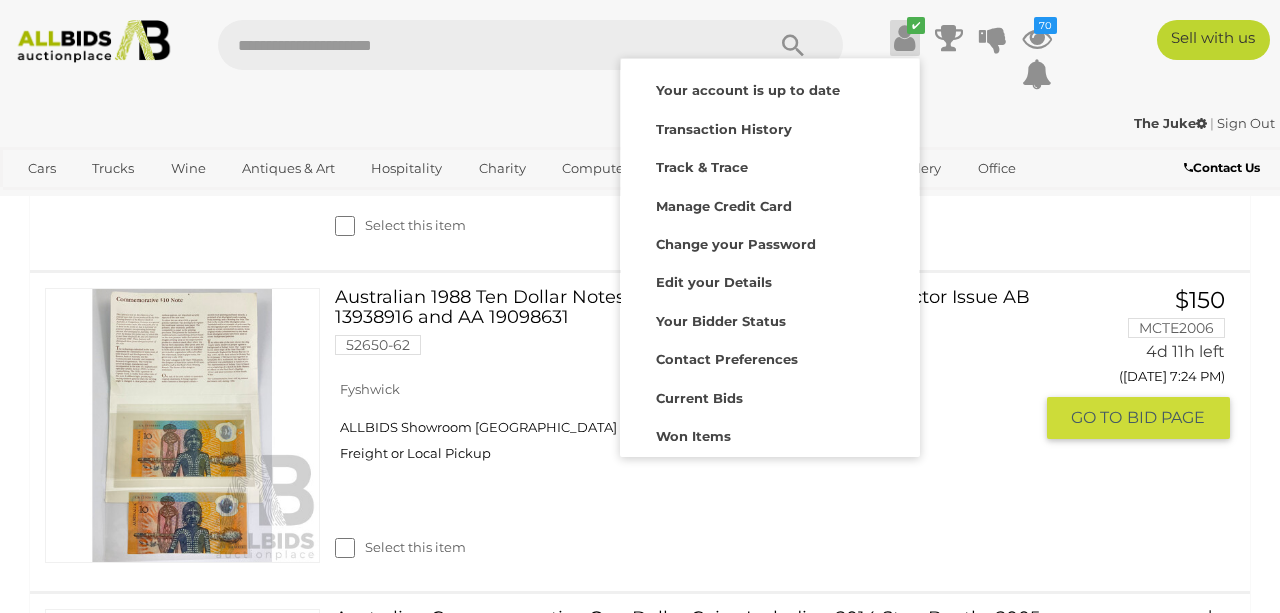 click on "Select this item" at bounding box center [691, 522] 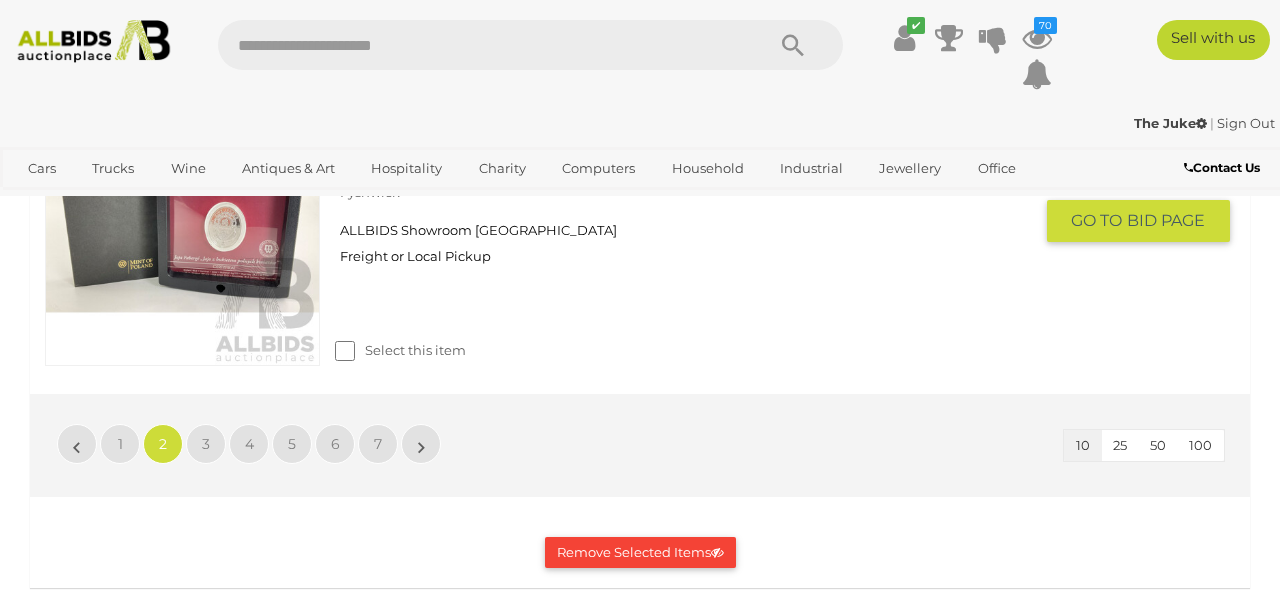 scroll, scrollTop: 3391, scrollLeft: 0, axis: vertical 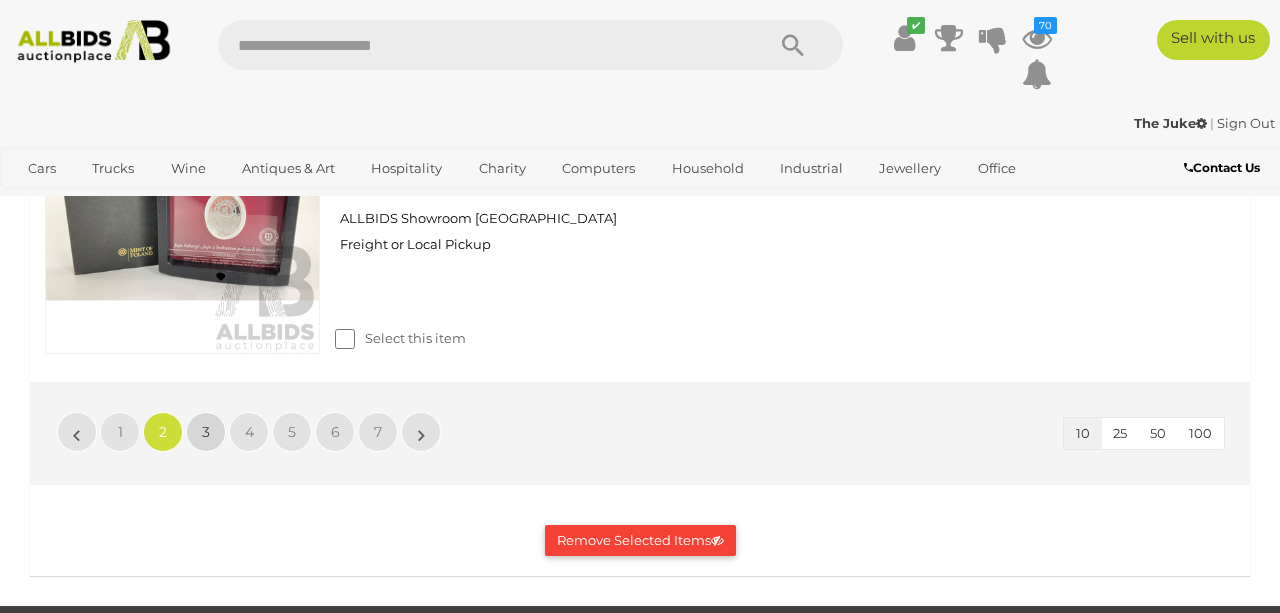click on "3" at bounding box center [206, 432] 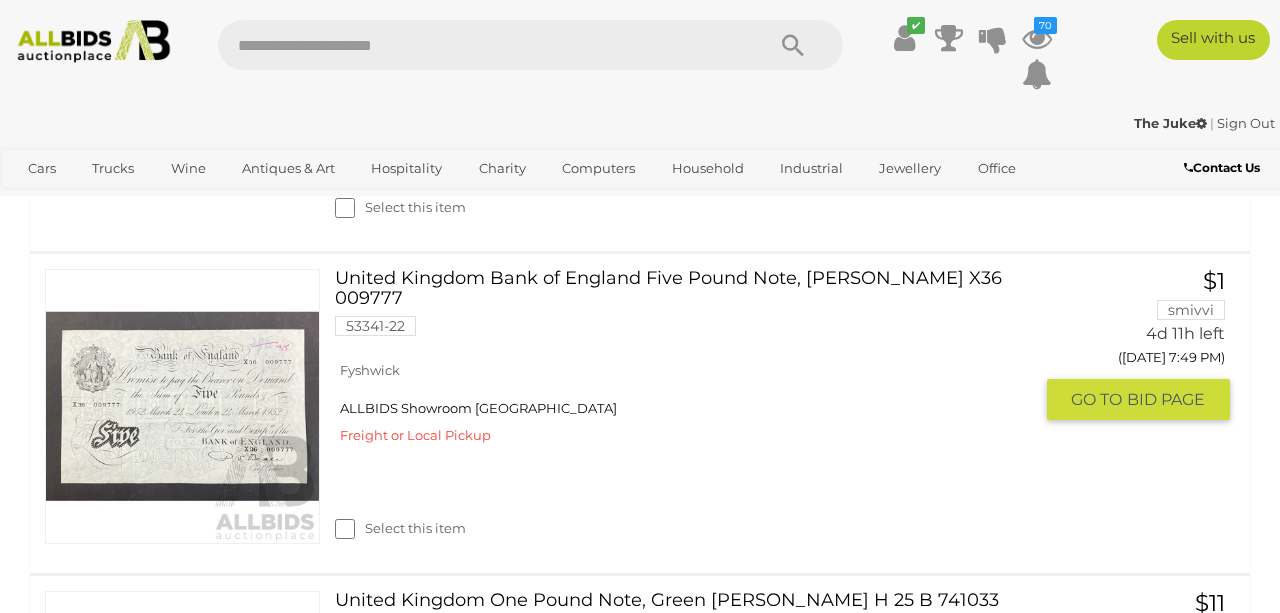 scroll, scrollTop: 1261, scrollLeft: 0, axis: vertical 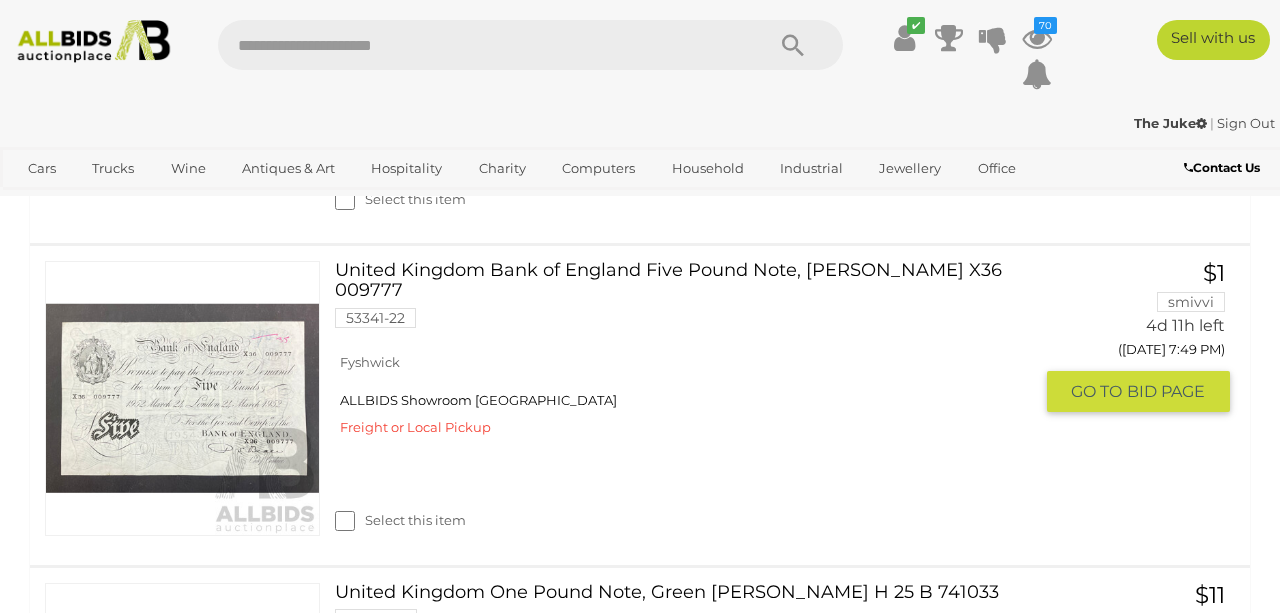 click at bounding box center [182, 398] 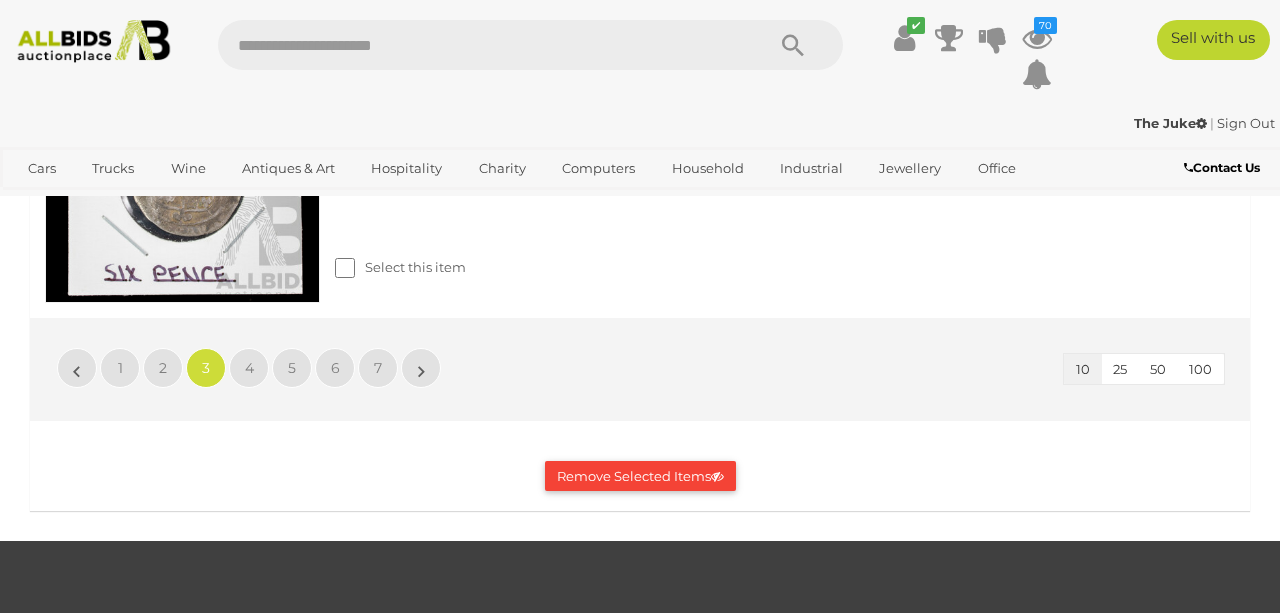 scroll, scrollTop: 3363, scrollLeft: 0, axis: vertical 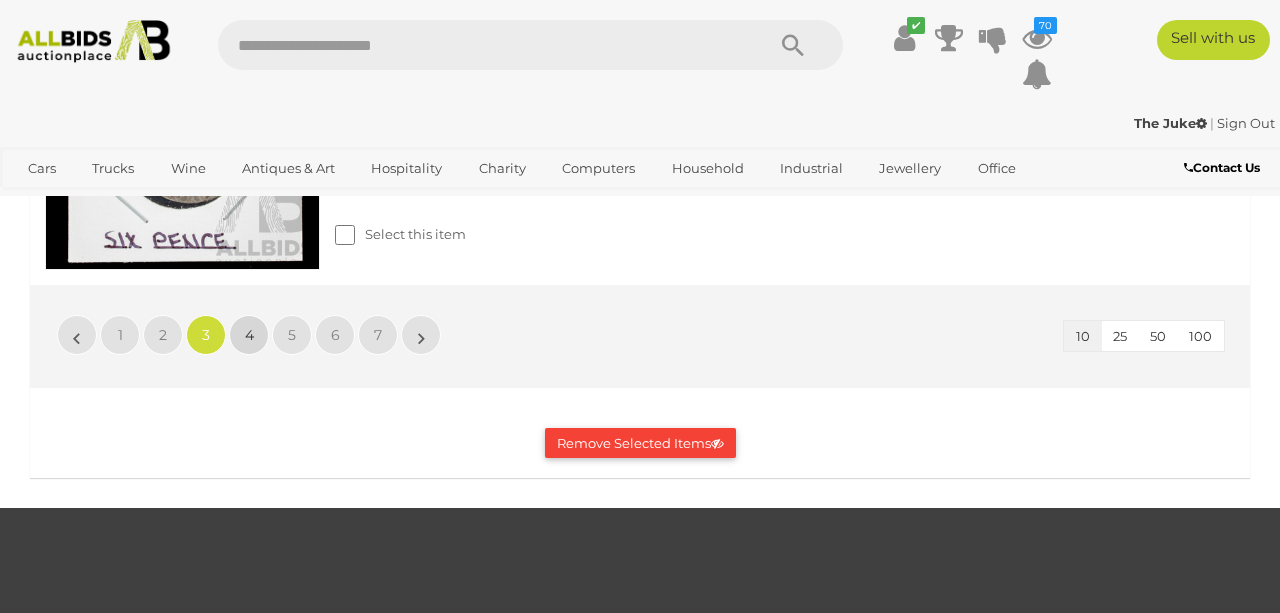 click on "4" at bounding box center [249, 335] 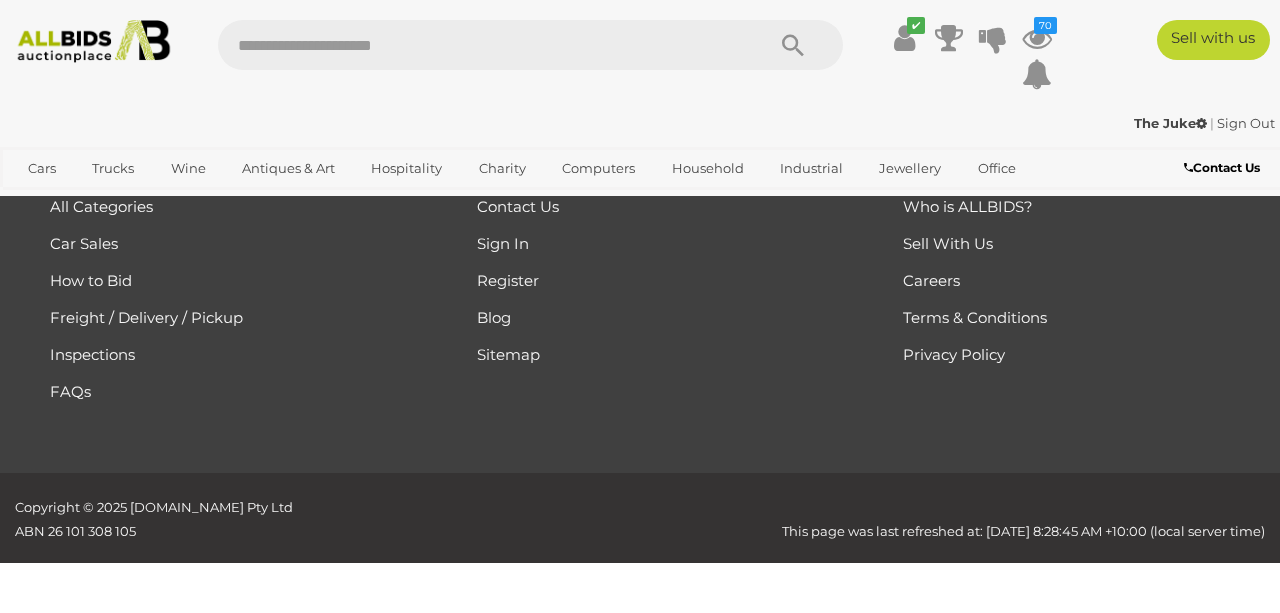 scroll, scrollTop: 1093, scrollLeft: 0, axis: vertical 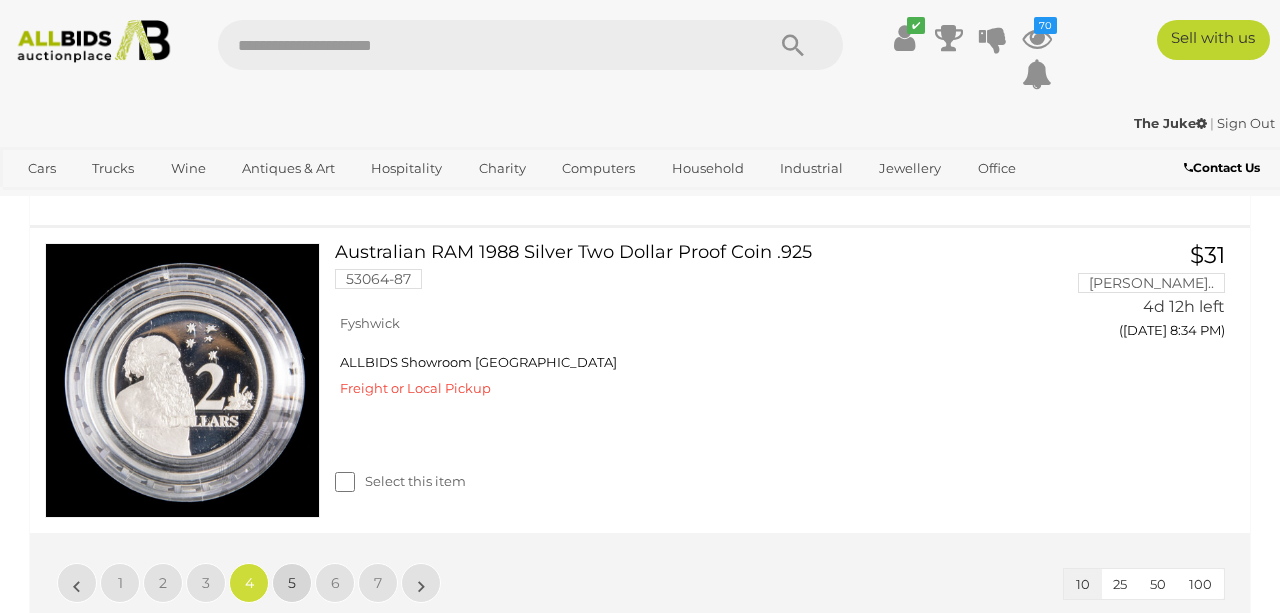 click on "5" at bounding box center [292, 583] 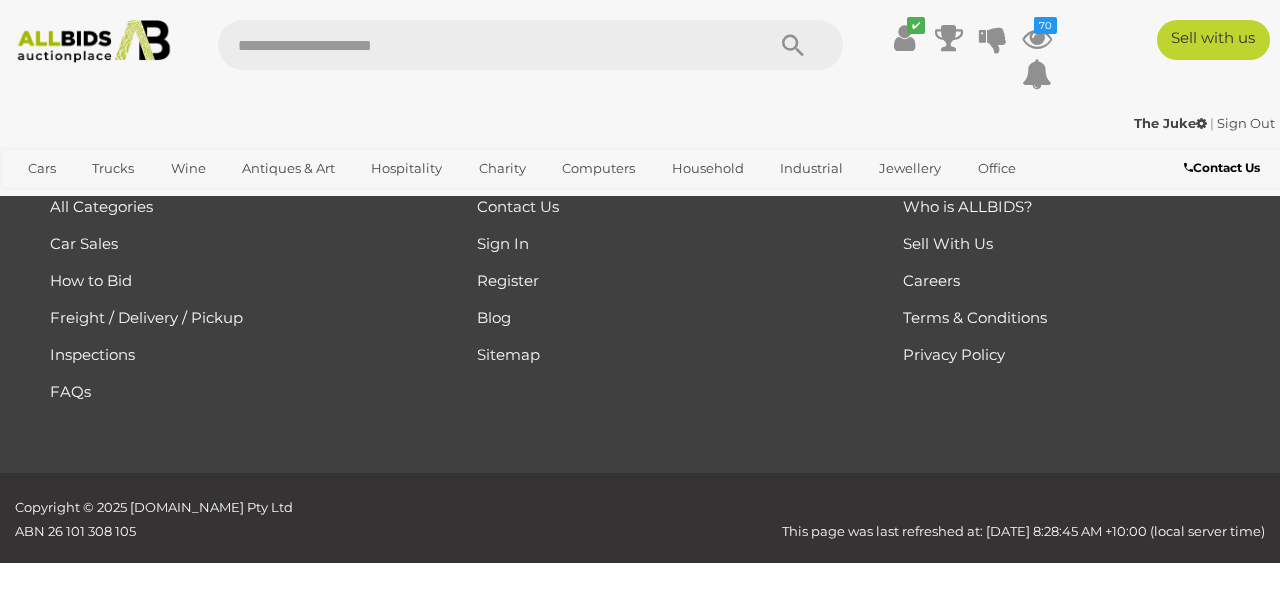 scroll, scrollTop: 1093, scrollLeft: 0, axis: vertical 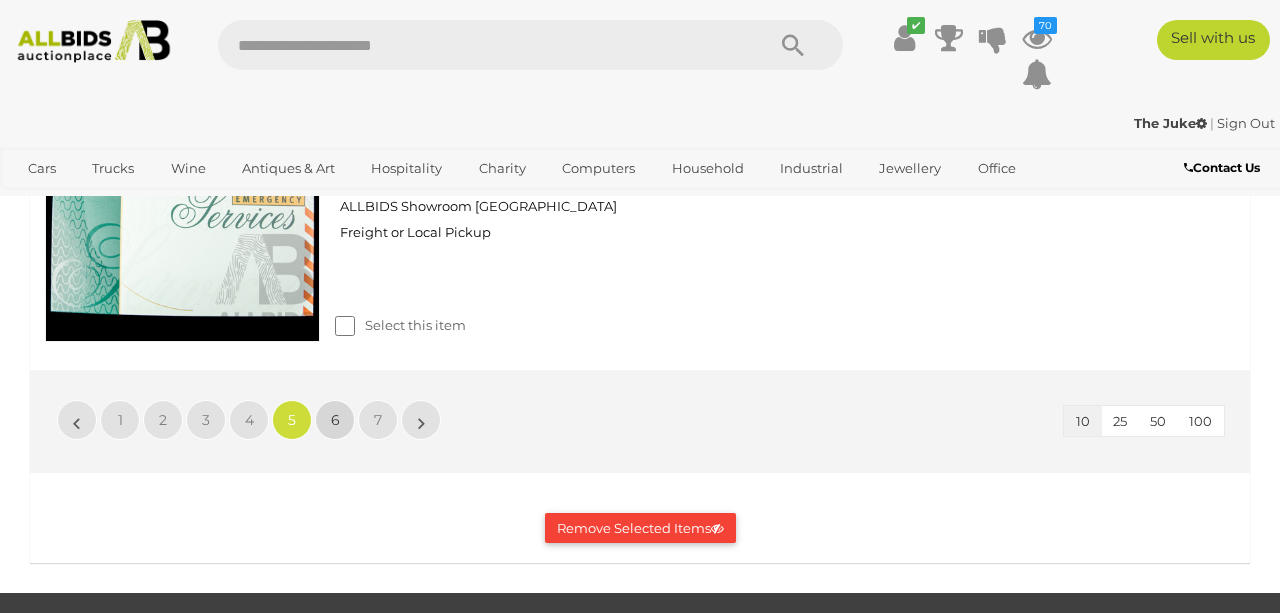 click on "6" at bounding box center [335, 420] 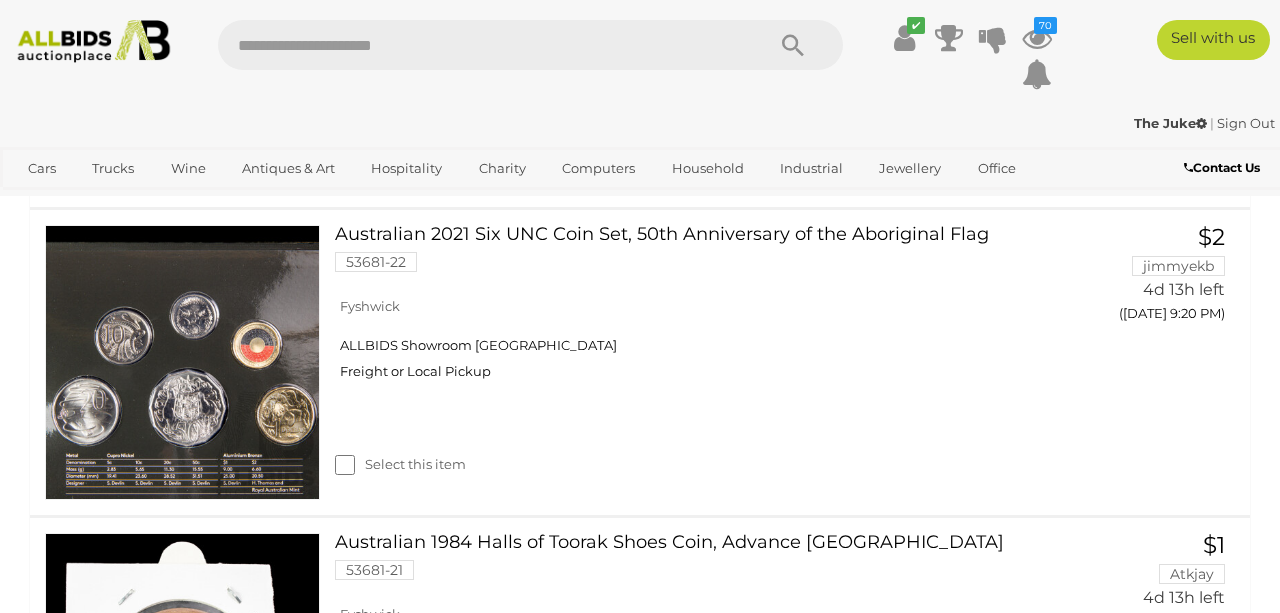 scroll, scrollTop: 1693, scrollLeft: 1, axis: both 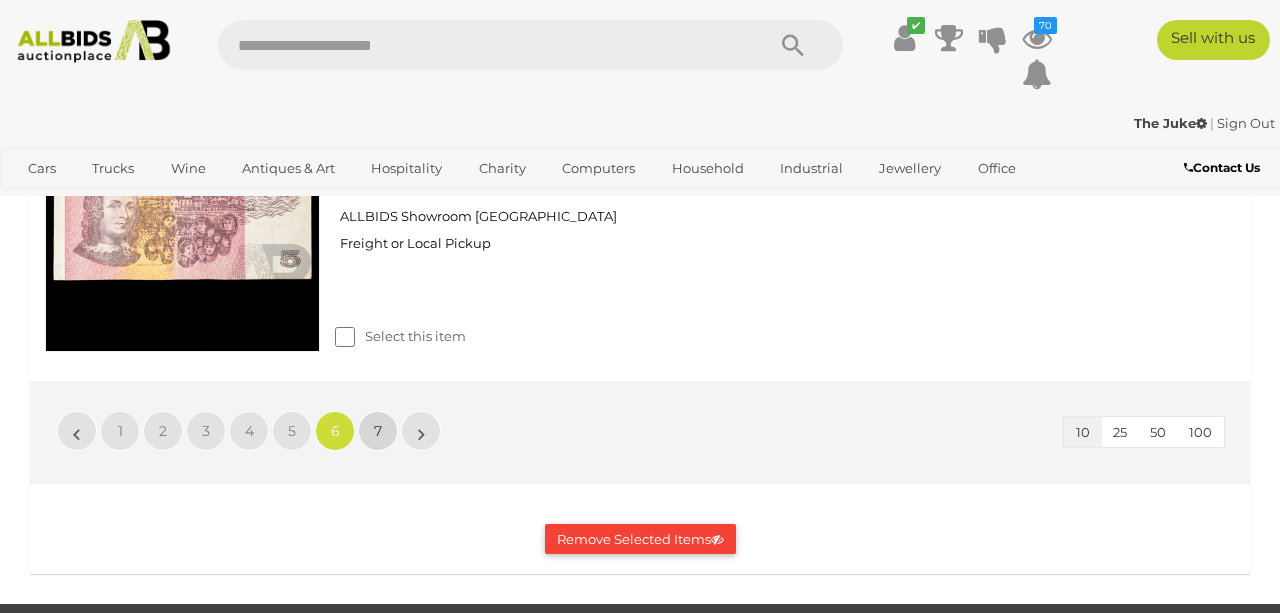 click on "7" at bounding box center [378, 431] 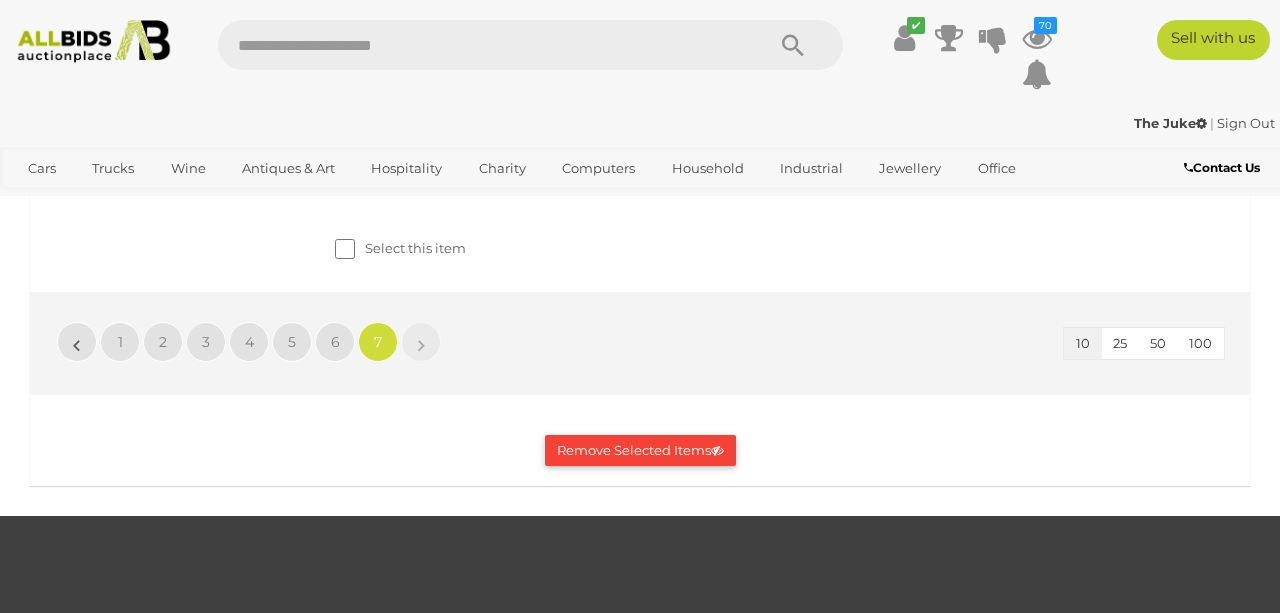 scroll, scrollTop: 3487, scrollLeft: 0, axis: vertical 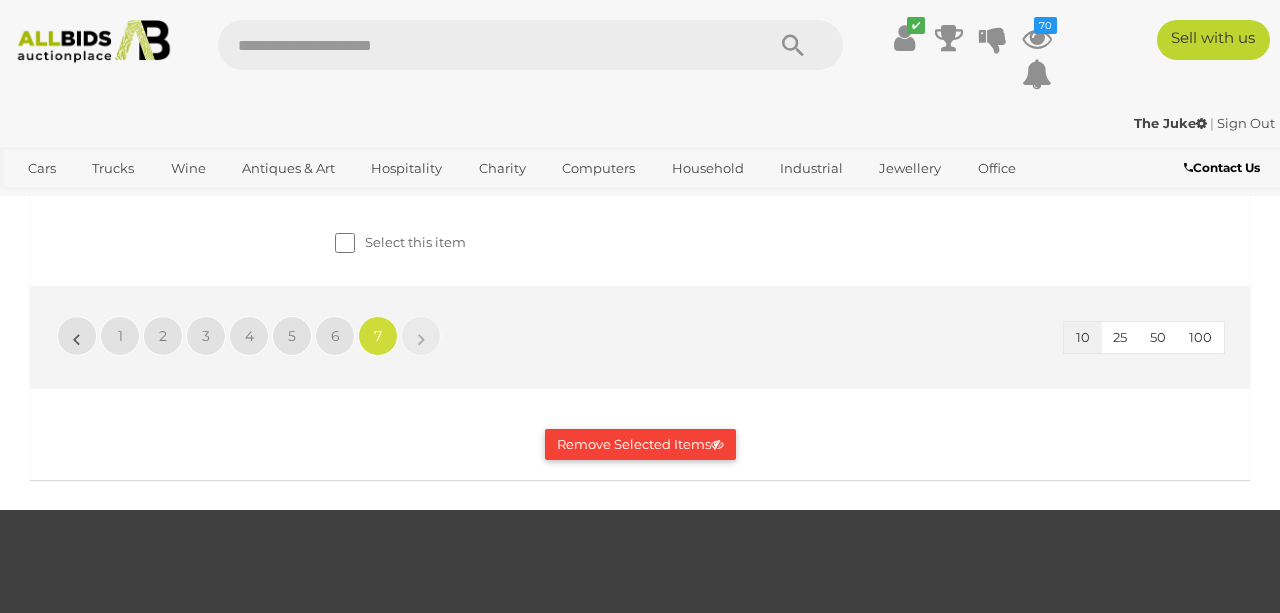 click at bounding box center [481, 45] 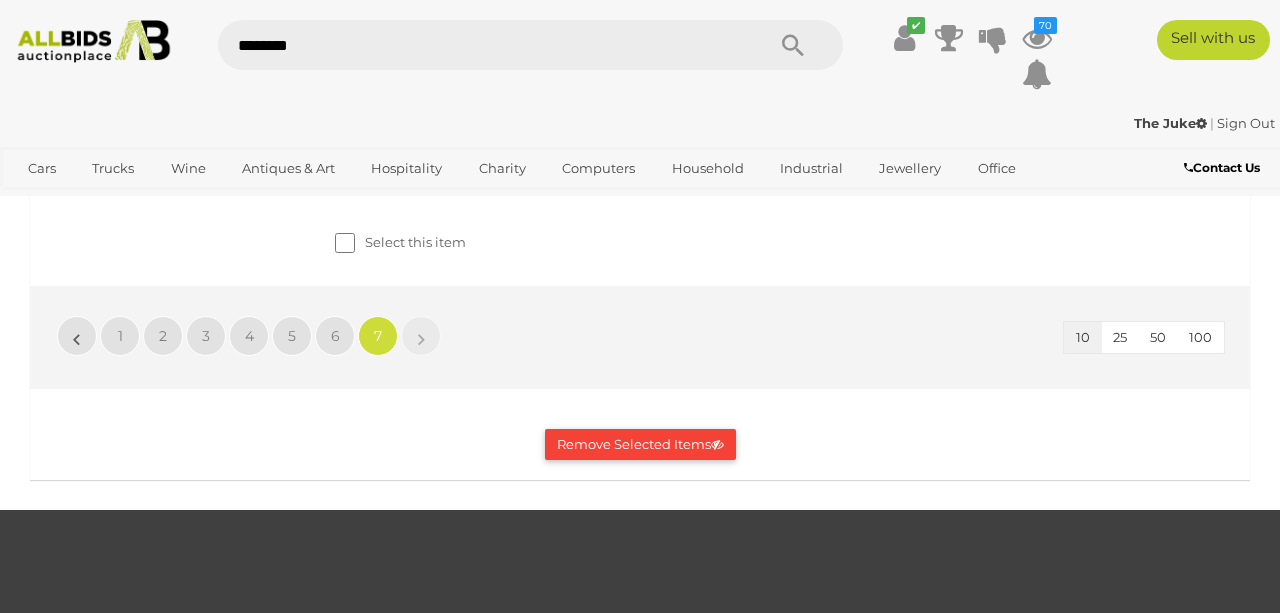 type on "********" 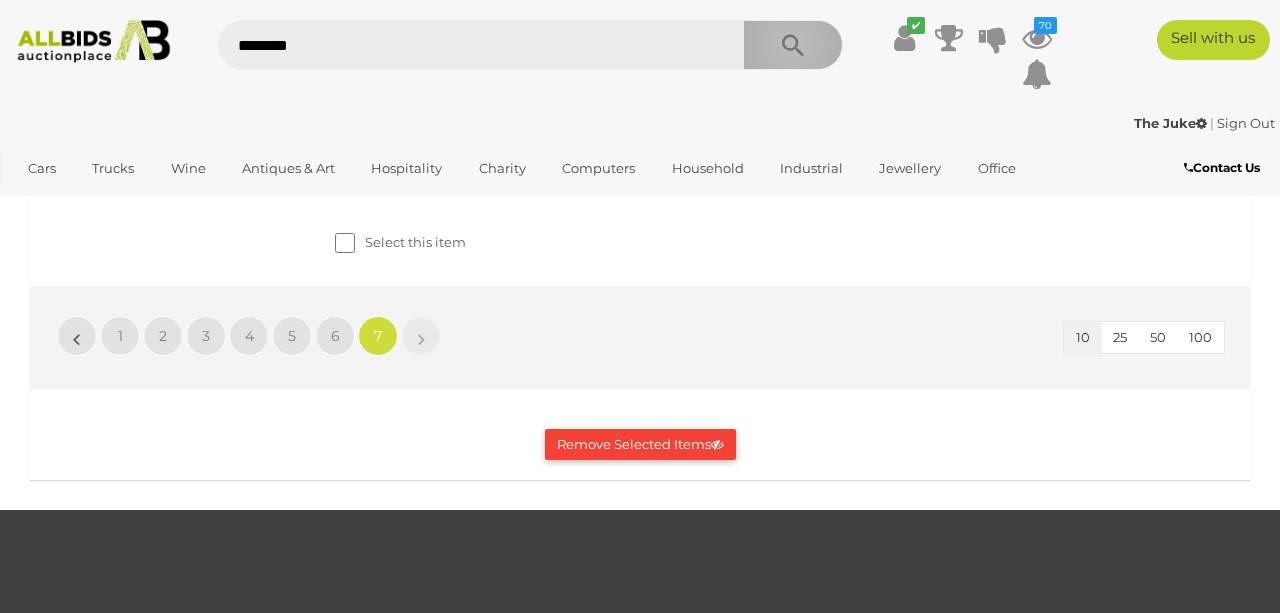 click at bounding box center [793, 46] 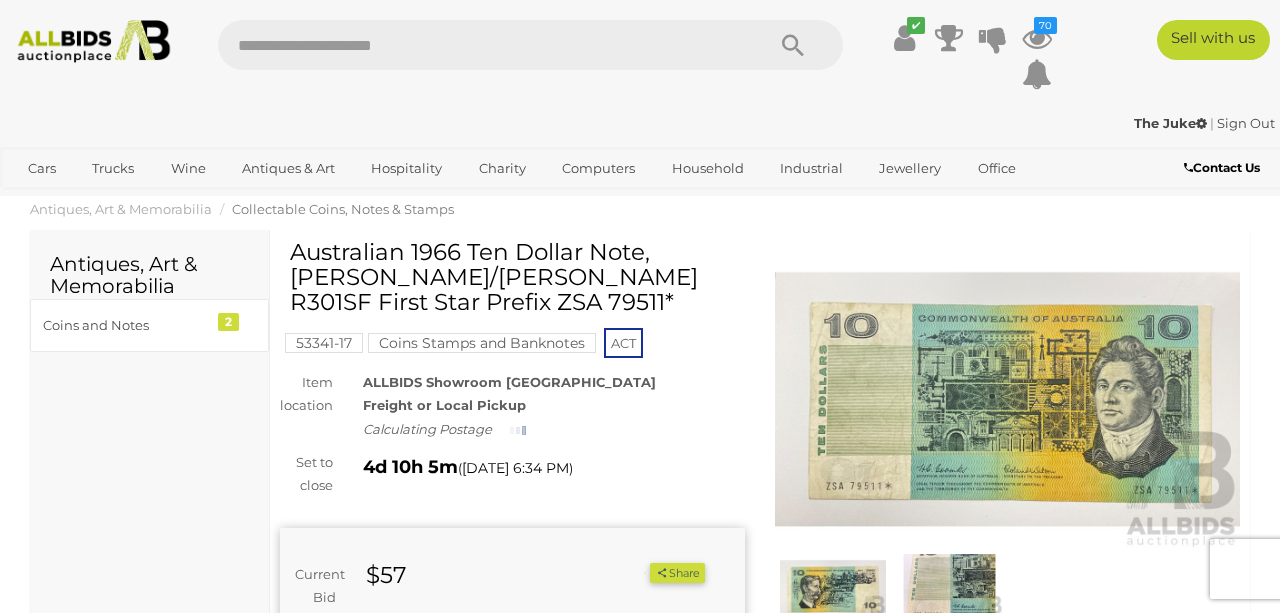scroll, scrollTop: 0, scrollLeft: 0, axis: both 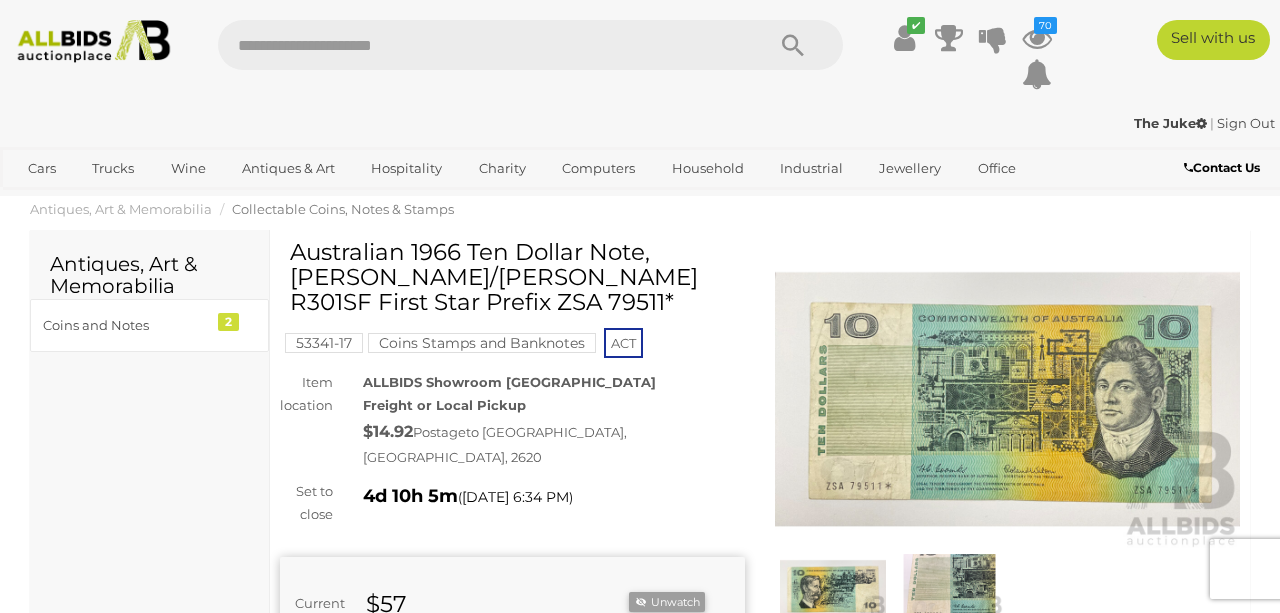 click at bounding box center [1007, 400] 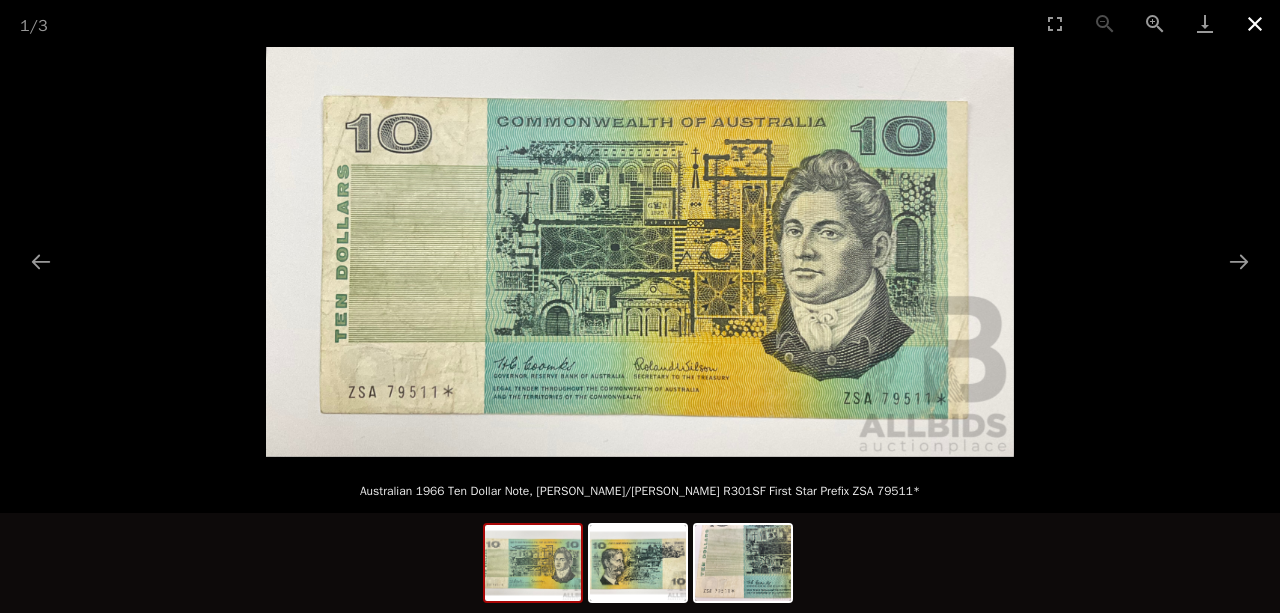 click at bounding box center [1255, 23] 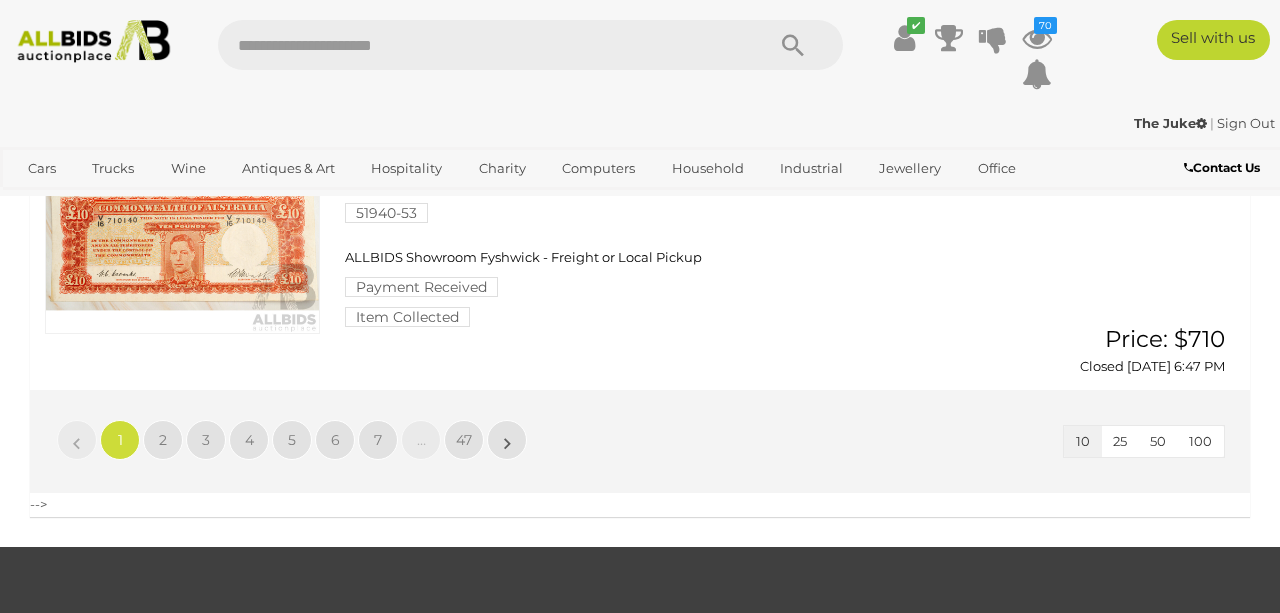 scroll, scrollTop: 2493, scrollLeft: 0, axis: vertical 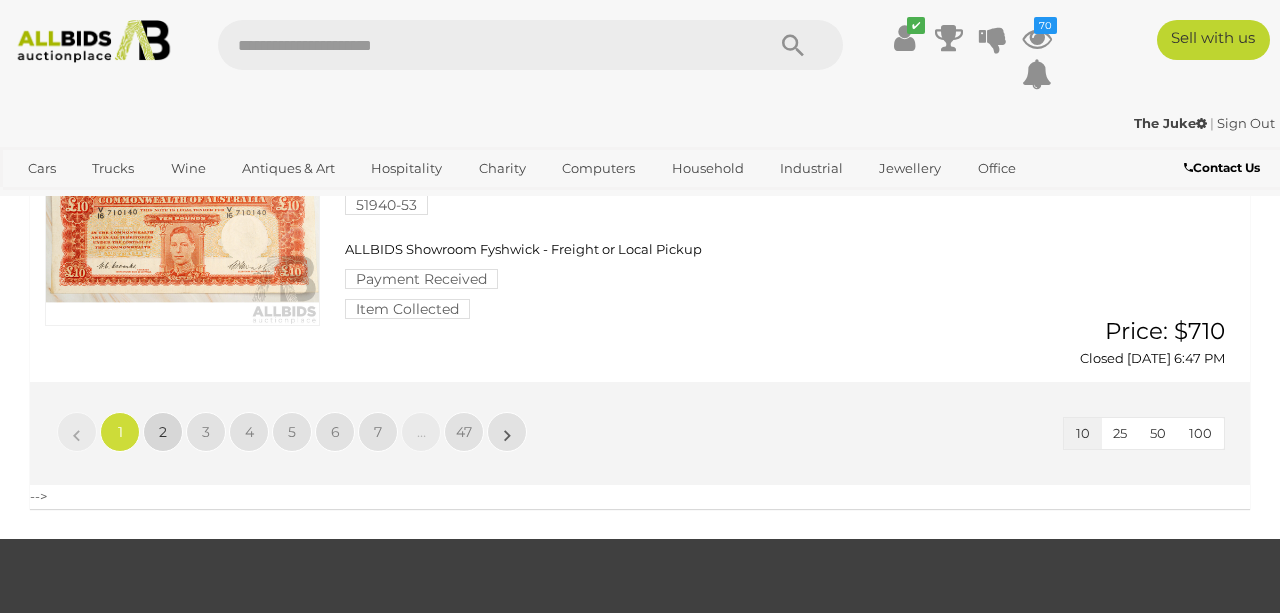 click on "2" at bounding box center (163, 432) 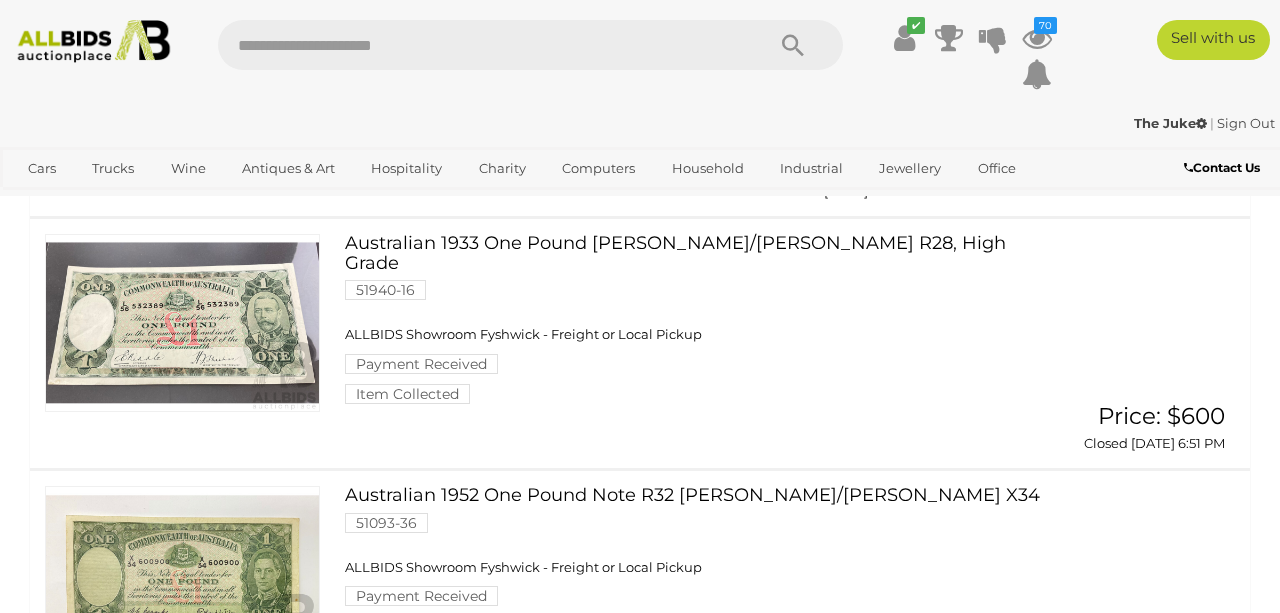 scroll, scrollTop: 0, scrollLeft: 0, axis: both 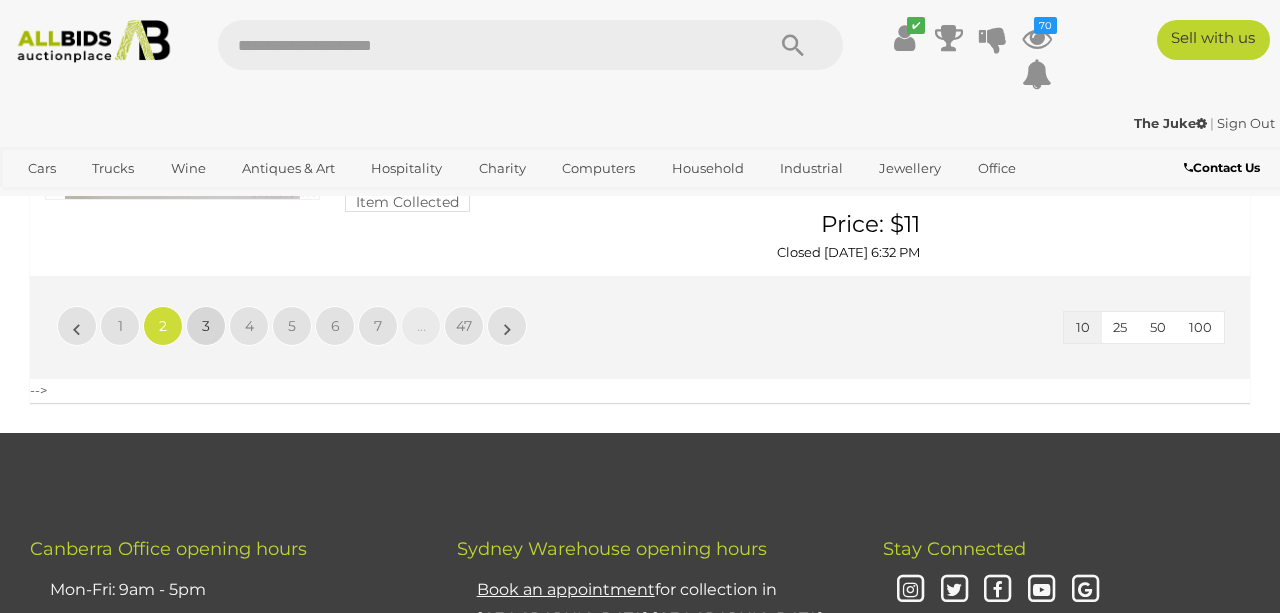 click on "3" at bounding box center (206, 326) 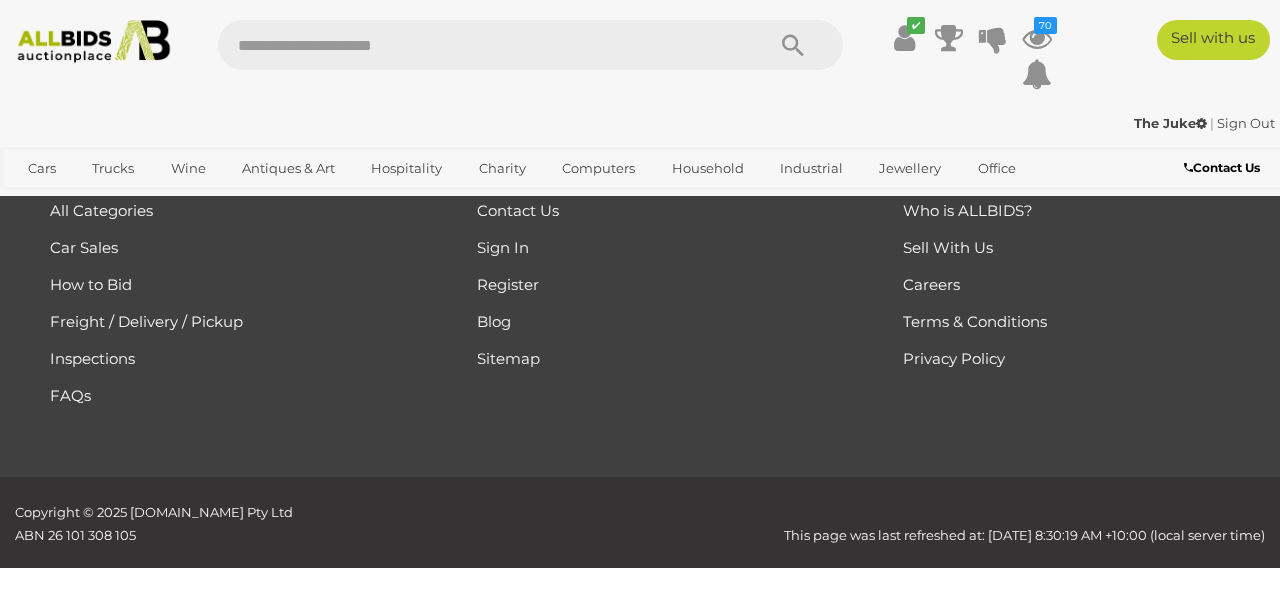 scroll, scrollTop: 0, scrollLeft: 0, axis: both 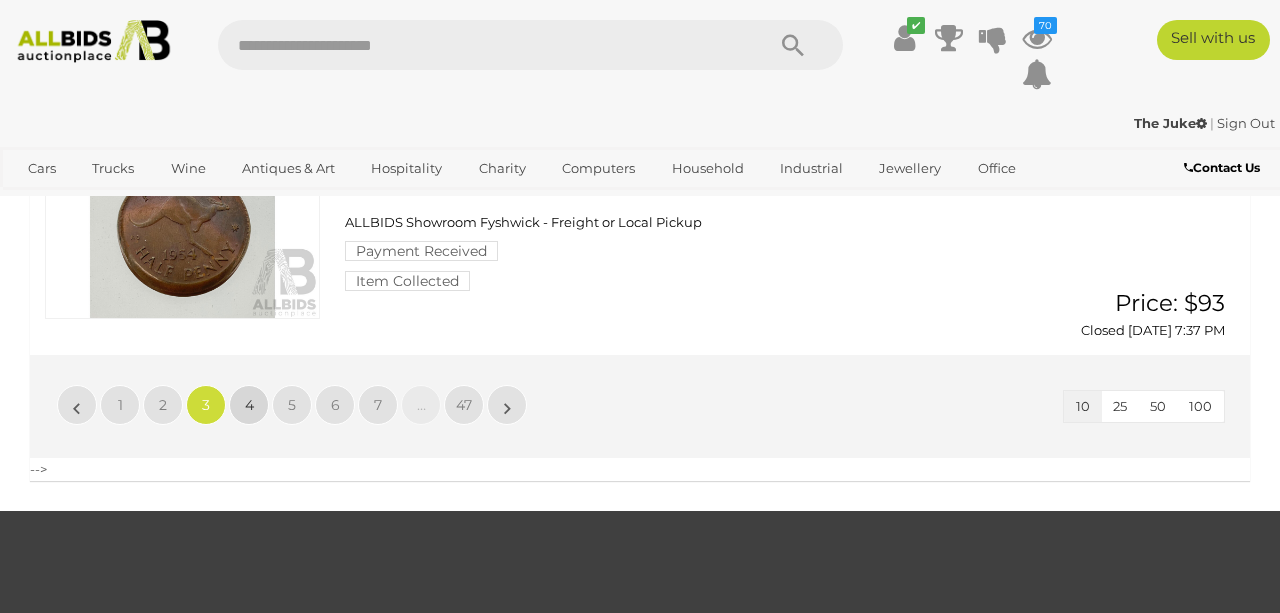 click on "4" at bounding box center [249, 405] 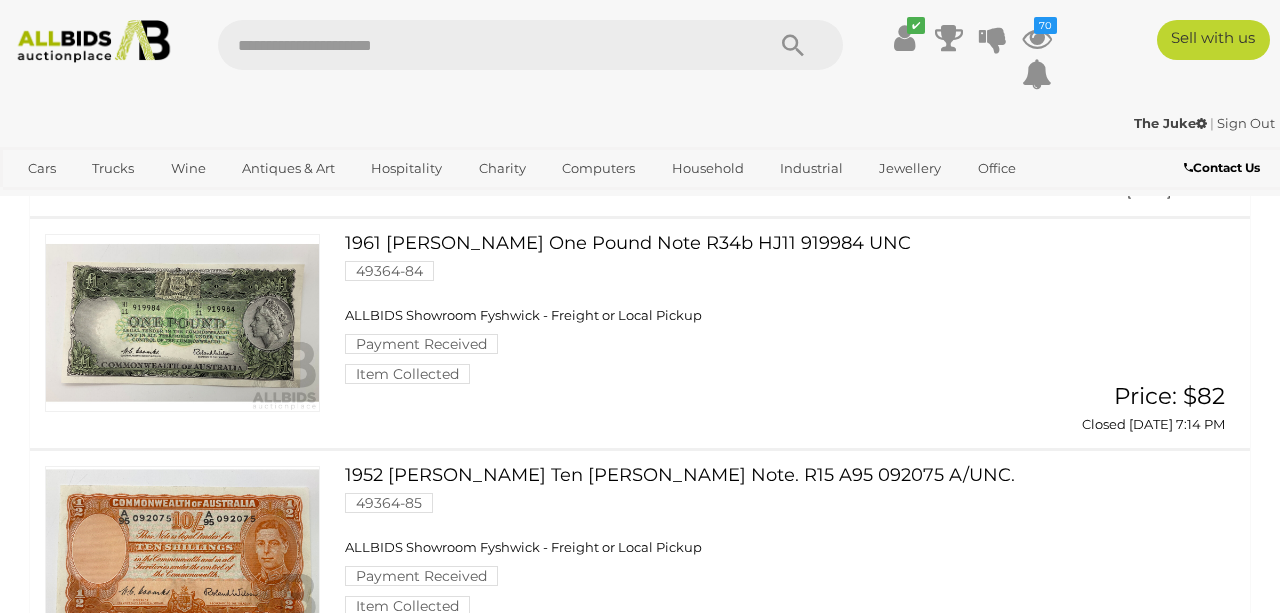 scroll, scrollTop: 0, scrollLeft: 0, axis: both 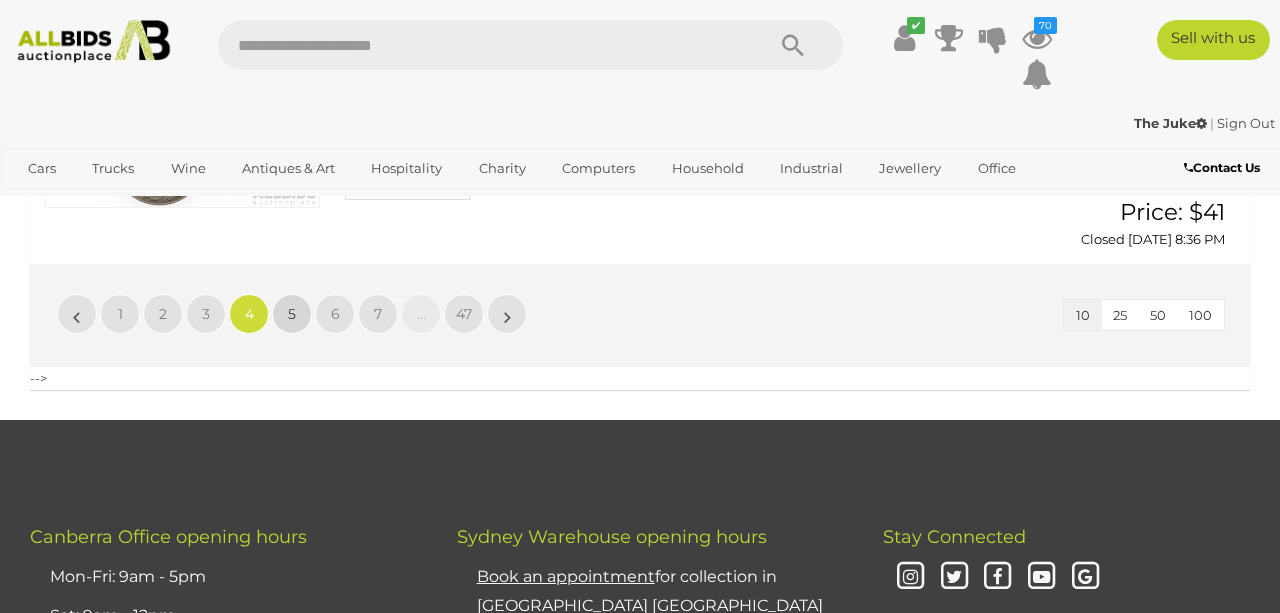 click on "5" at bounding box center (292, 314) 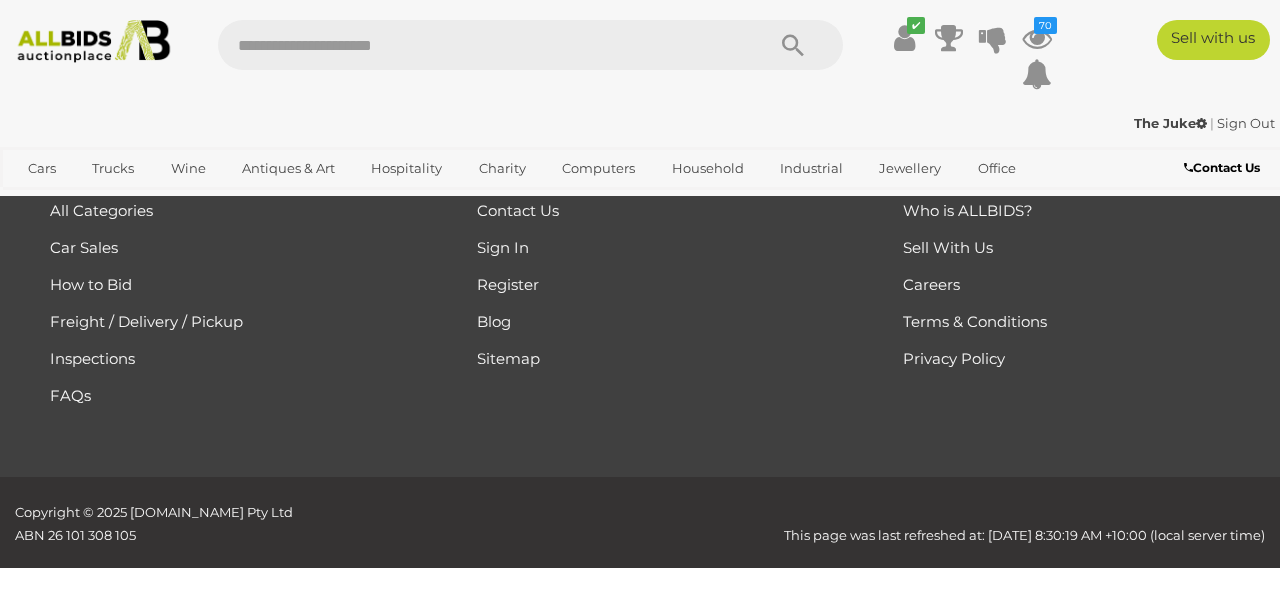 scroll, scrollTop: 0, scrollLeft: 0, axis: both 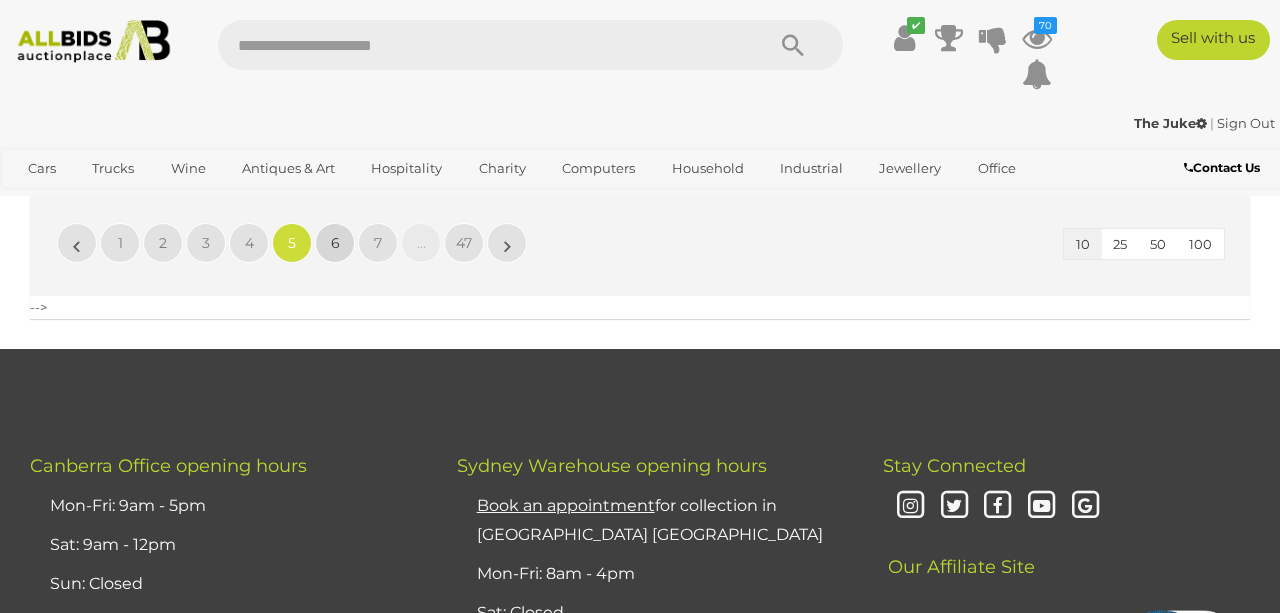 click on "6" at bounding box center (335, 243) 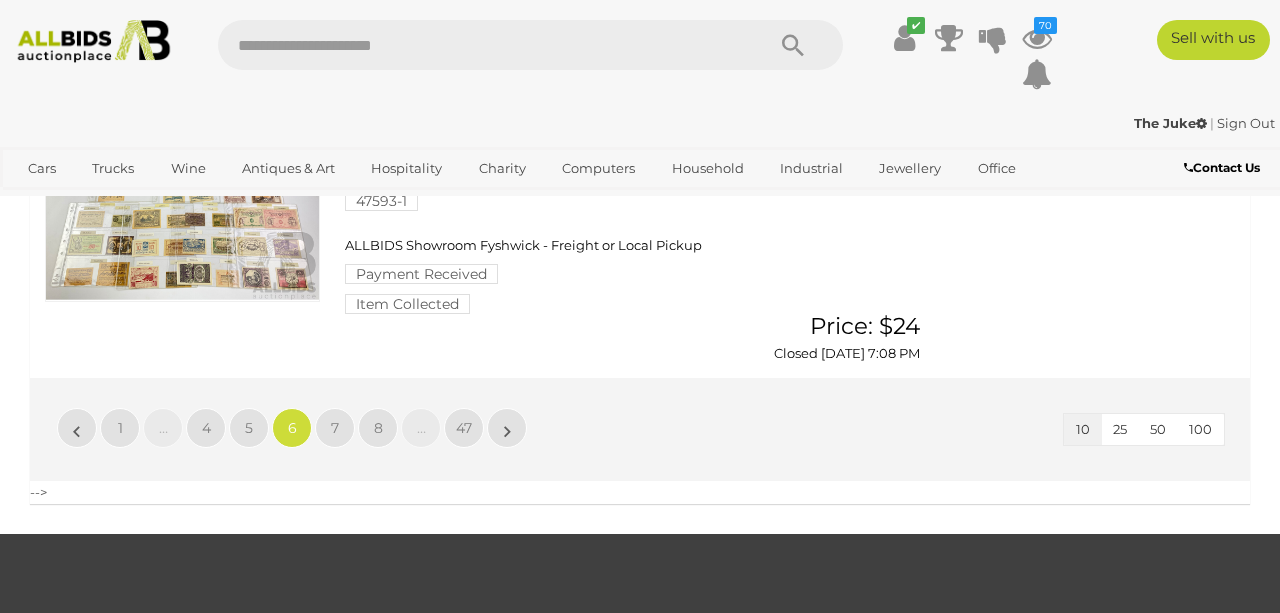 scroll, scrollTop: 2608, scrollLeft: 0, axis: vertical 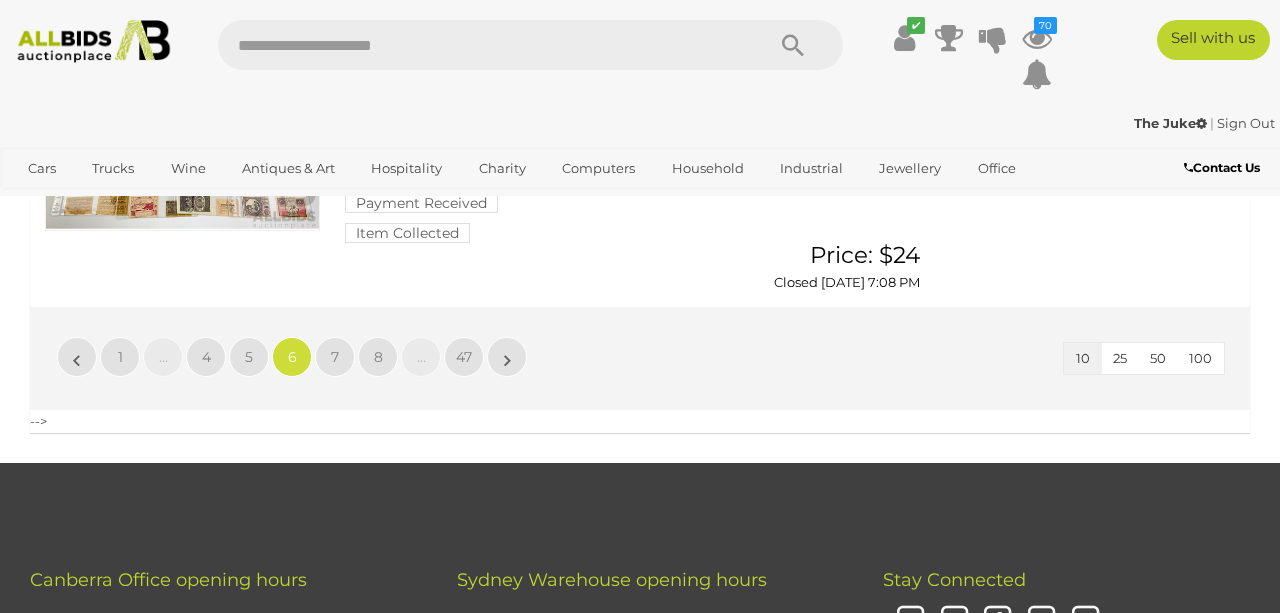 click on "7" at bounding box center [335, 357] 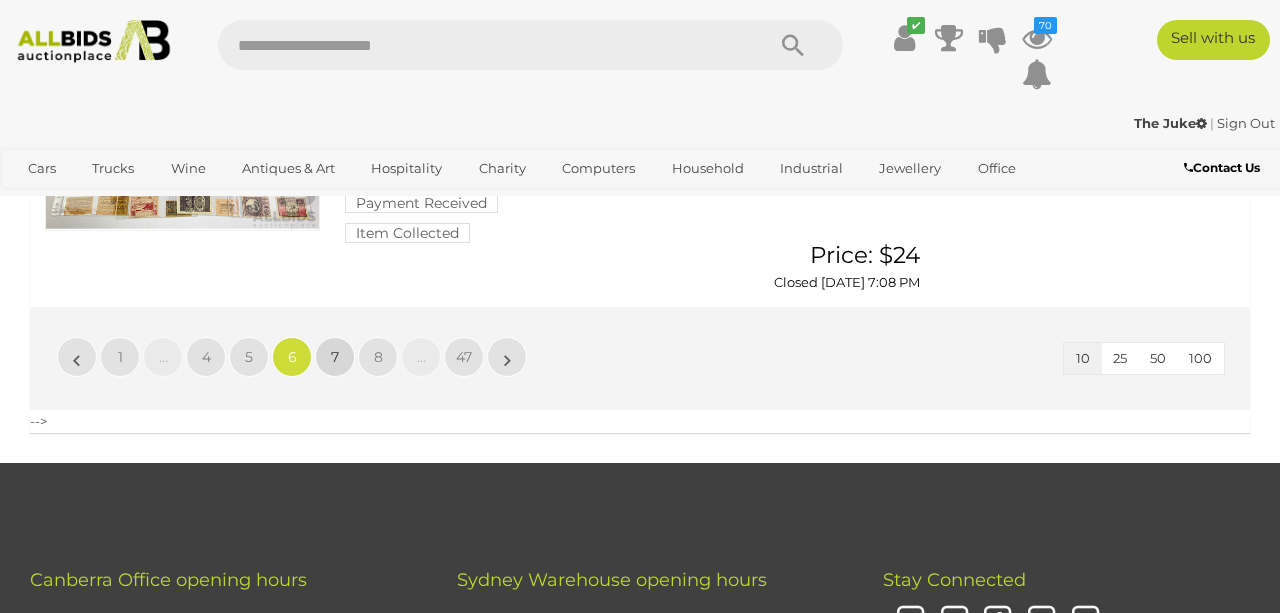 click on "7" at bounding box center [335, 357] 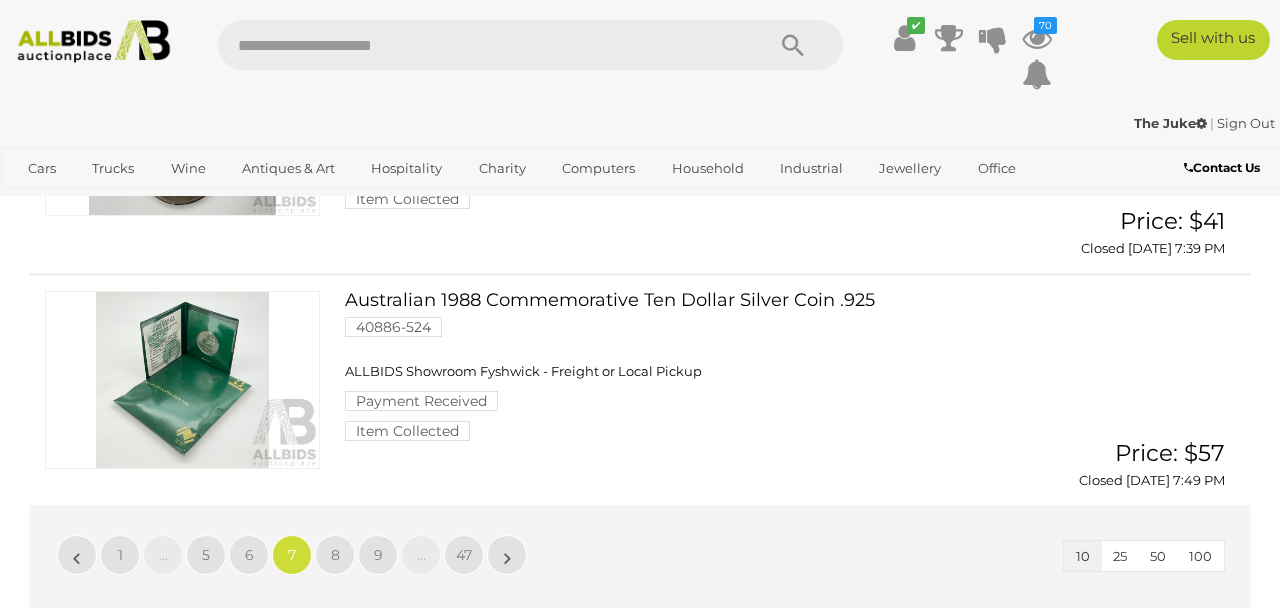 scroll, scrollTop: 2333, scrollLeft: 1, axis: both 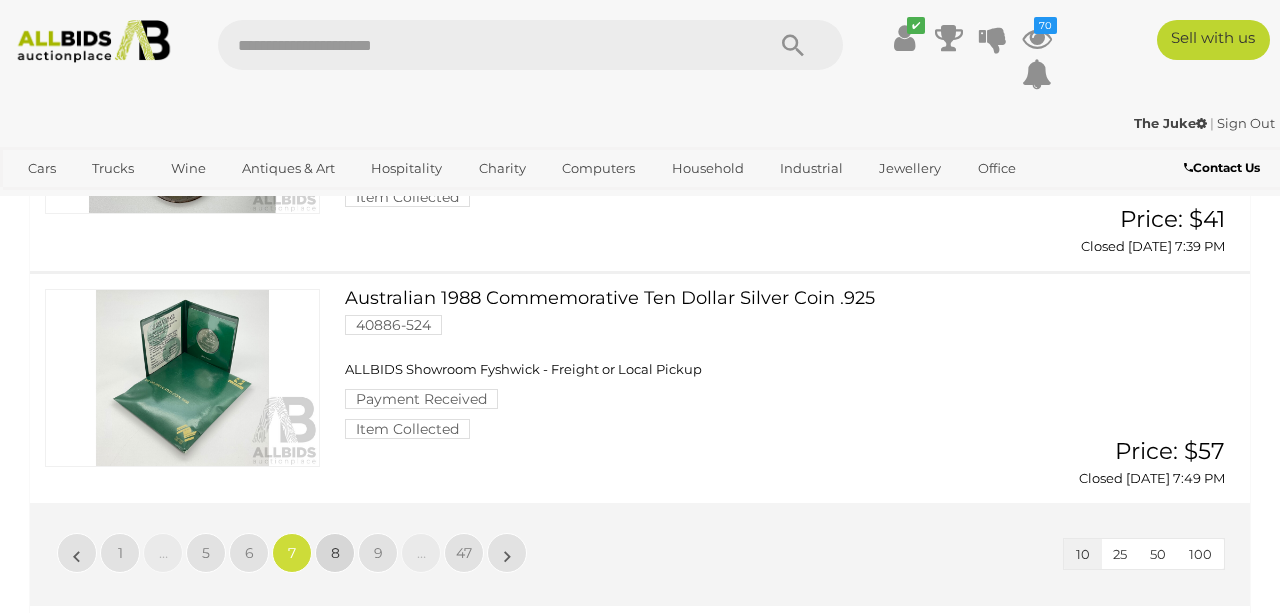 click on "8" at bounding box center [335, 553] 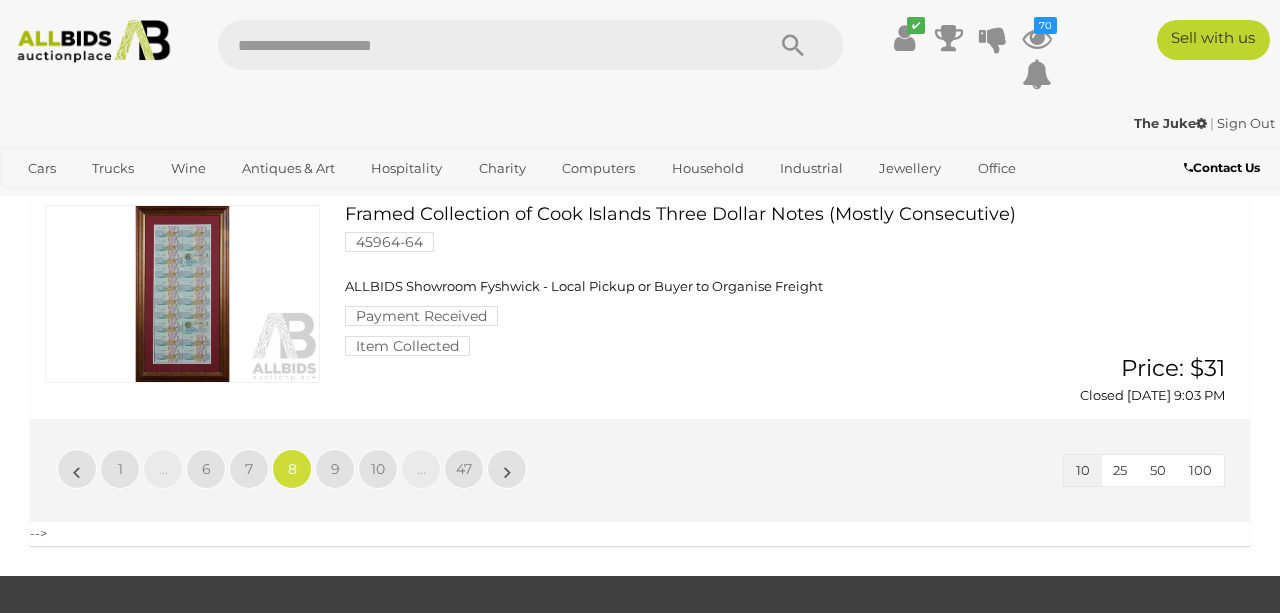 scroll, scrollTop: 2559, scrollLeft: 0, axis: vertical 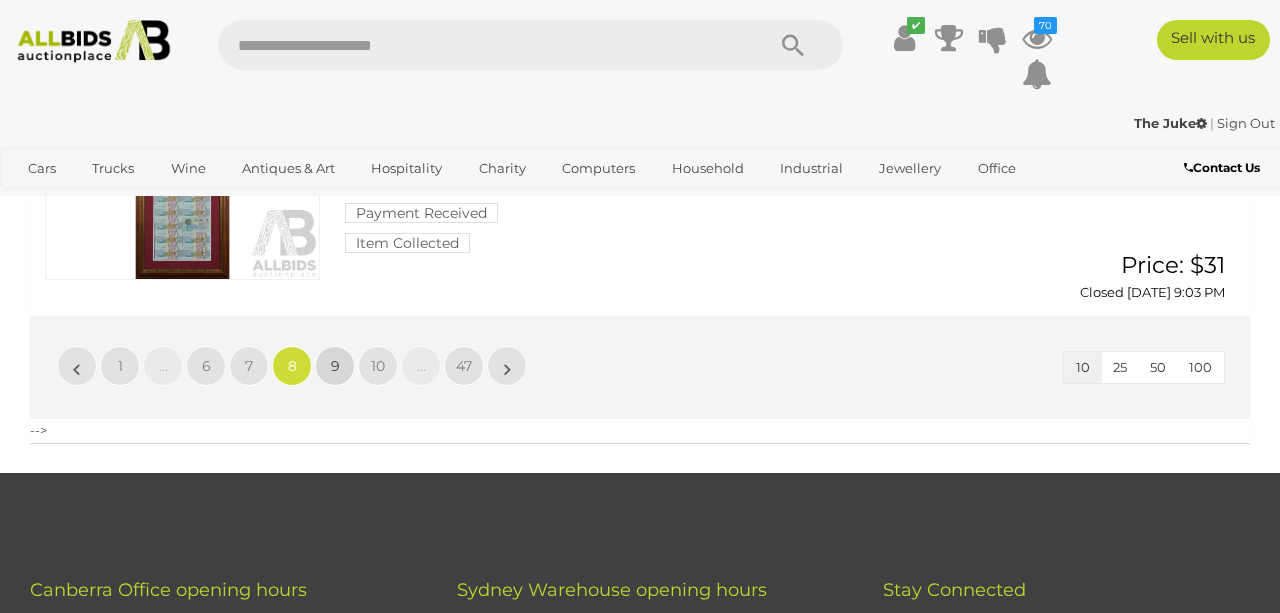 click on "9" at bounding box center [335, 366] 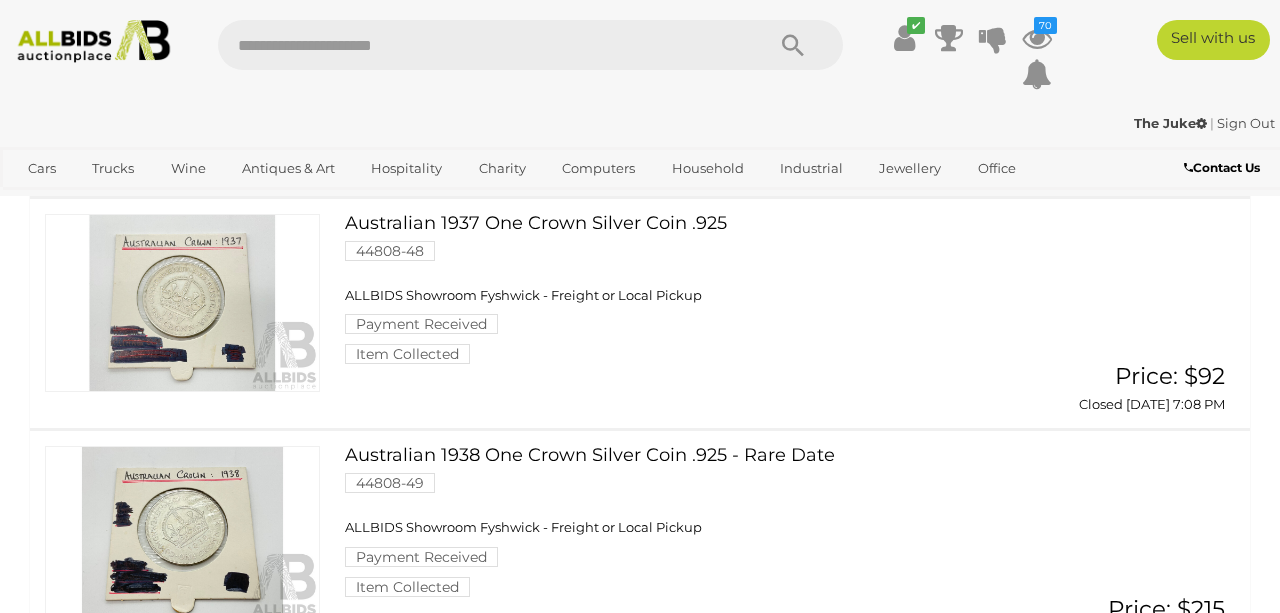 scroll, scrollTop: 0, scrollLeft: 0, axis: both 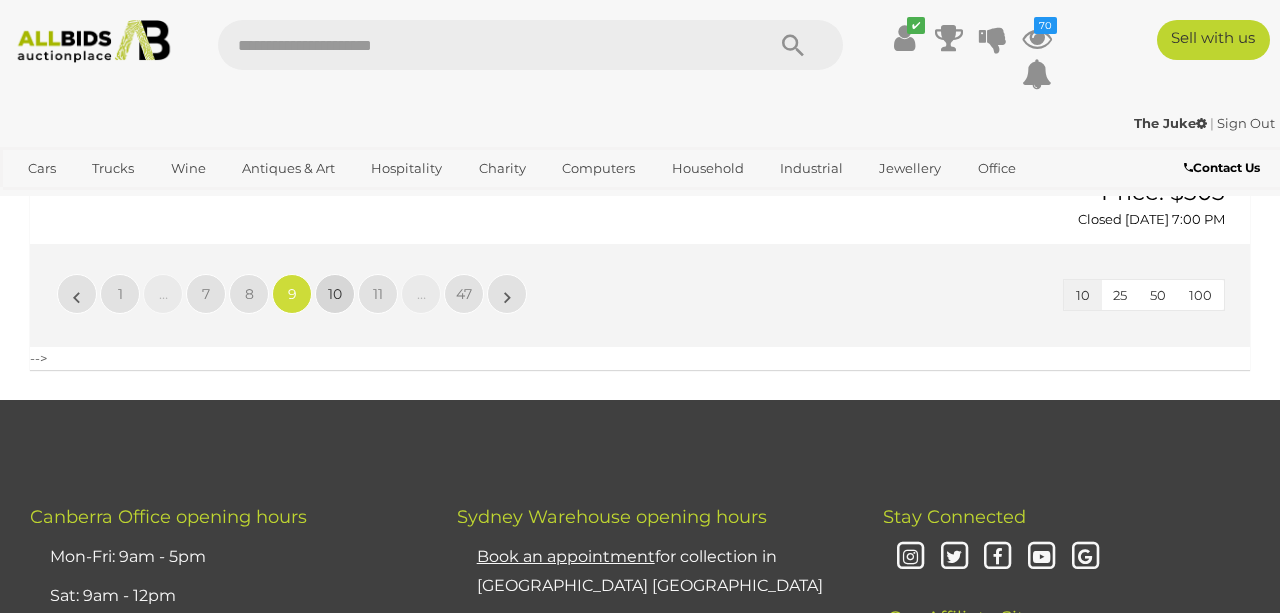 click on "10" at bounding box center (335, 294) 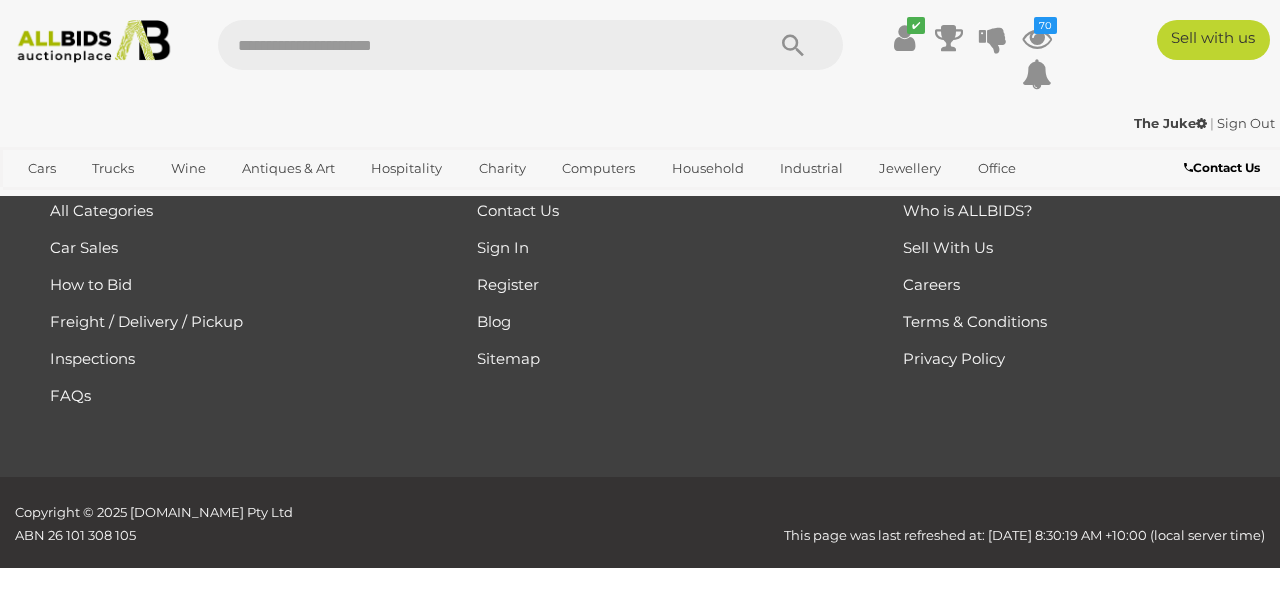 scroll, scrollTop: 0, scrollLeft: 0, axis: both 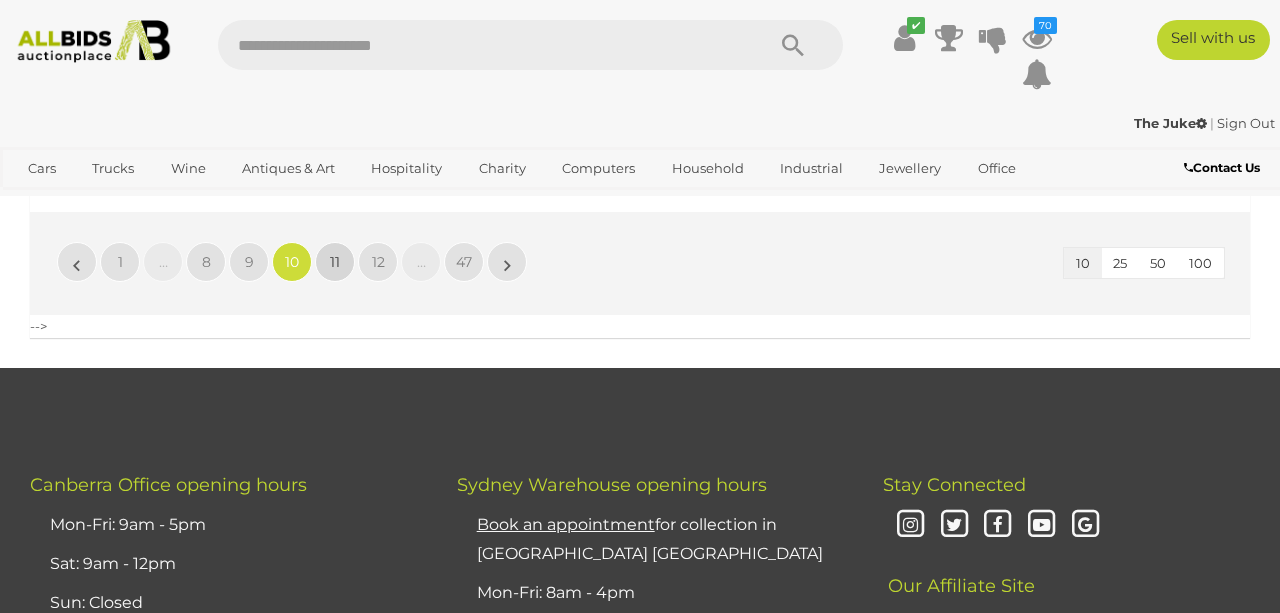 click on "11" at bounding box center (335, 262) 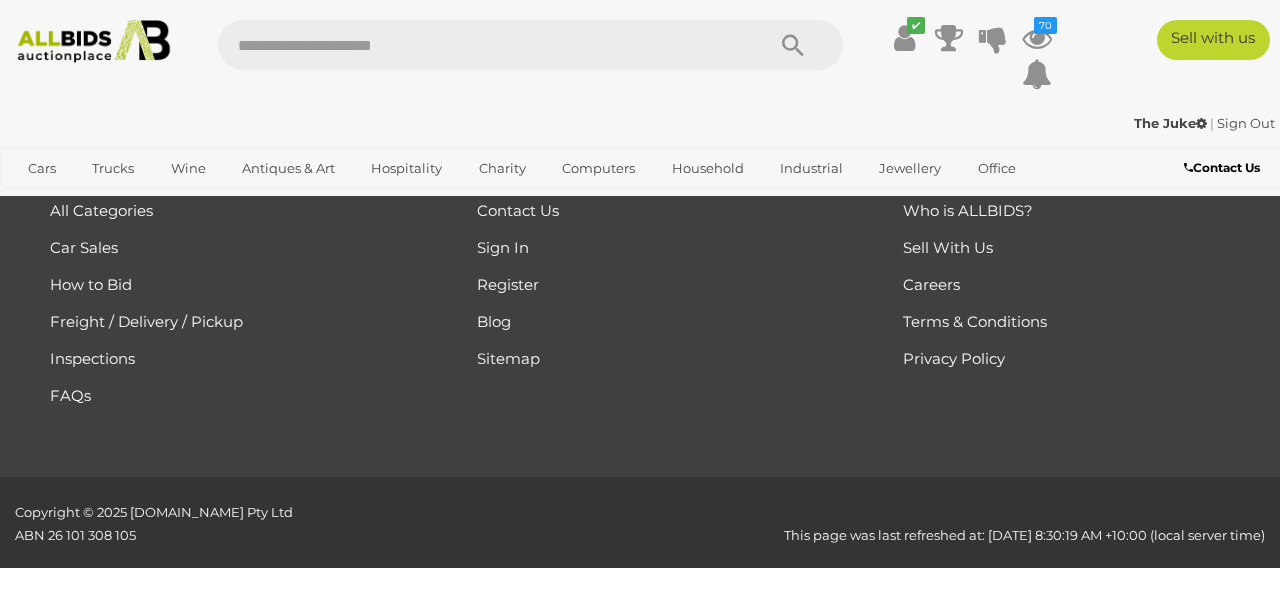scroll, scrollTop: 0, scrollLeft: 0, axis: both 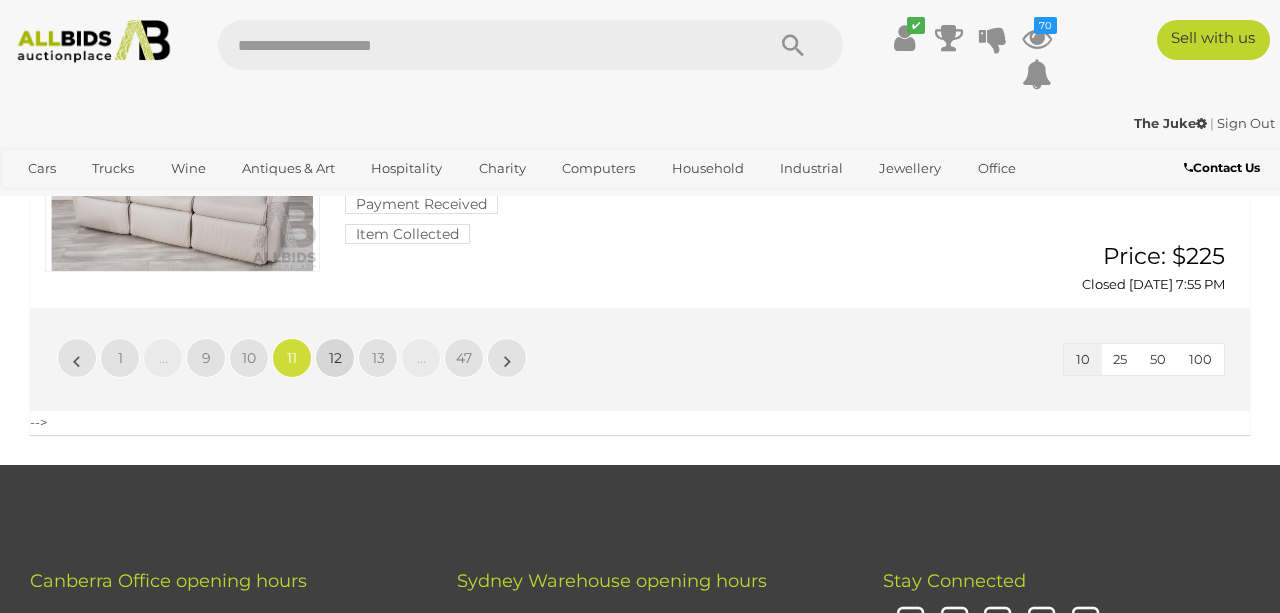 click on "12" at bounding box center [335, 358] 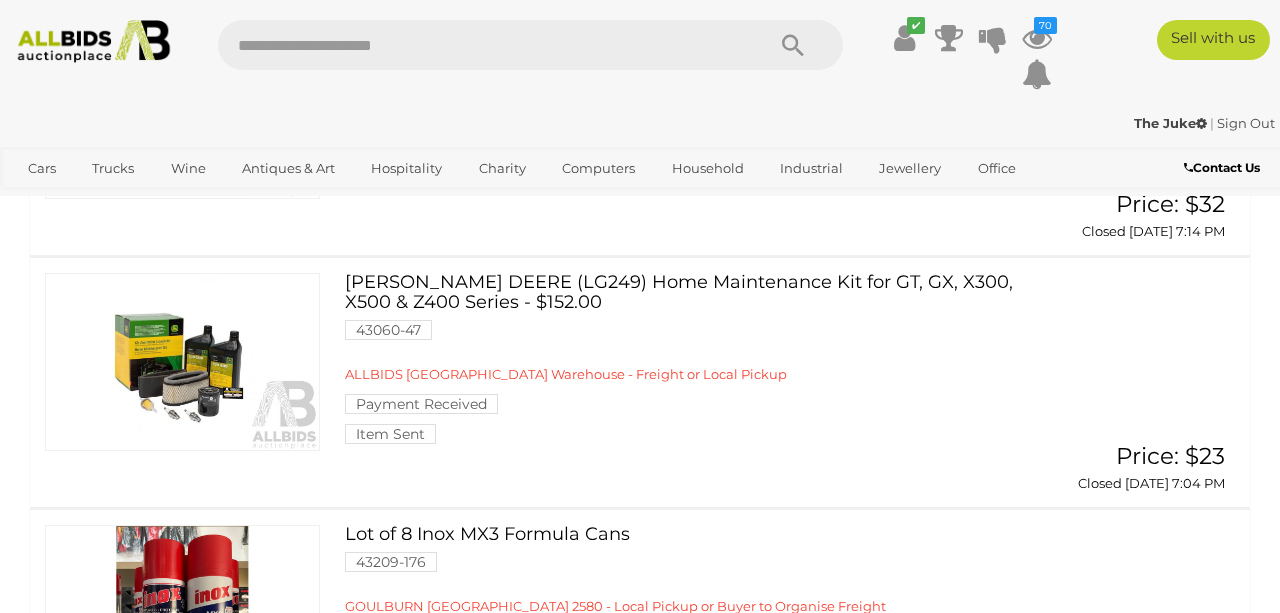 scroll, scrollTop: 0, scrollLeft: 0, axis: both 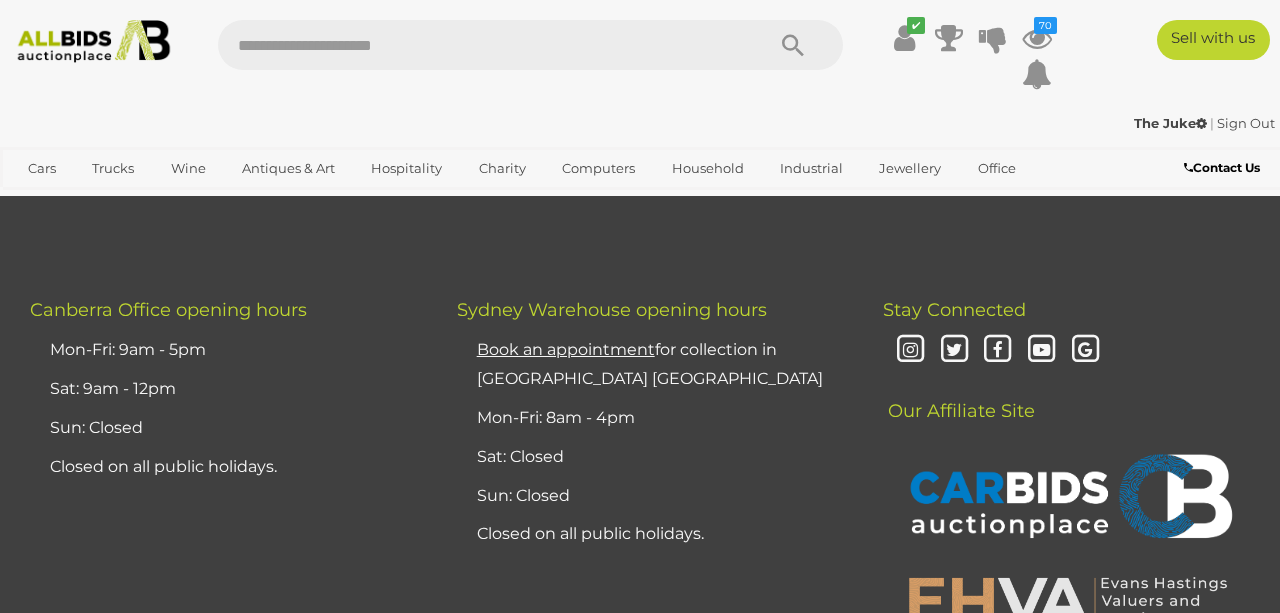 click on "13" at bounding box center [335, 87] 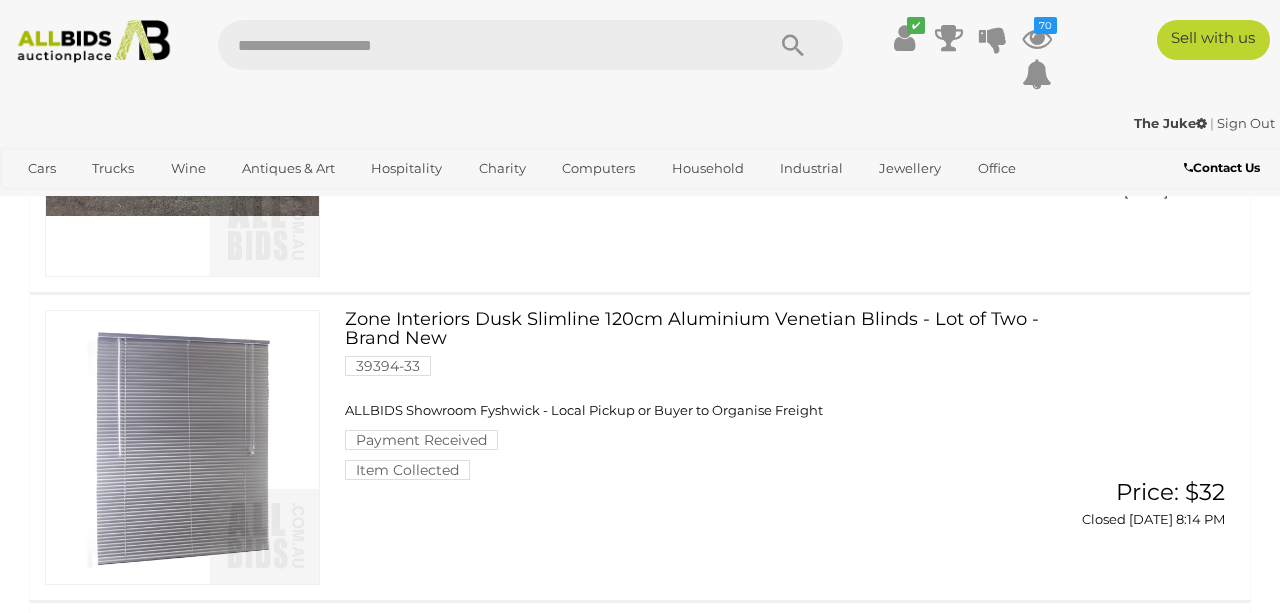 scroll, scrollTop: 0, scrollLeft: 0, axis: both 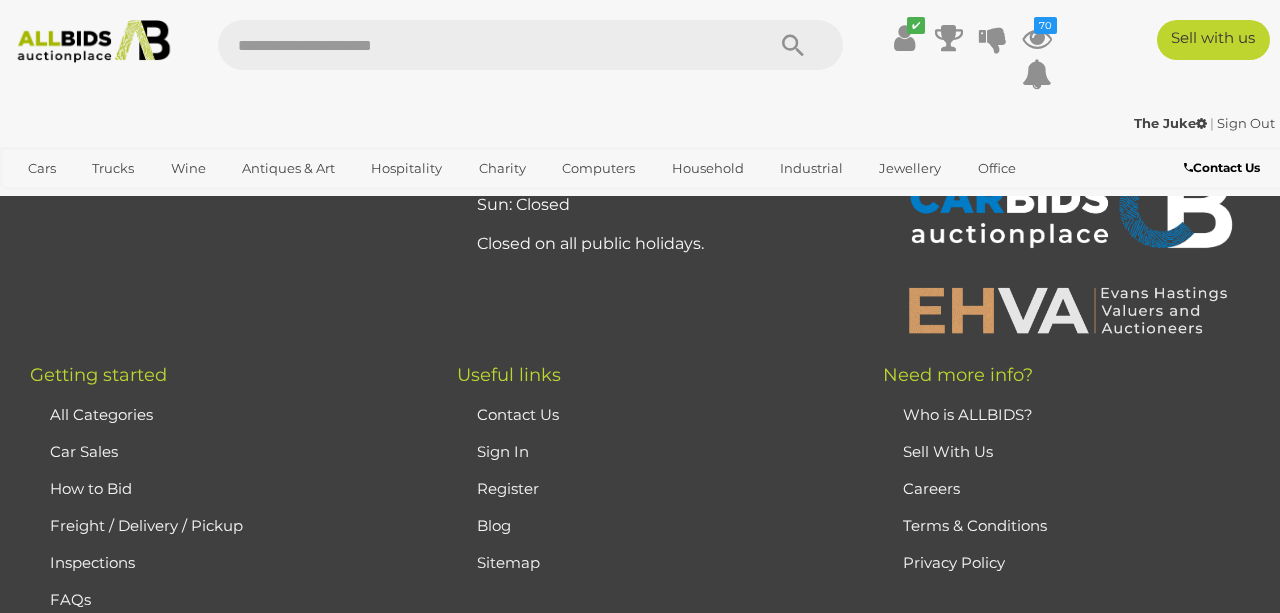 click on "14" at bounding box center (335, -204) 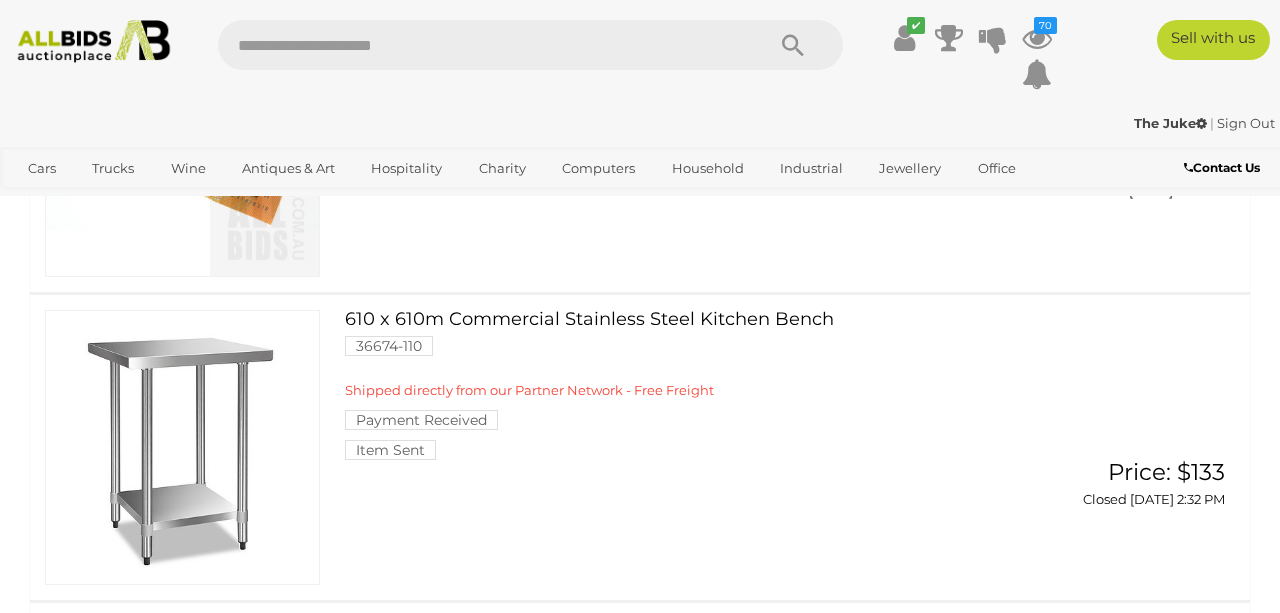 scroll, scrollTop: 0, scrollLeft: 0, axis: both 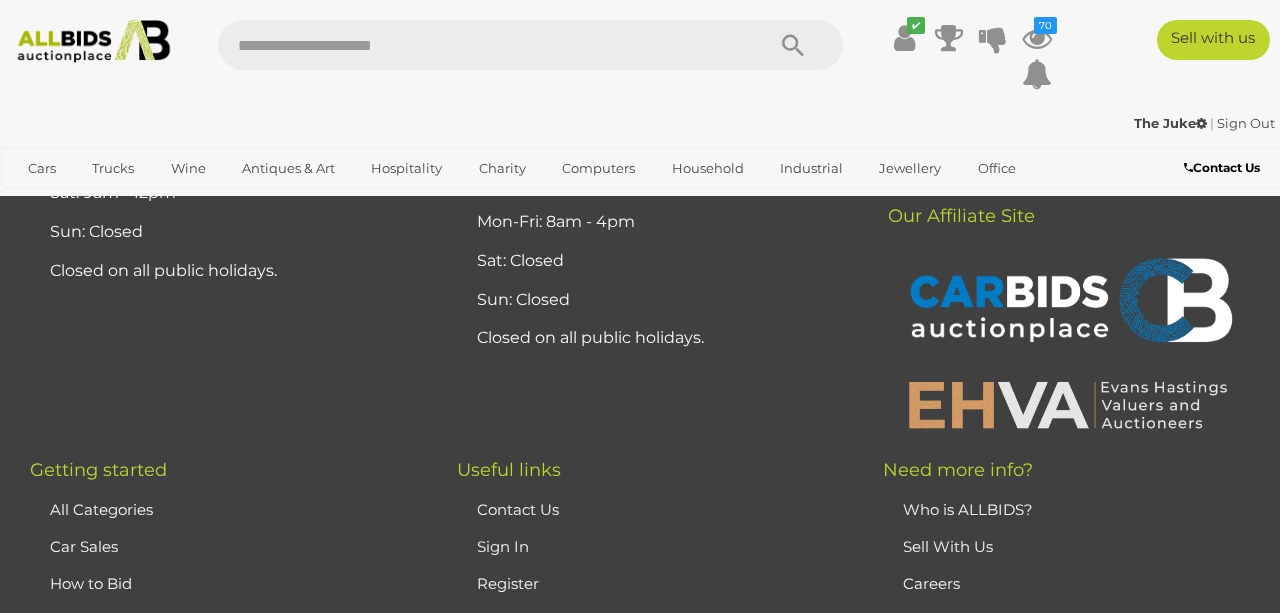 click on "15" at bounding box center (335, -109) 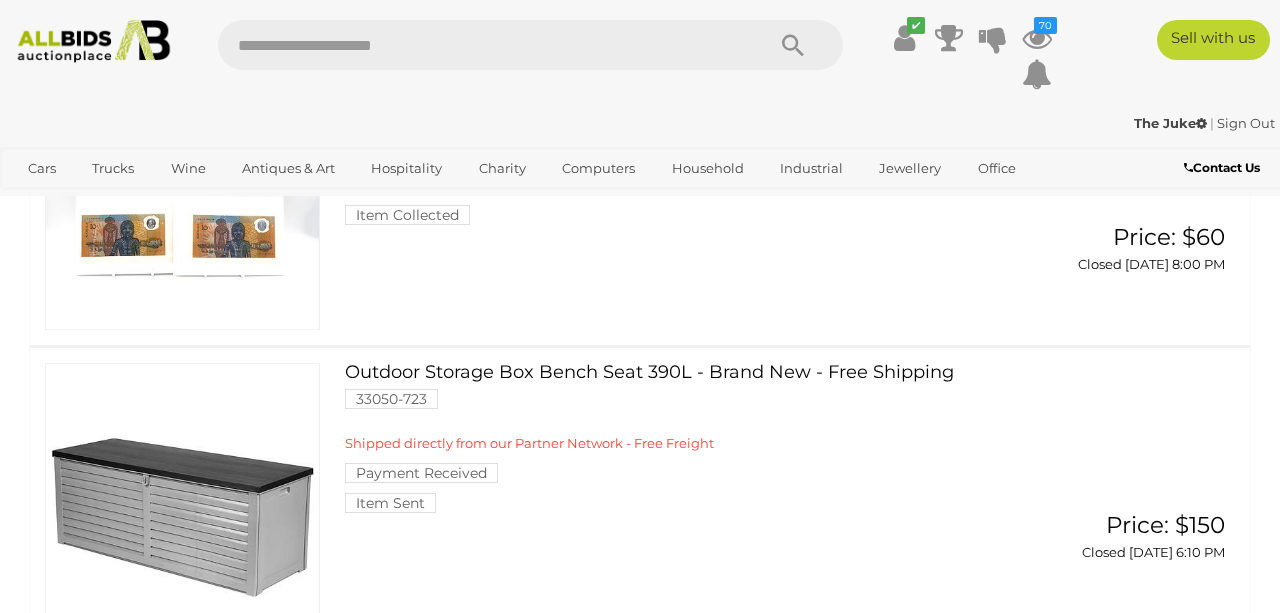 scroll, scrollTop: 462, scrollLeft: 0, axis: vertical 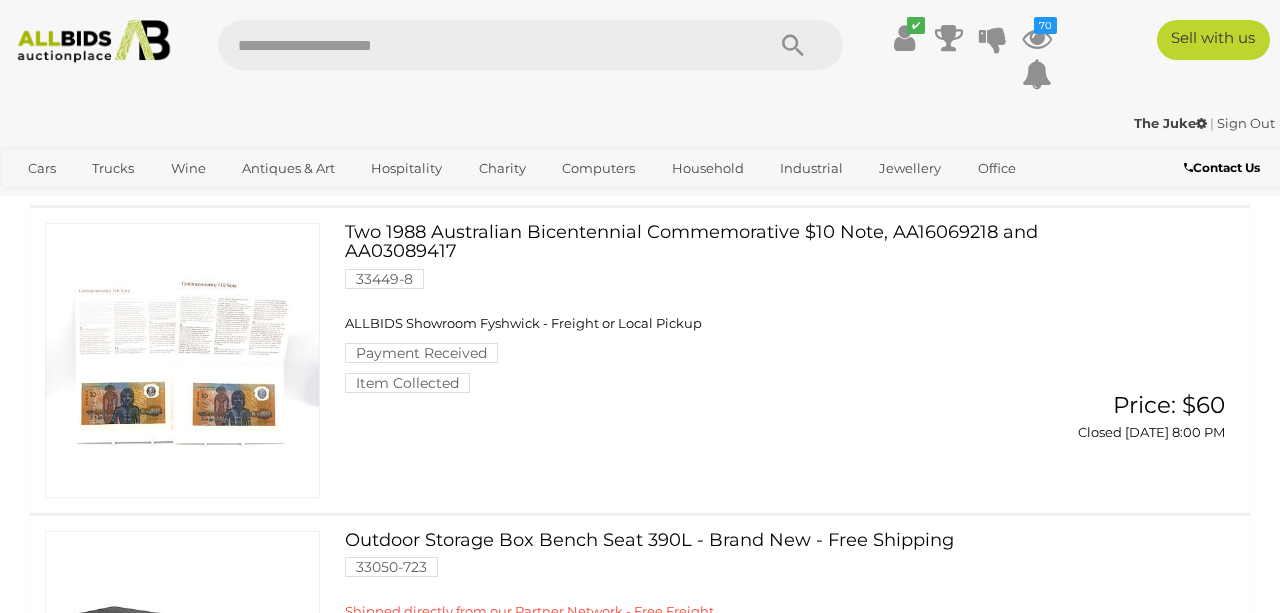 click at bounding box center [182, 360] 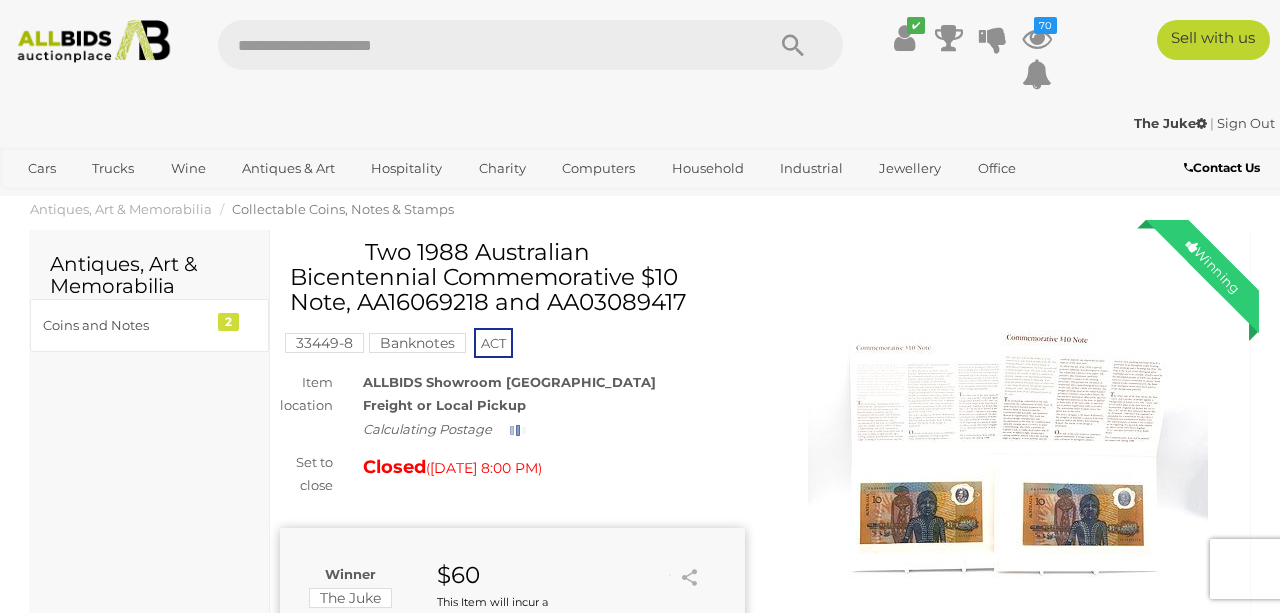 scroll, scrollTop: 0, scrollLeft: 0, axis: both 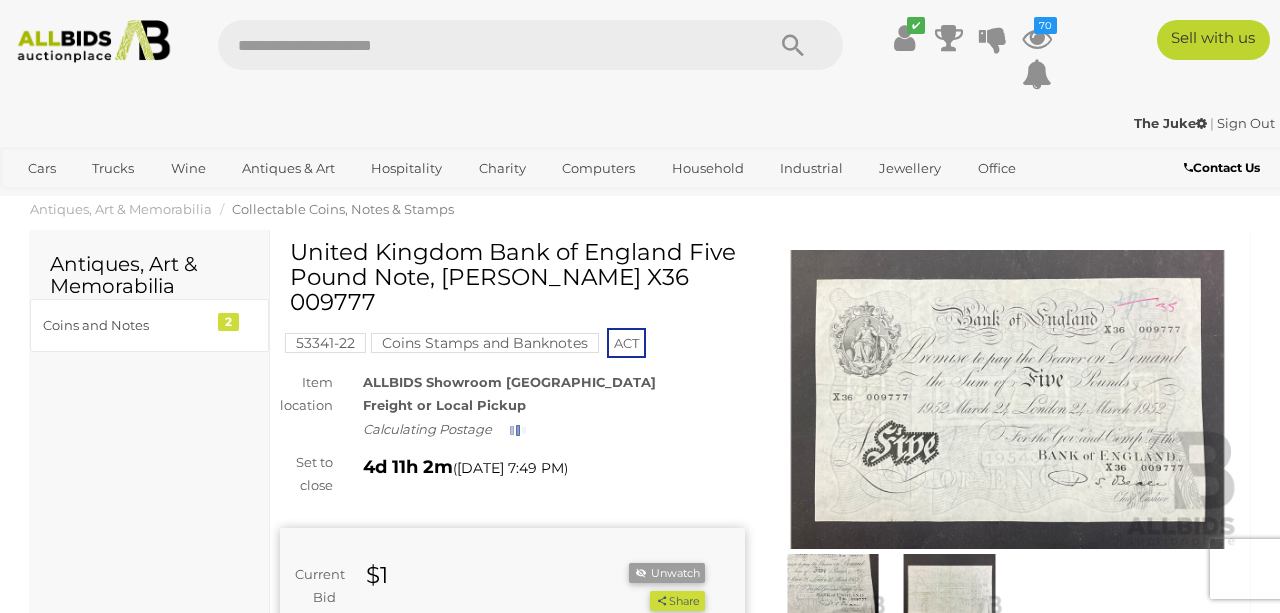 click at bounding box center (1007, 400) 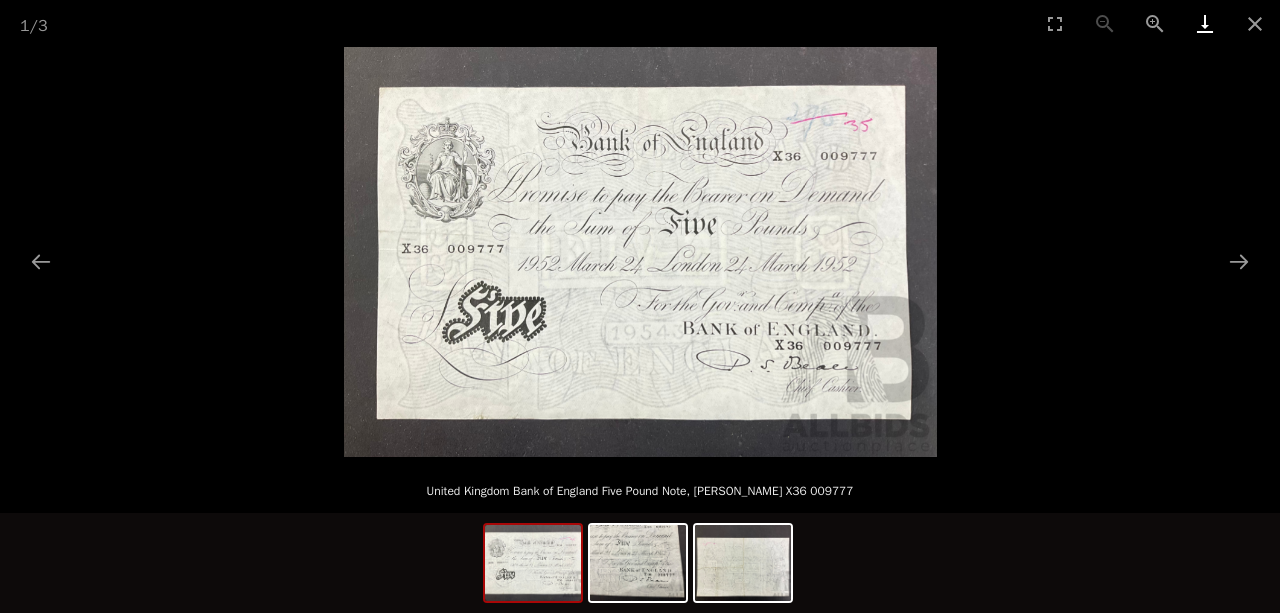 click at bounding box center [1205, 23] 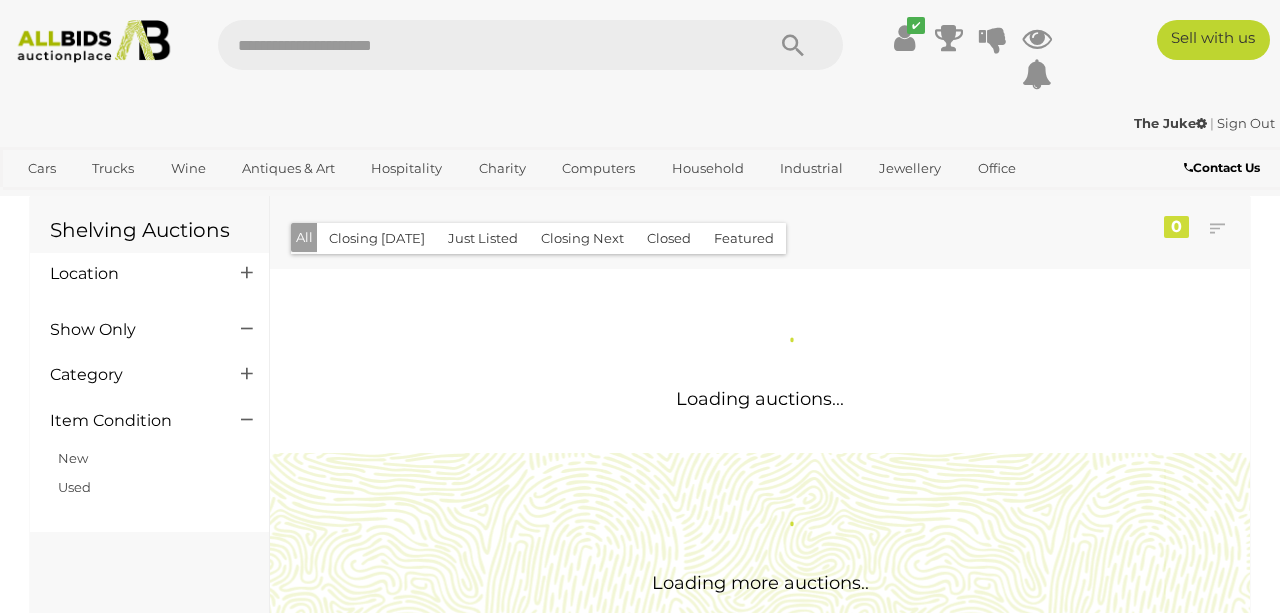 scroll, scrollTop: 0, scrollLeft: 0, axis: both 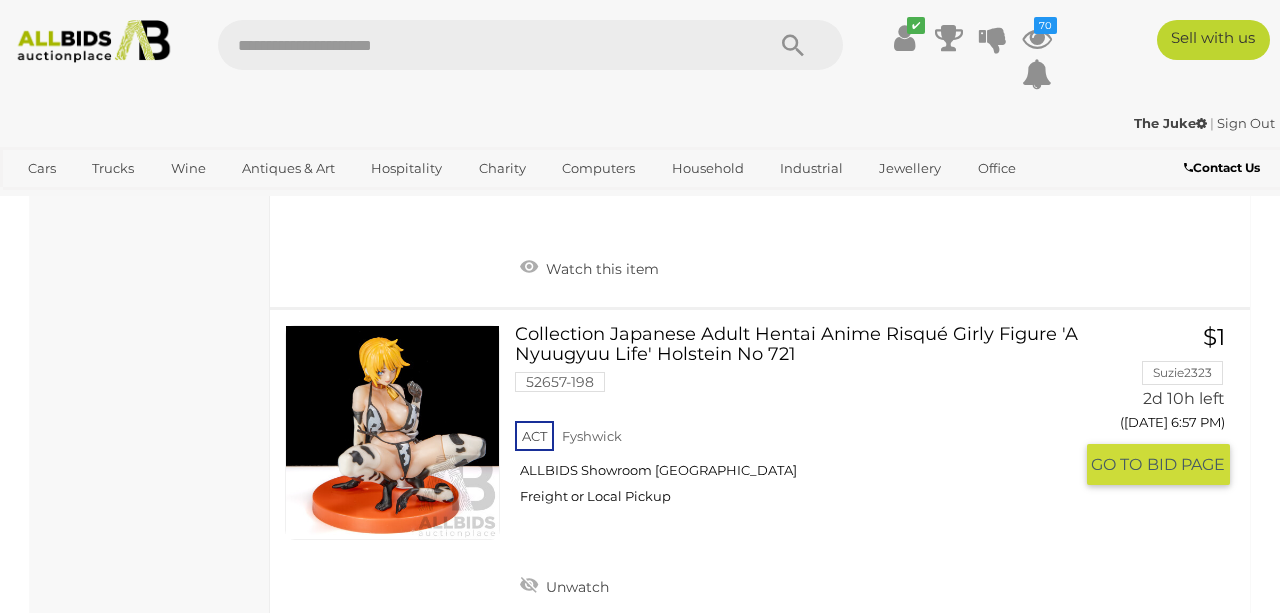 click at bounding box center (392, 432) 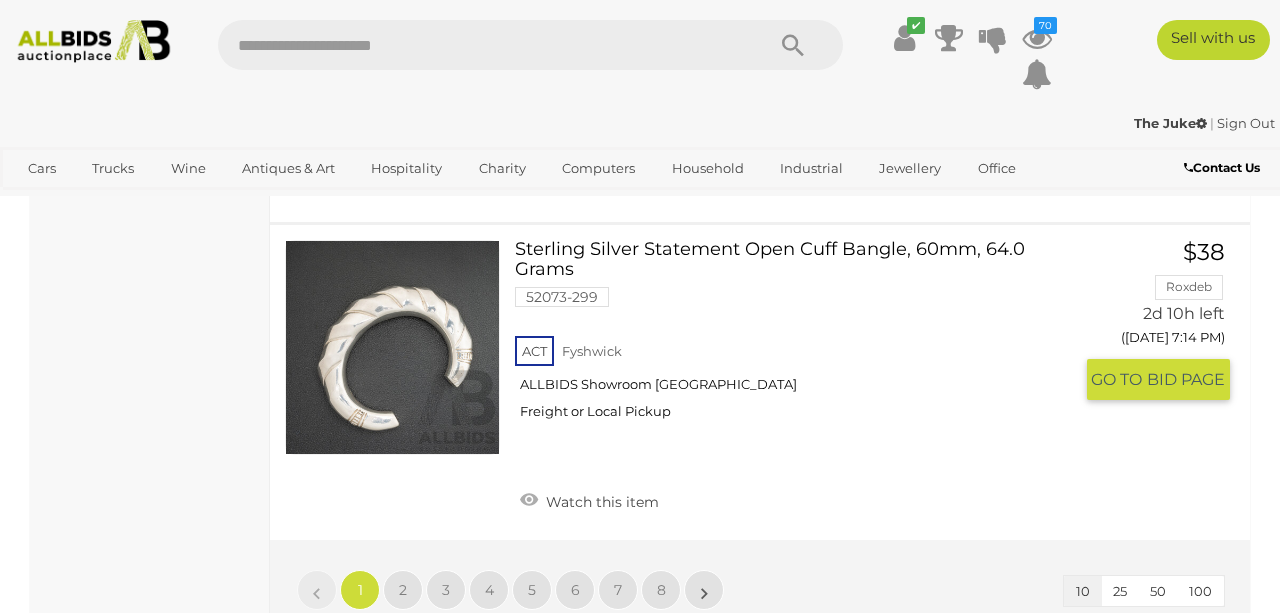 scroll, scrollTop: 2947, scrollLeft: 0, axis: vertical 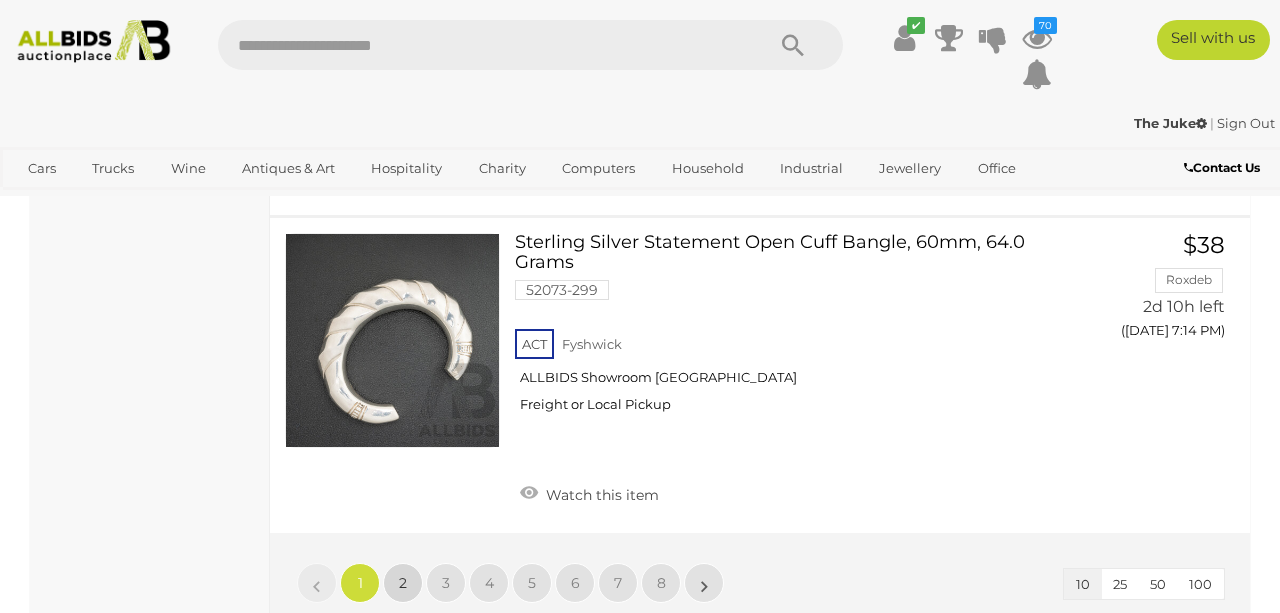click on "2" at bounding box center [403, 583] 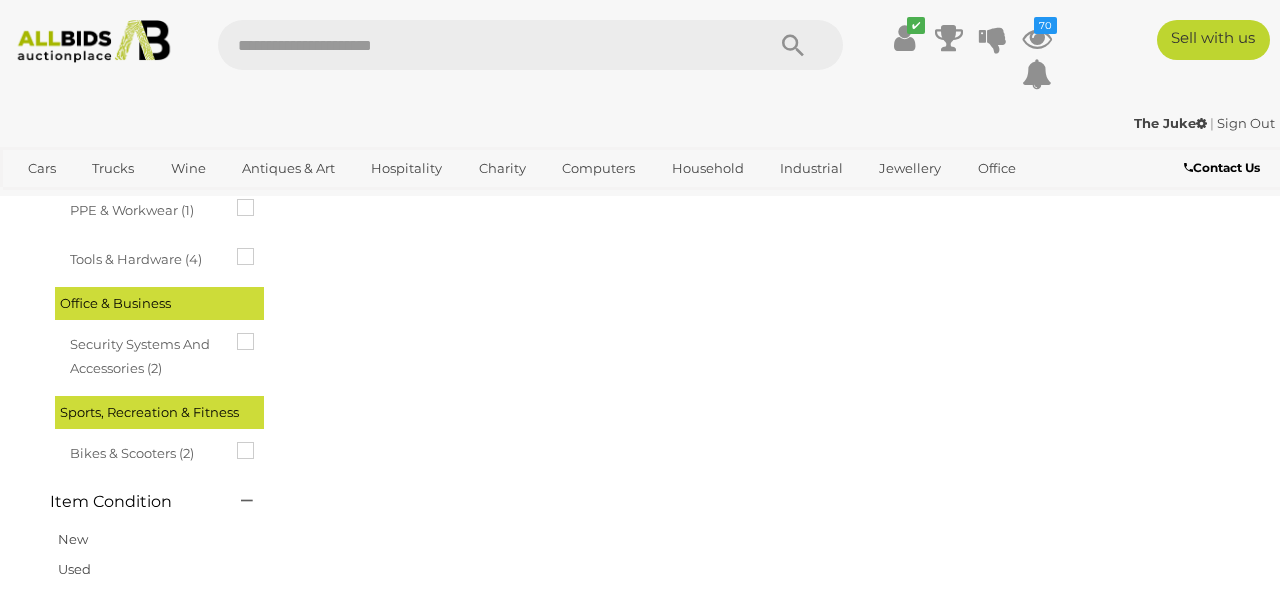 scroll, scrollTop: 0, scrollLeft: 0, axis: both 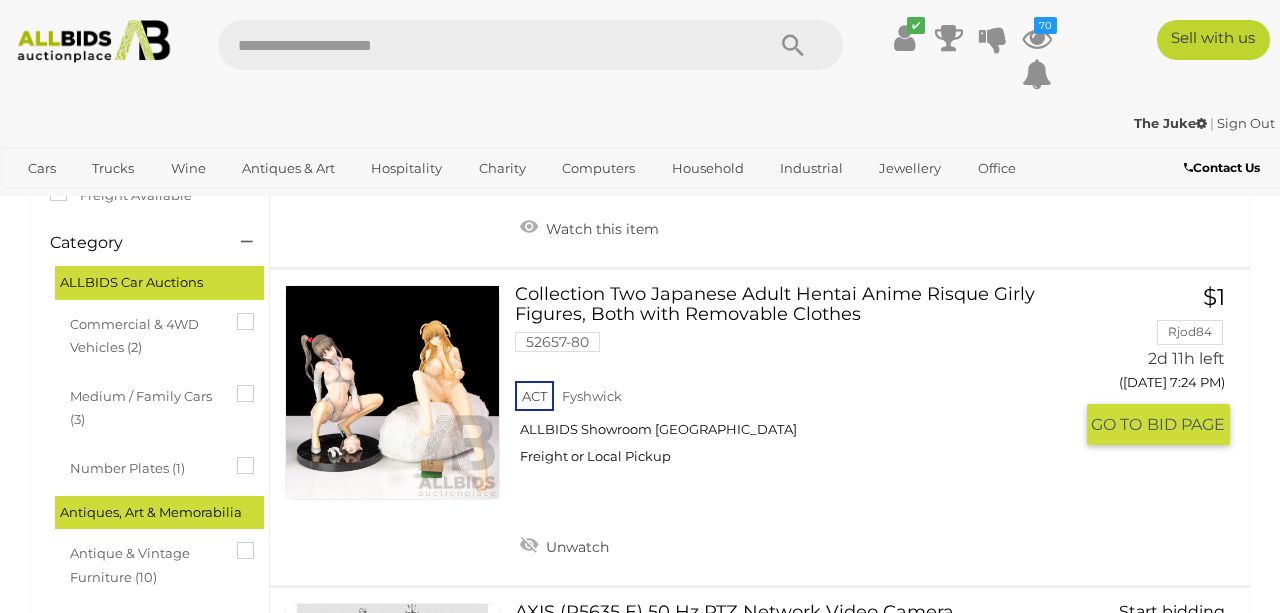 click at bounding box center (392, 392) 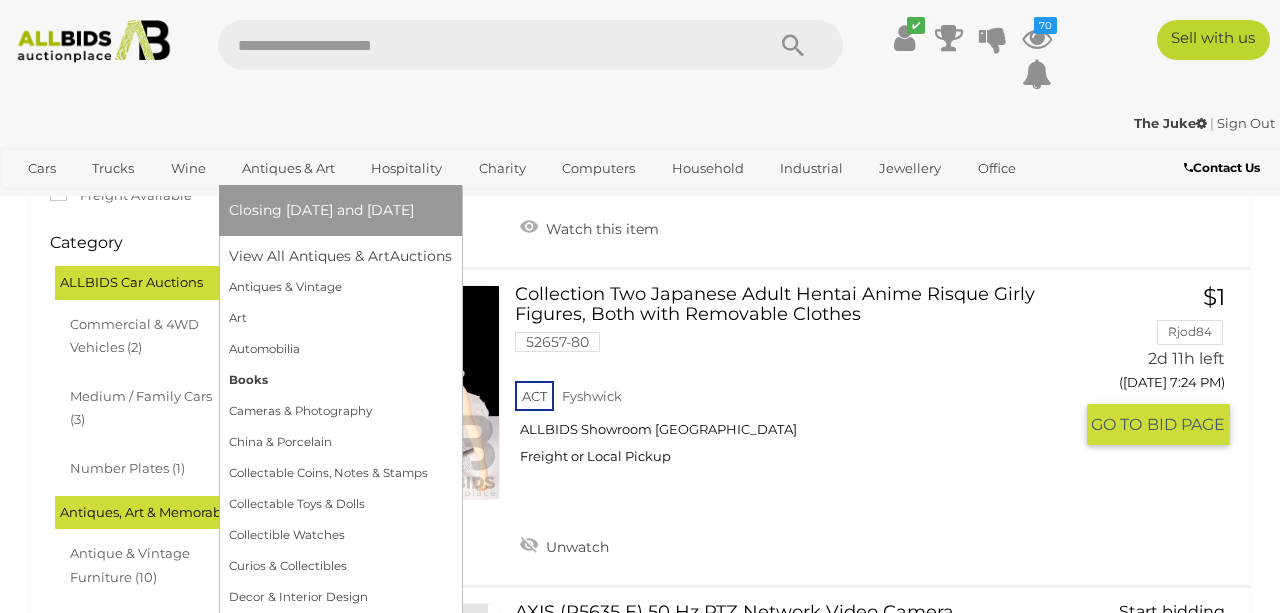 click on "Books" at bounding box center (340, 380) 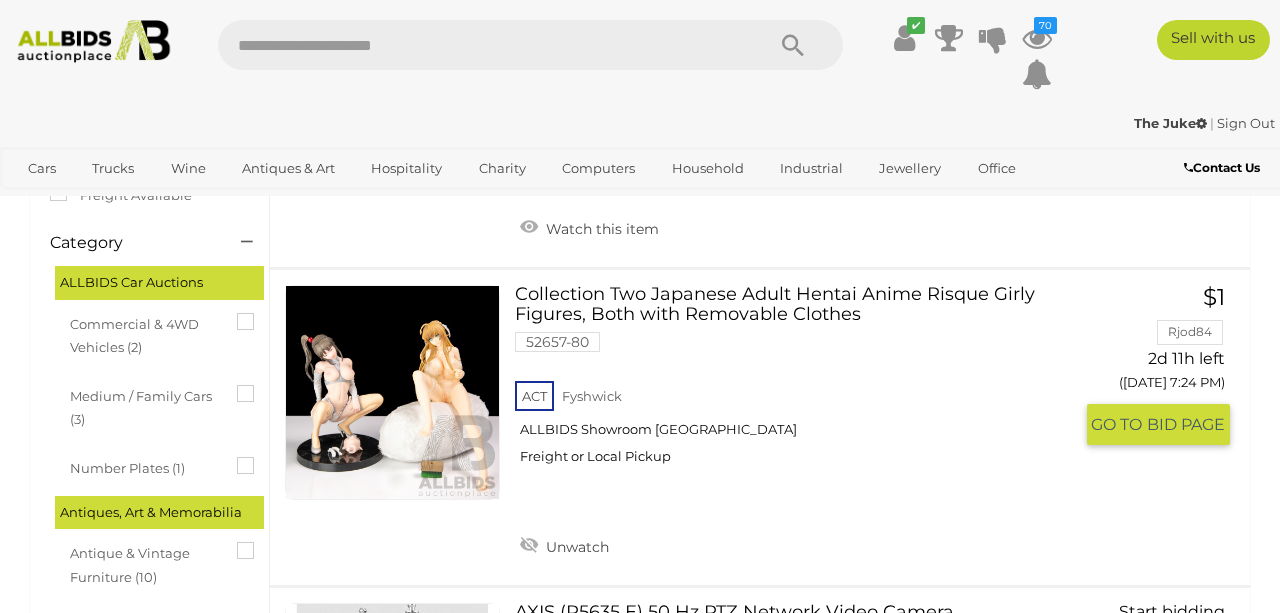 click at bounding box center (392, 392) 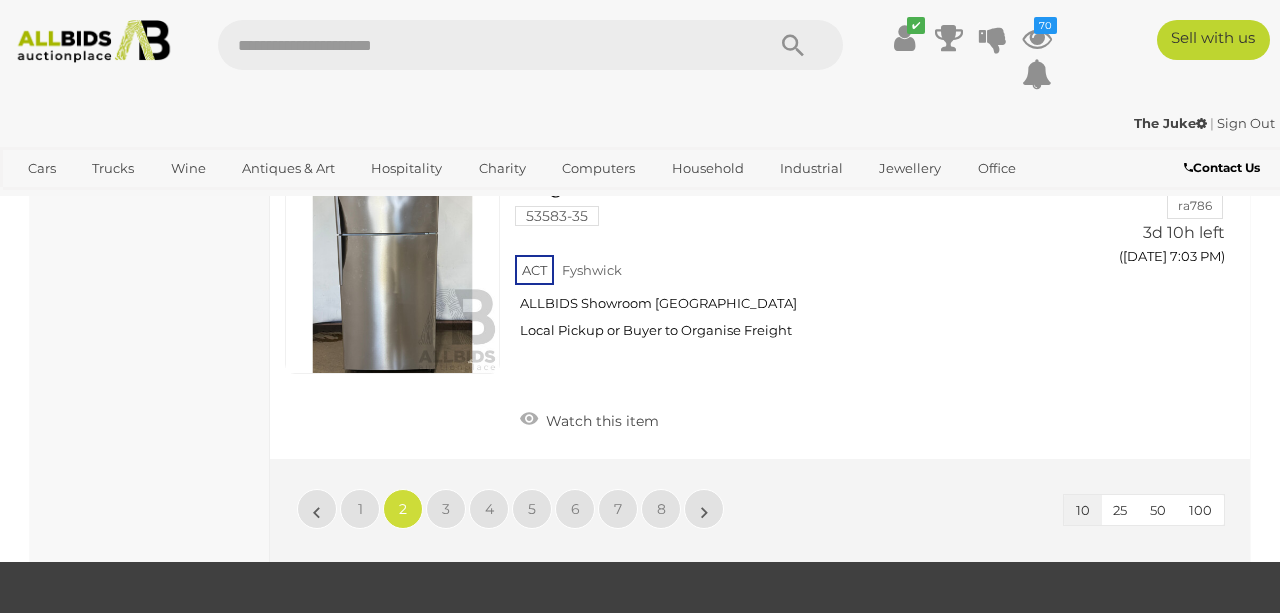 scroll, scrollTop: 2923, scrollLeft: 0, axis: vertical 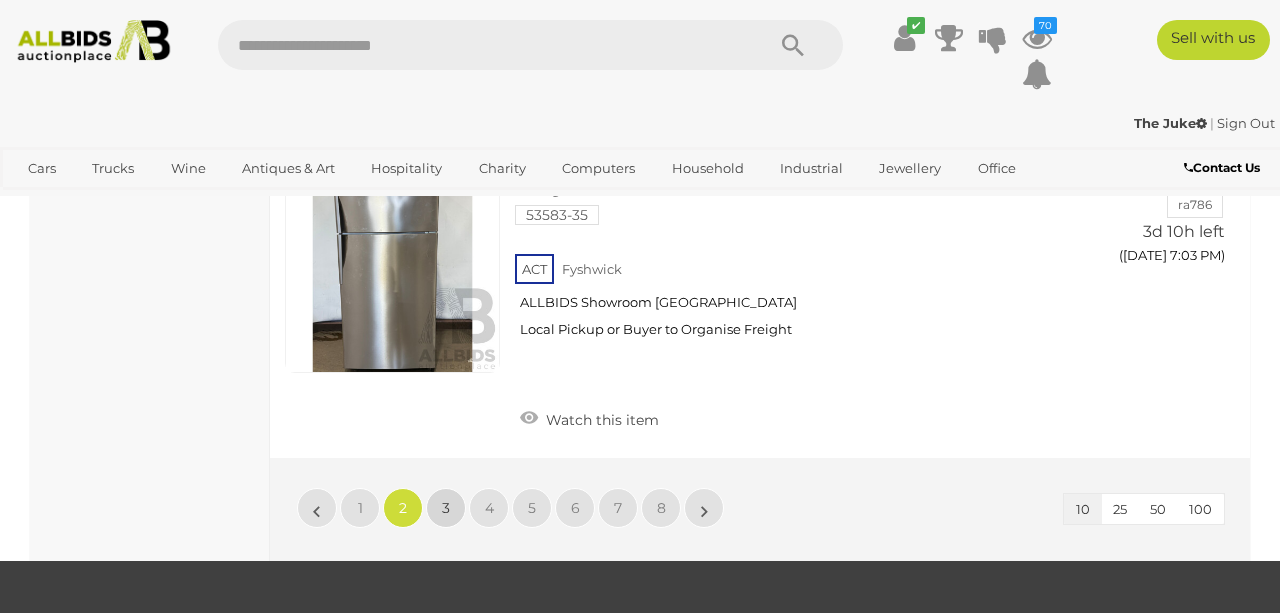 click on "3" at bounding box center (446, 508) 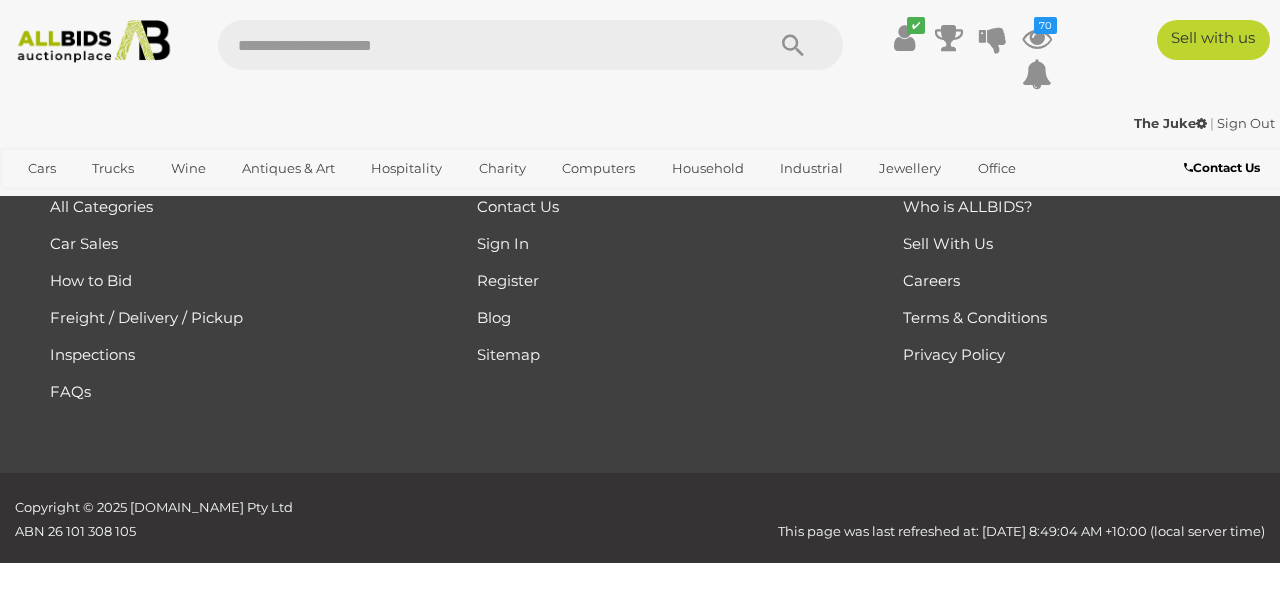 scroll, scrollTop: 0, scrollLeft: 0, axis: both 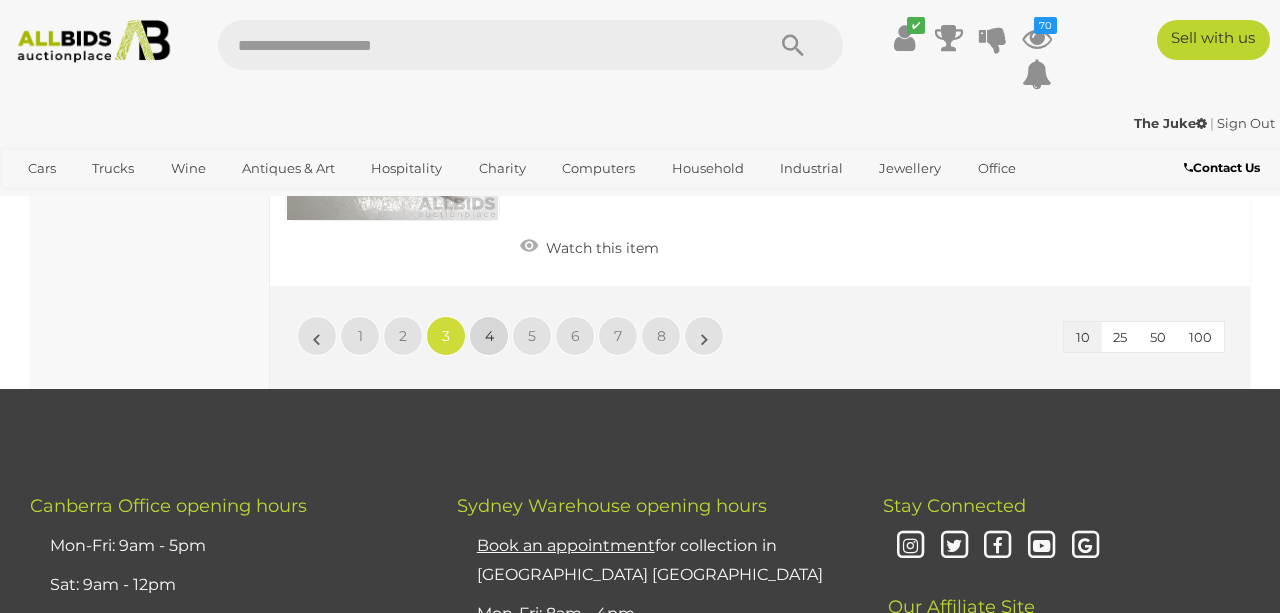 click on "4" at bounding box center (489, 336) 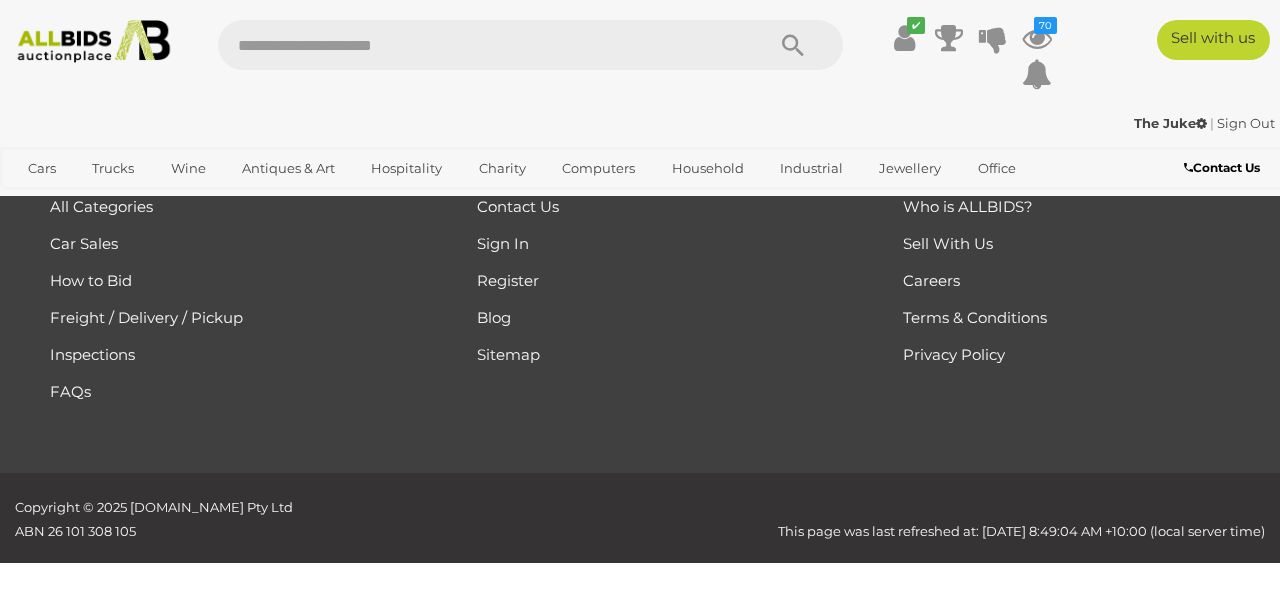 scroll, scrollTop: 0, scrollLeft: 0, axis: both 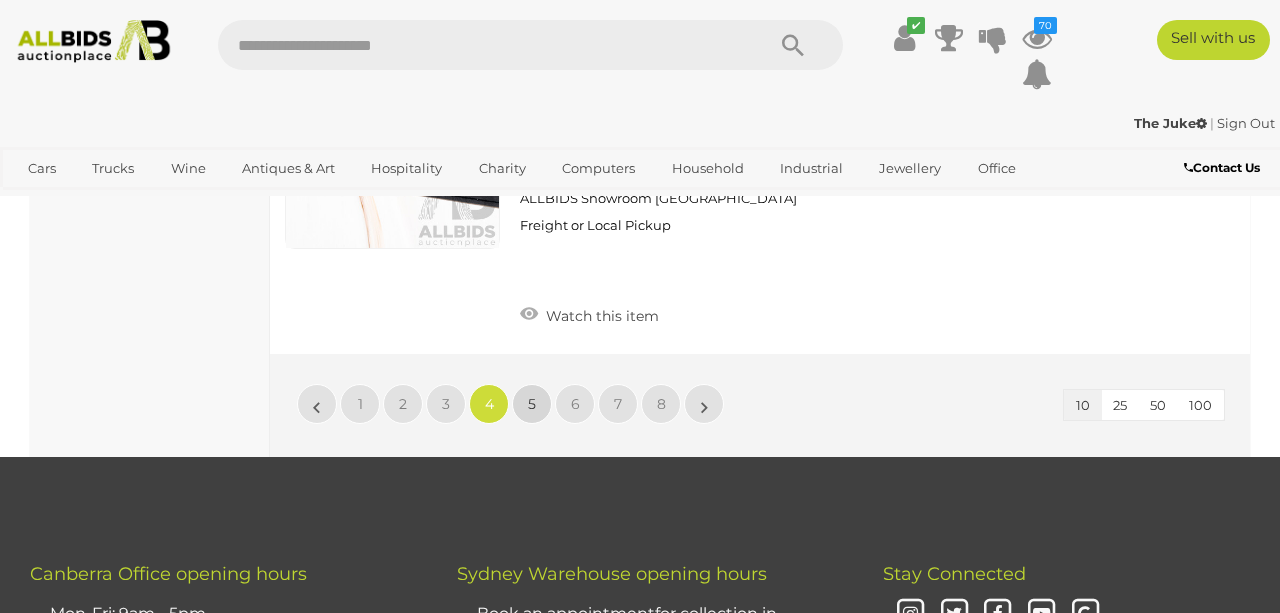 click on "5" at bounding box center (532, 404) 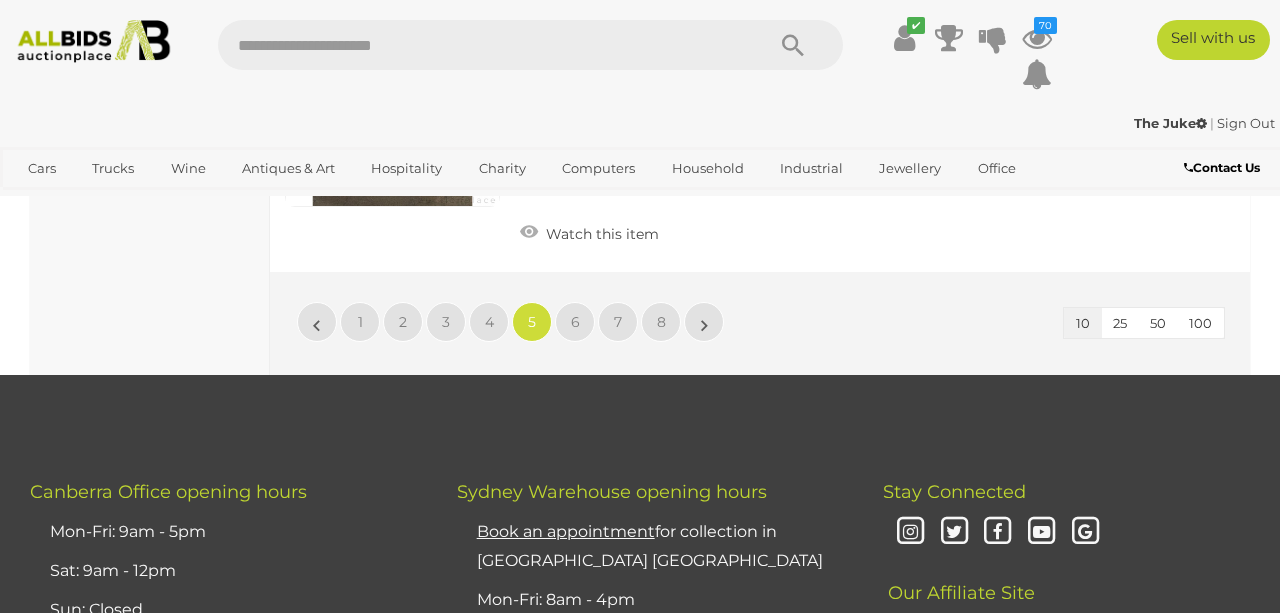 scroll, scrollTop: 3052, scrollLeft: 0, axis: vertical 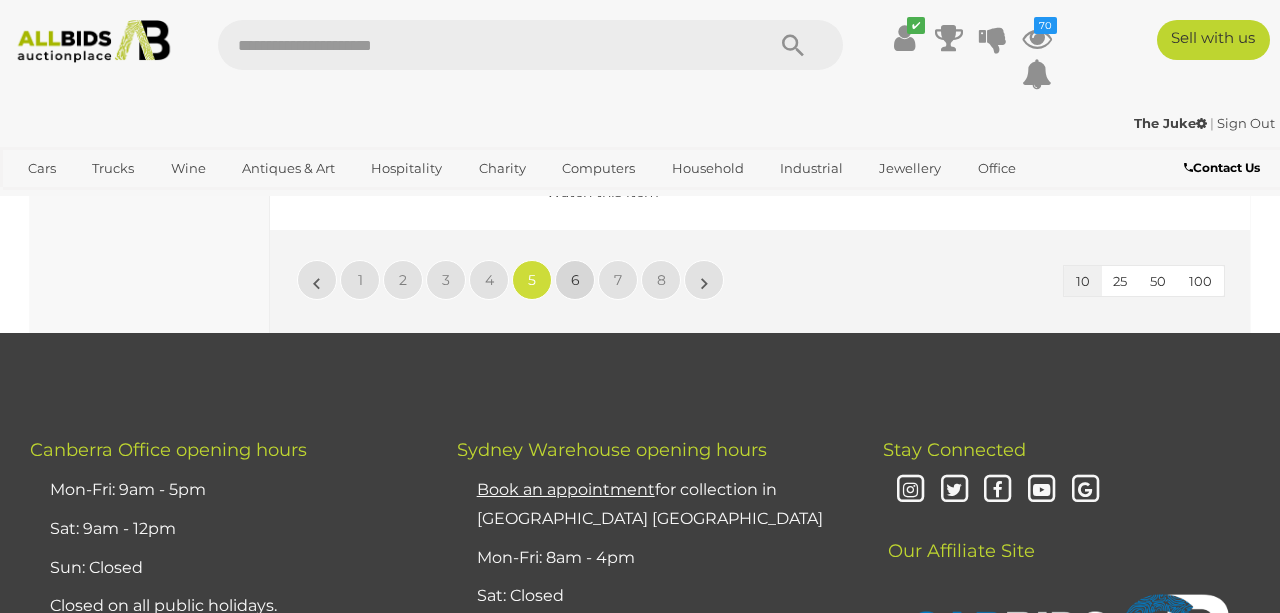 click on "6" at bounding box center (575, 280) 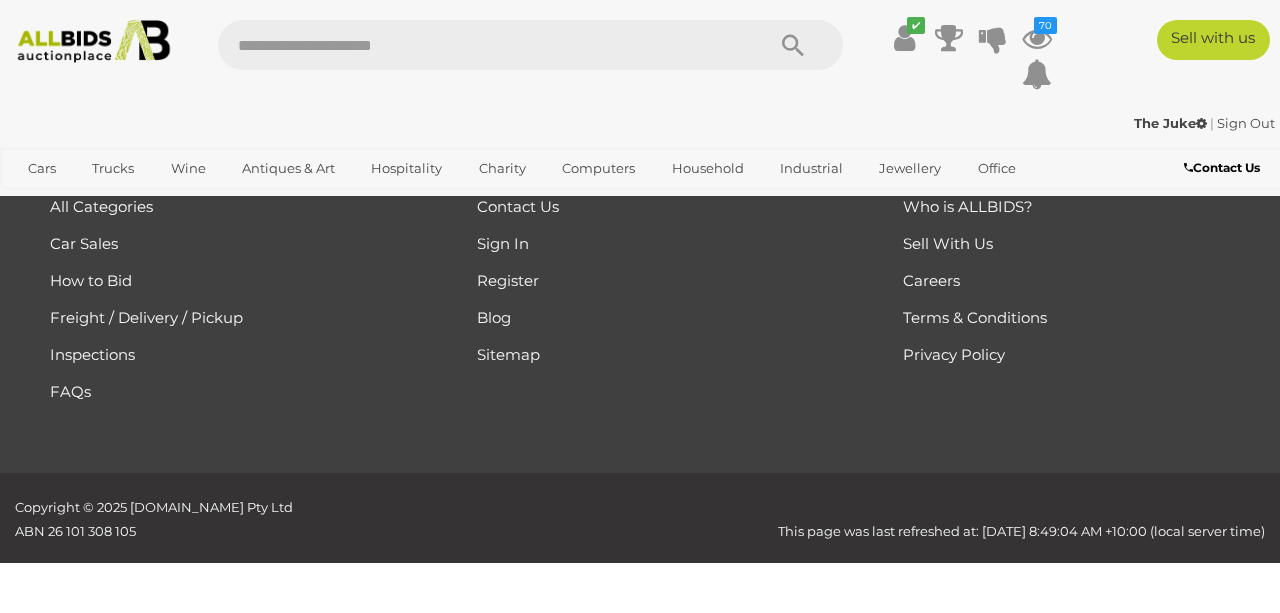 scroll, scrollTop: 0, scrollLeft: 0, axis: both 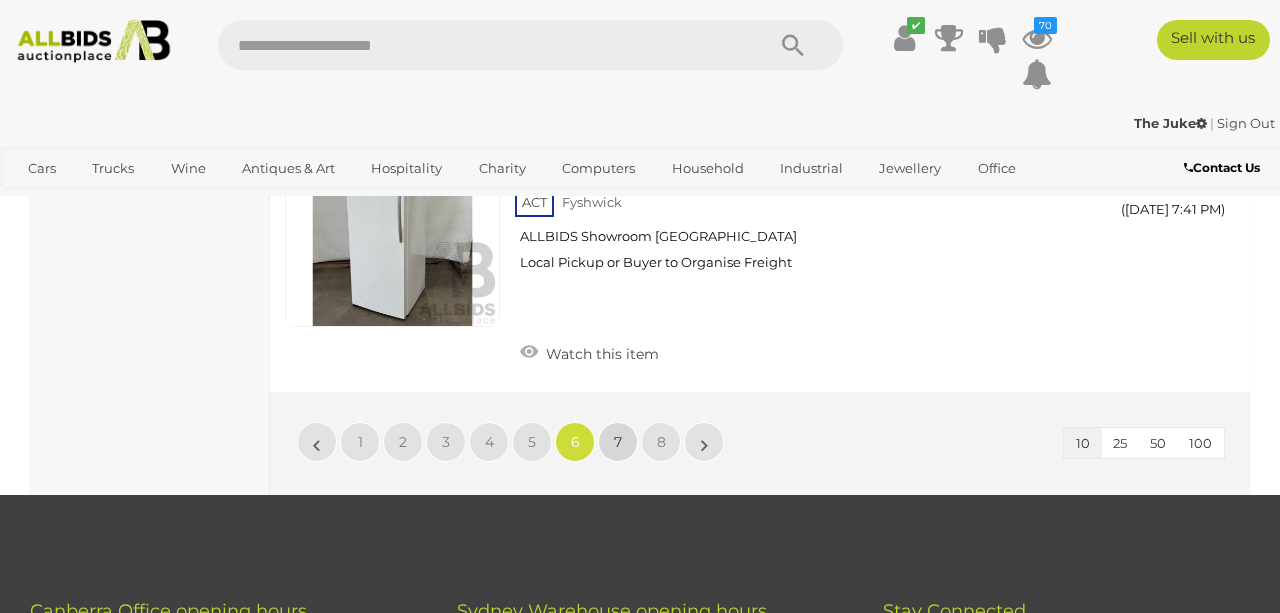 click on "7" at bounding box center [618, 442] 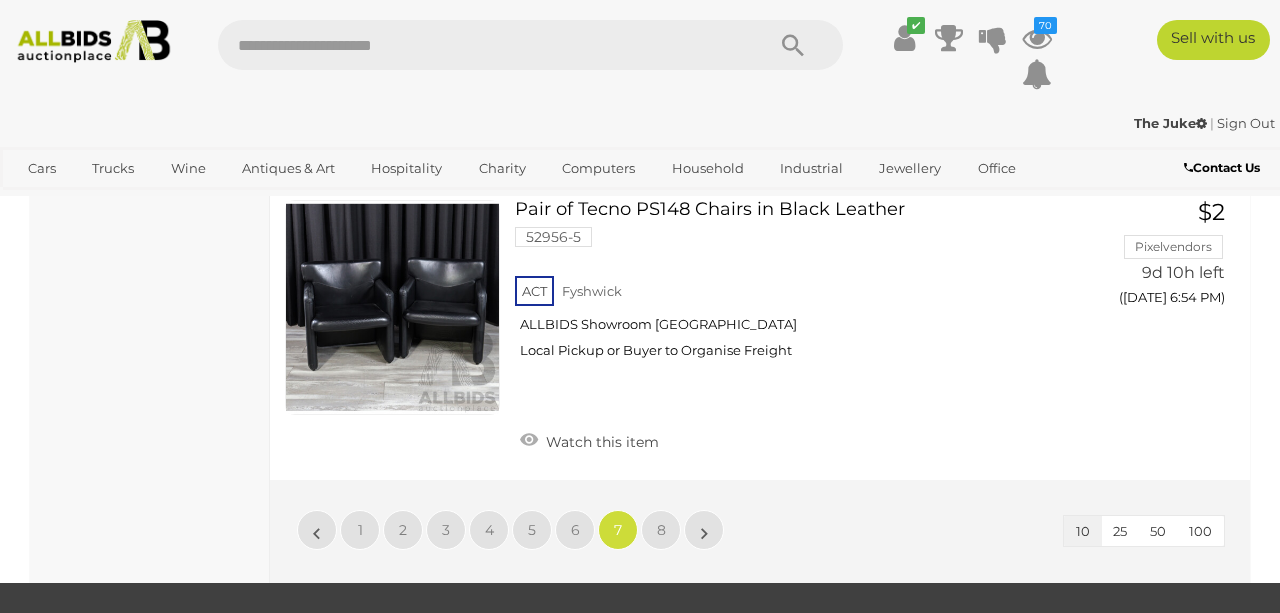 scroll, scrollTop: 2946, scrollLeft: 0, axis: vertical 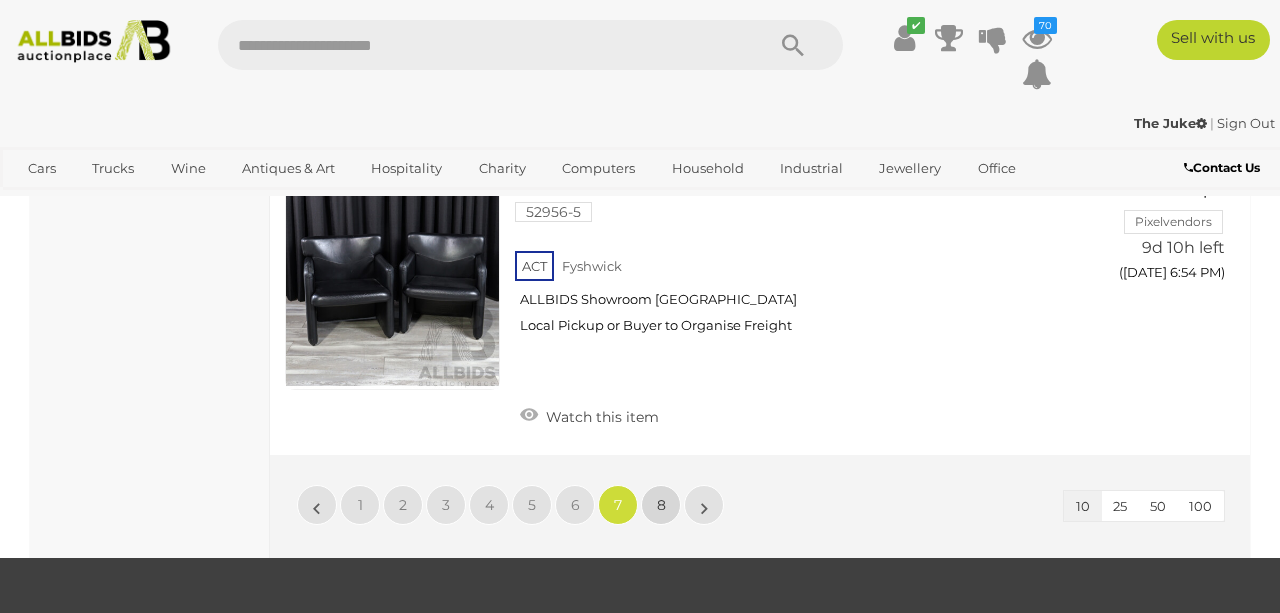 click on "8" at bounding box center (661, 505) 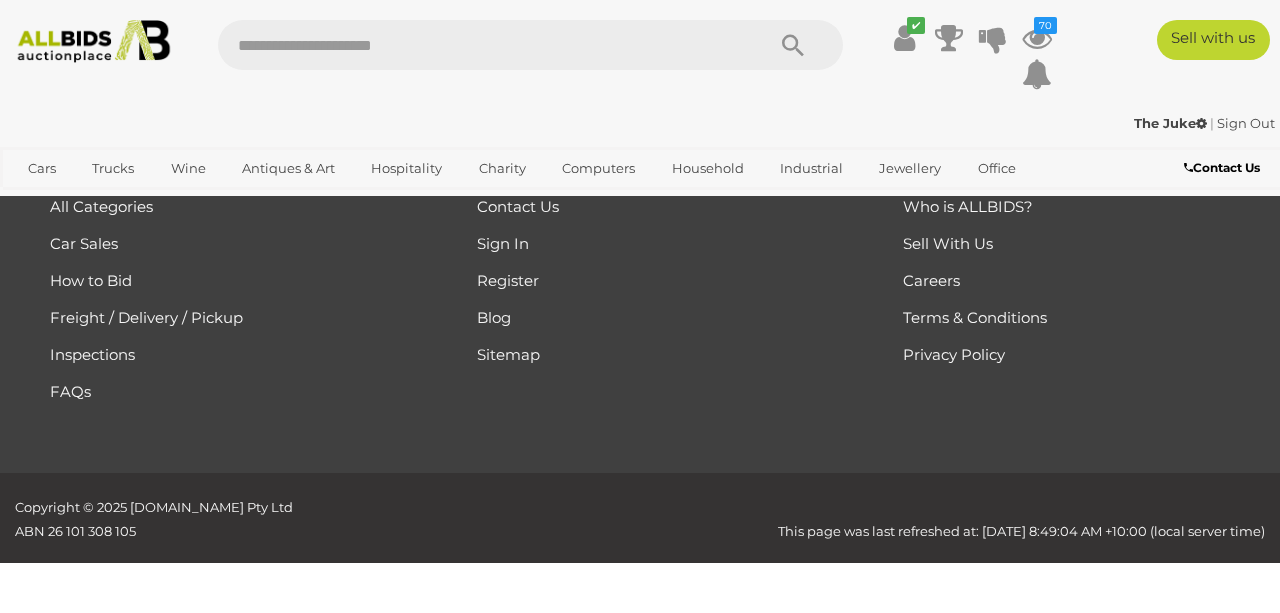 scroll, scrollTop: 0, scrollLeft: 0, axis: both 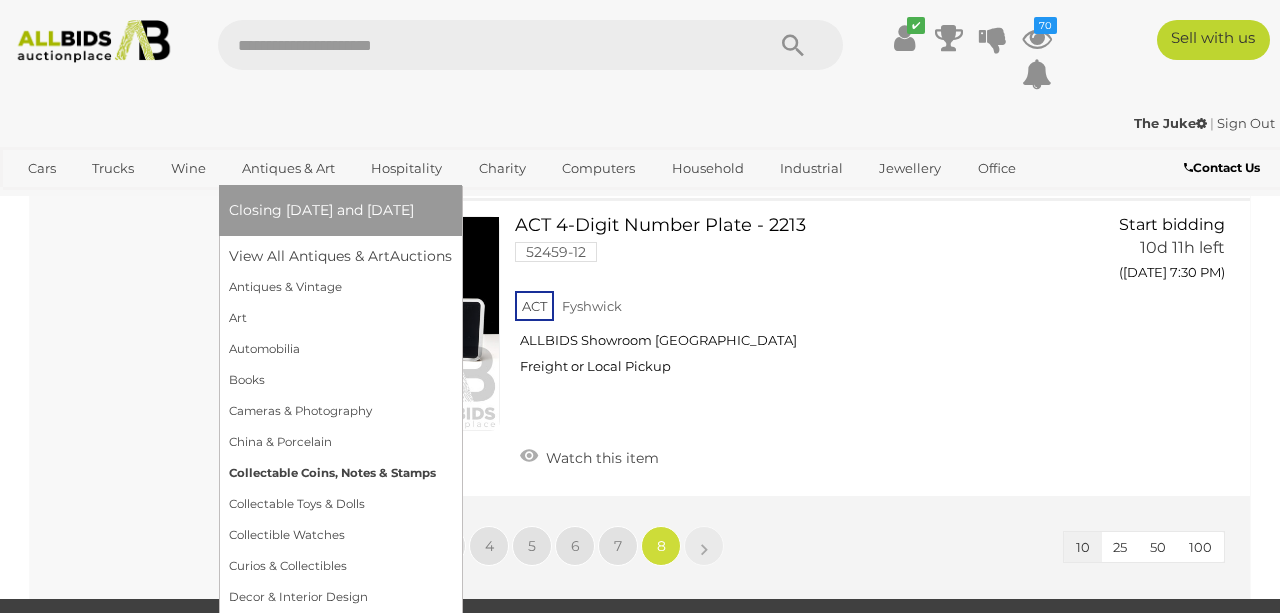 click on "Collectable Coins, Notes & Stamps" at bounding box center (340, 473) 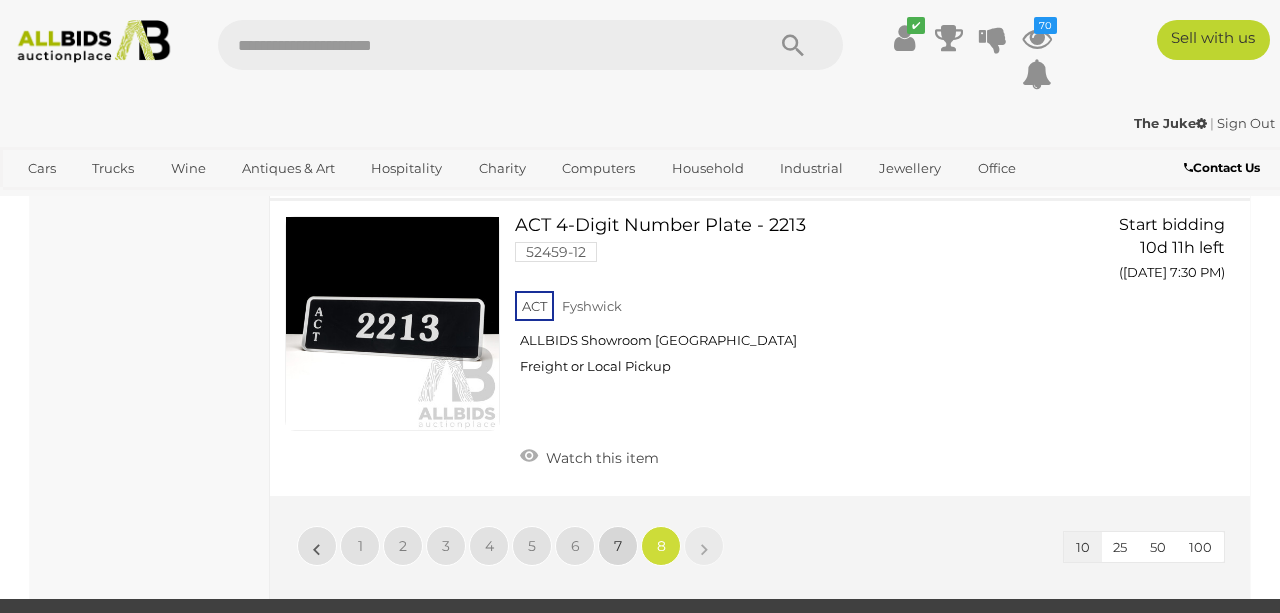 click on "7" at bounding box center (618, 546) 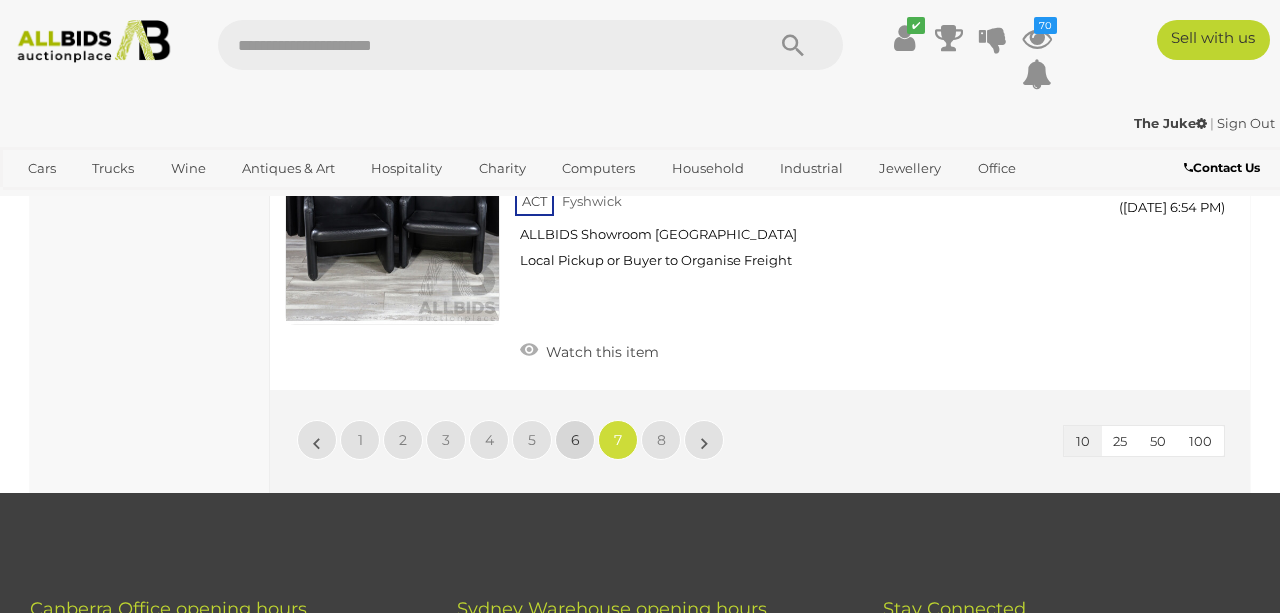 scroll, scrollTop: 3012, scrollLeft: 0, axis: vertical 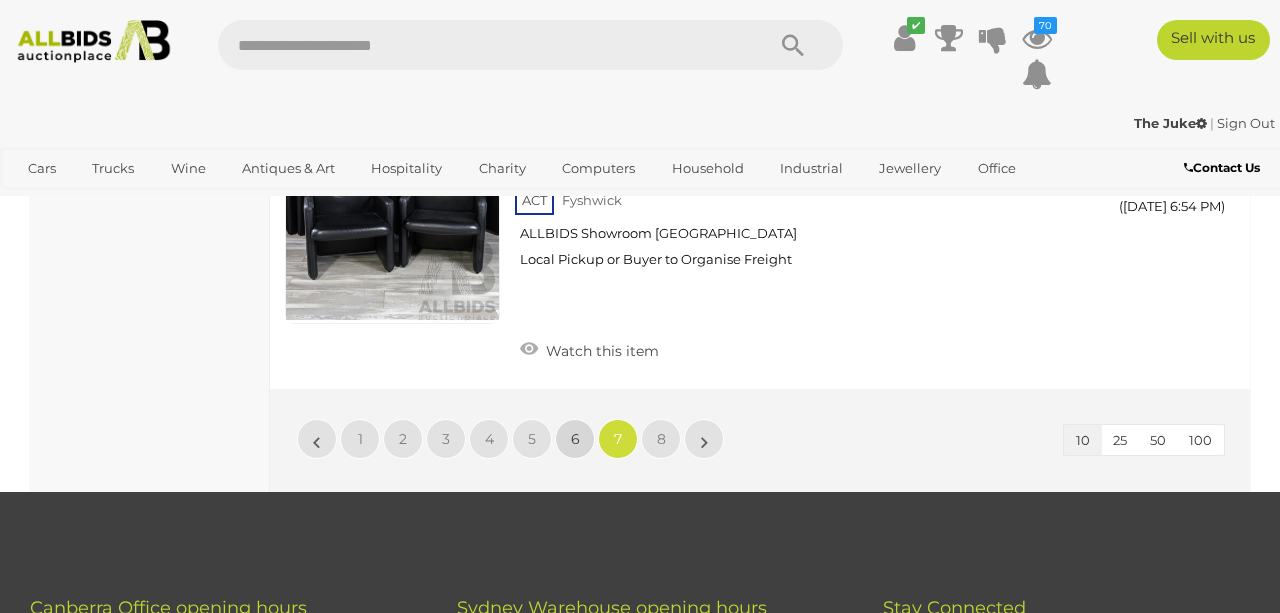 click on "6" at bounding box center [575, 439] 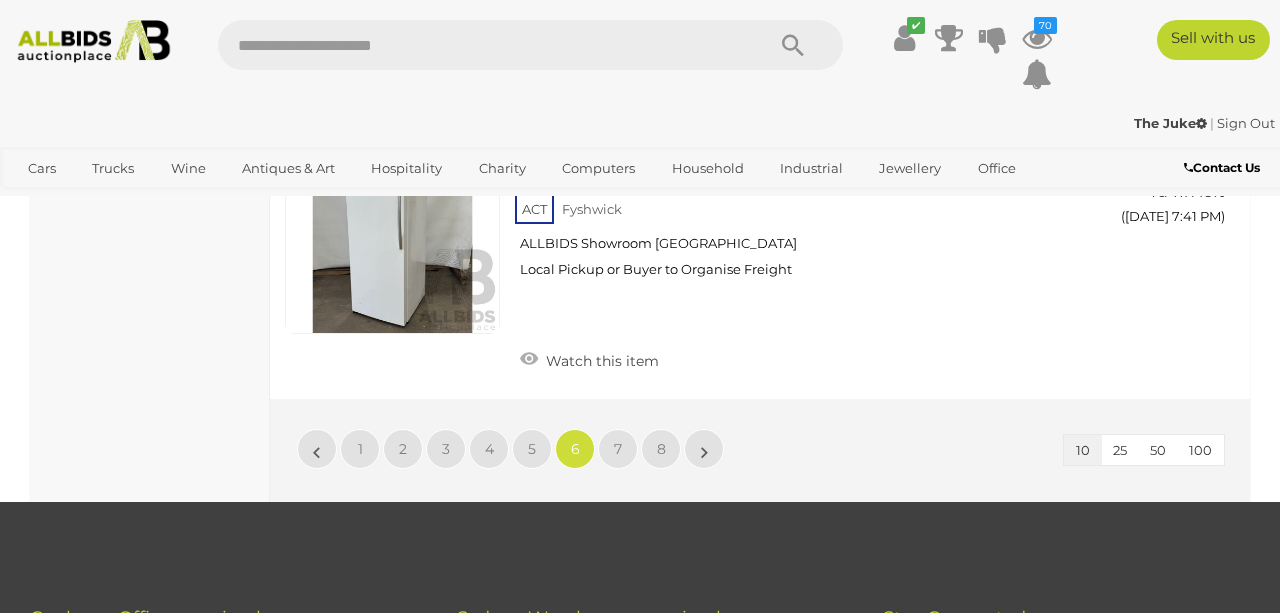 scroll, scrollTop: 2921, scrollLeft: 0, axis: vertical 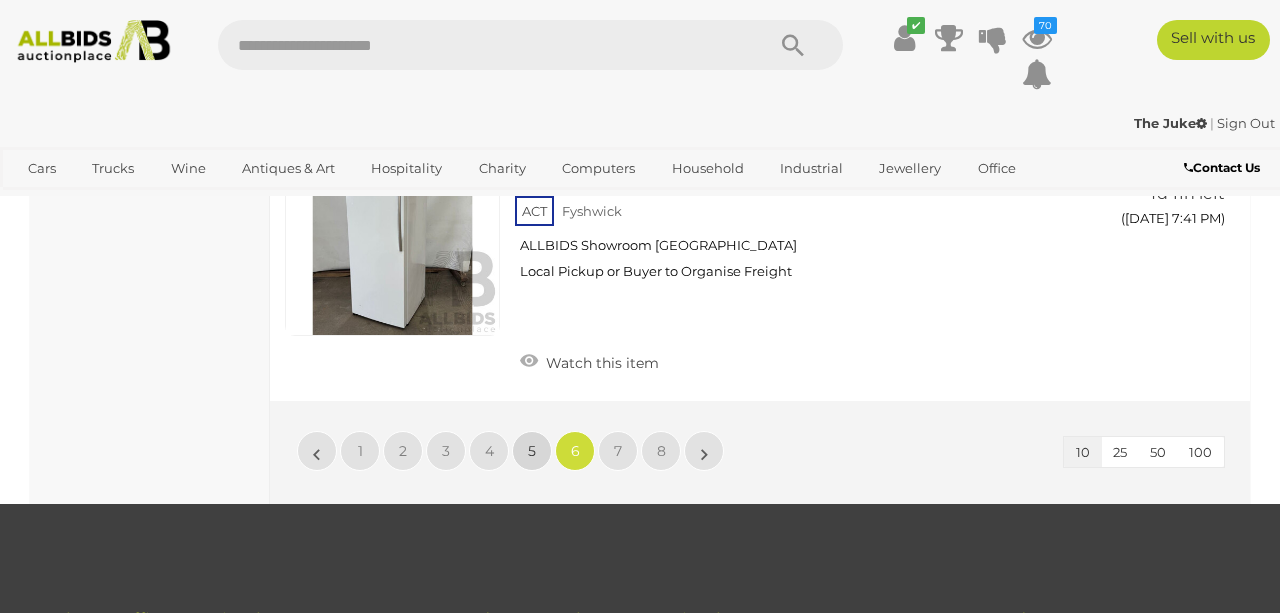 click on "5" at bounding box center [532, 451] 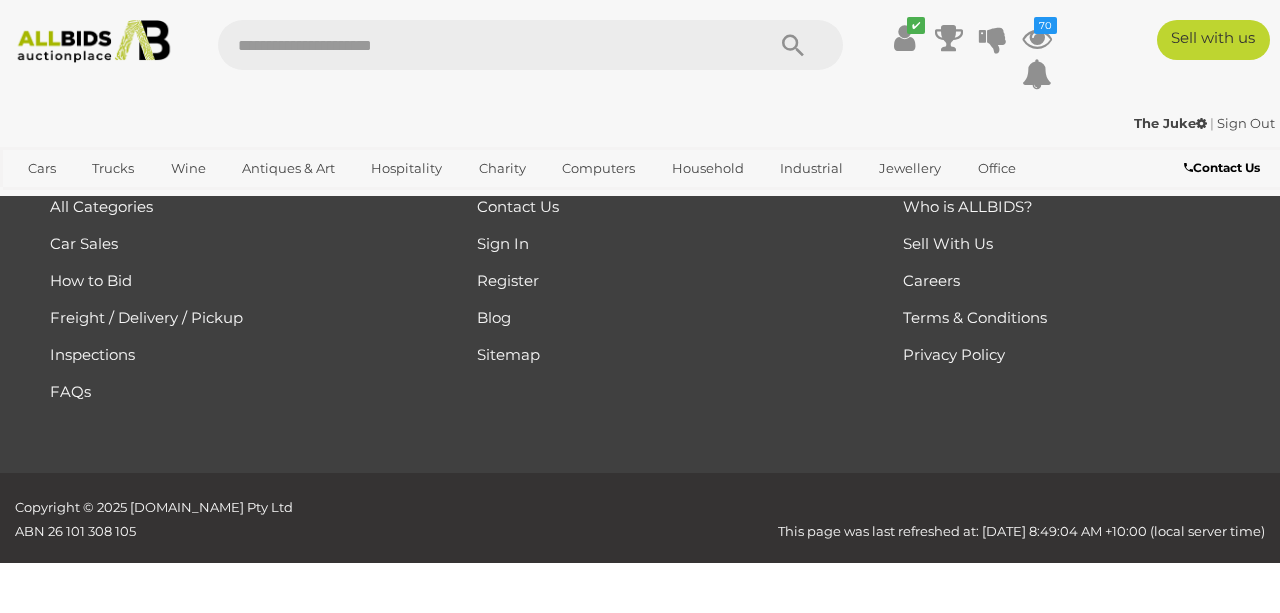 scroll, scrollTop: 0, scrollLeft: 0, axis: both 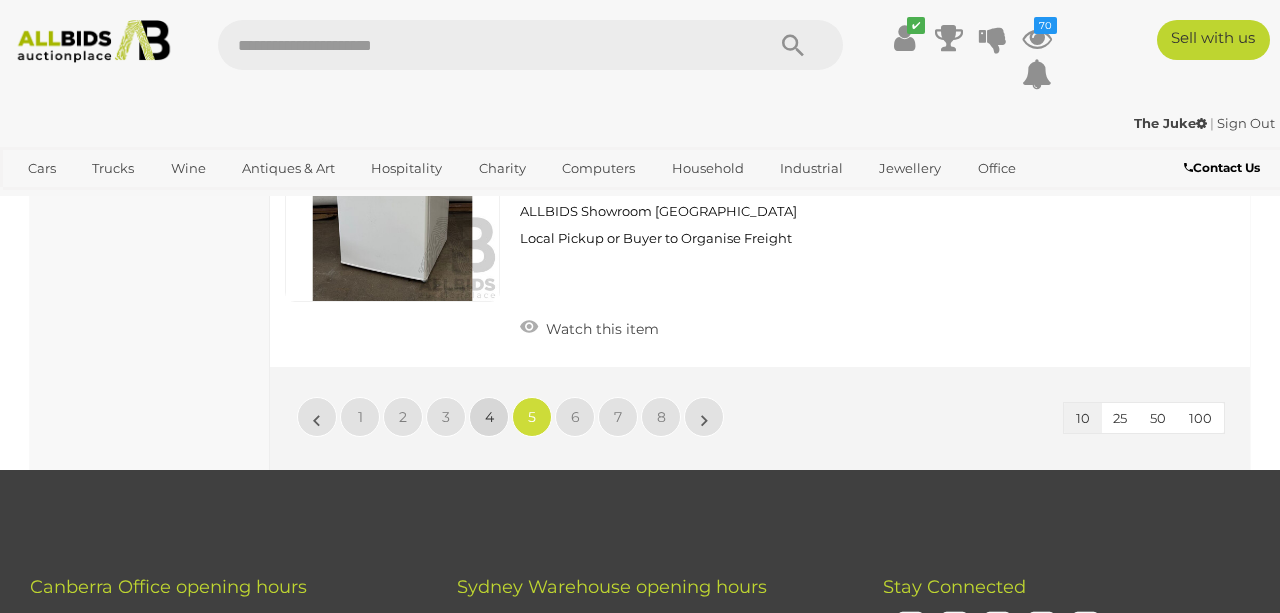 click on "4" at bounding box center [489, 417] 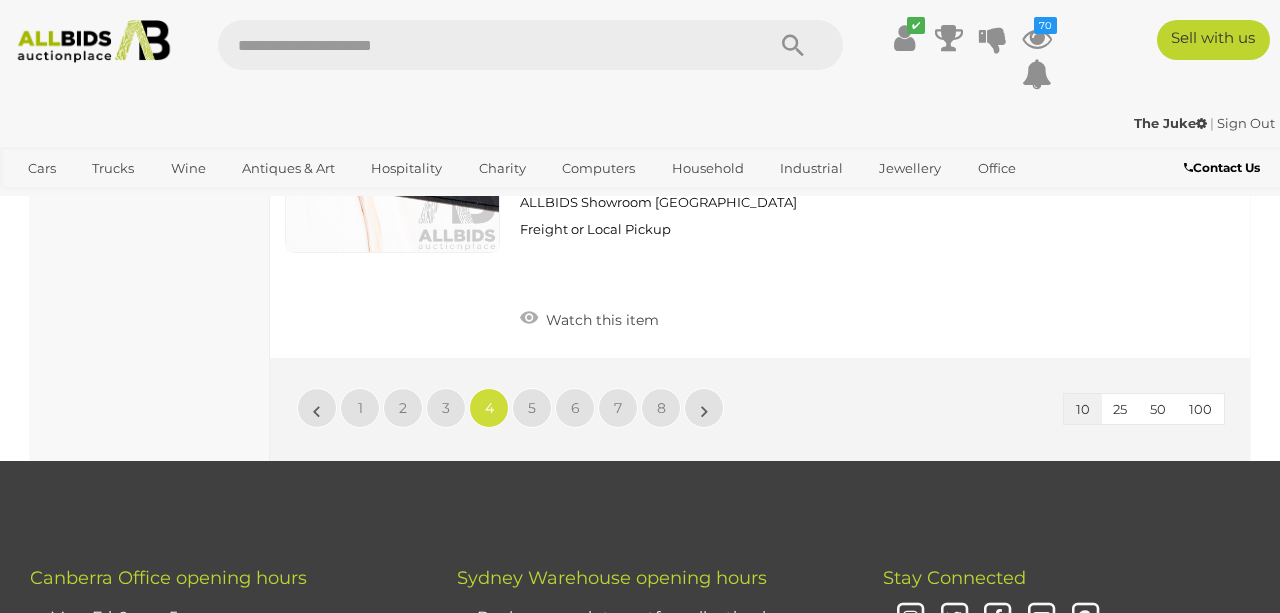 scroll, scrollTop: 3024, scrollLeft: 0, axis: vertical 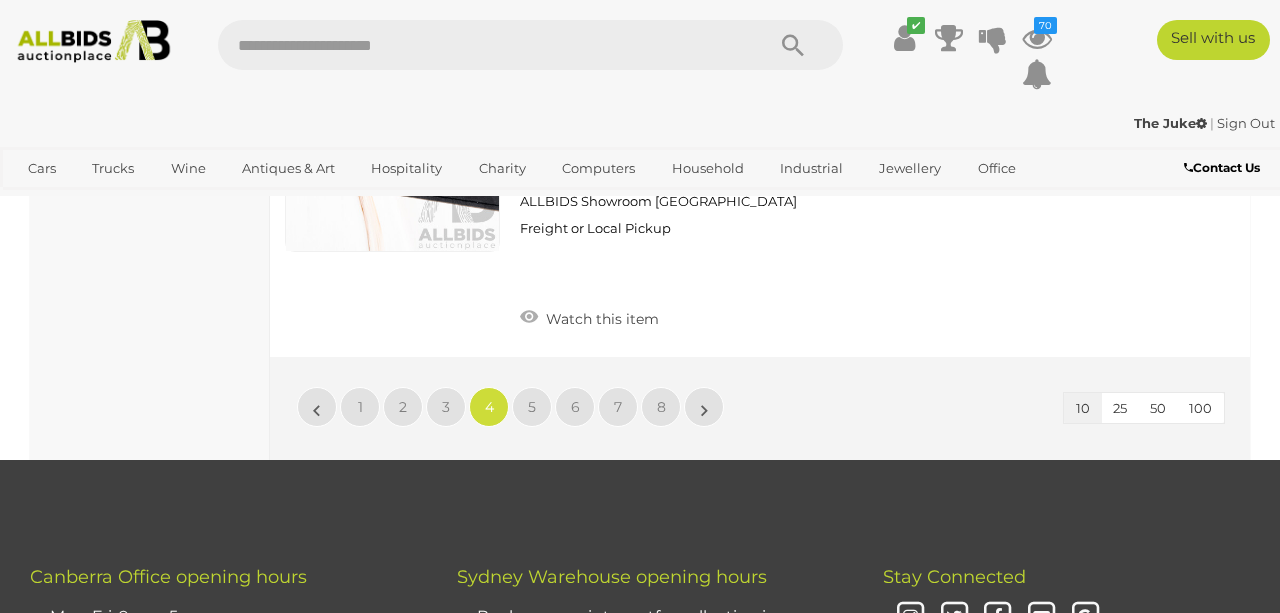 click on "3" at bounding box center (446, 407) 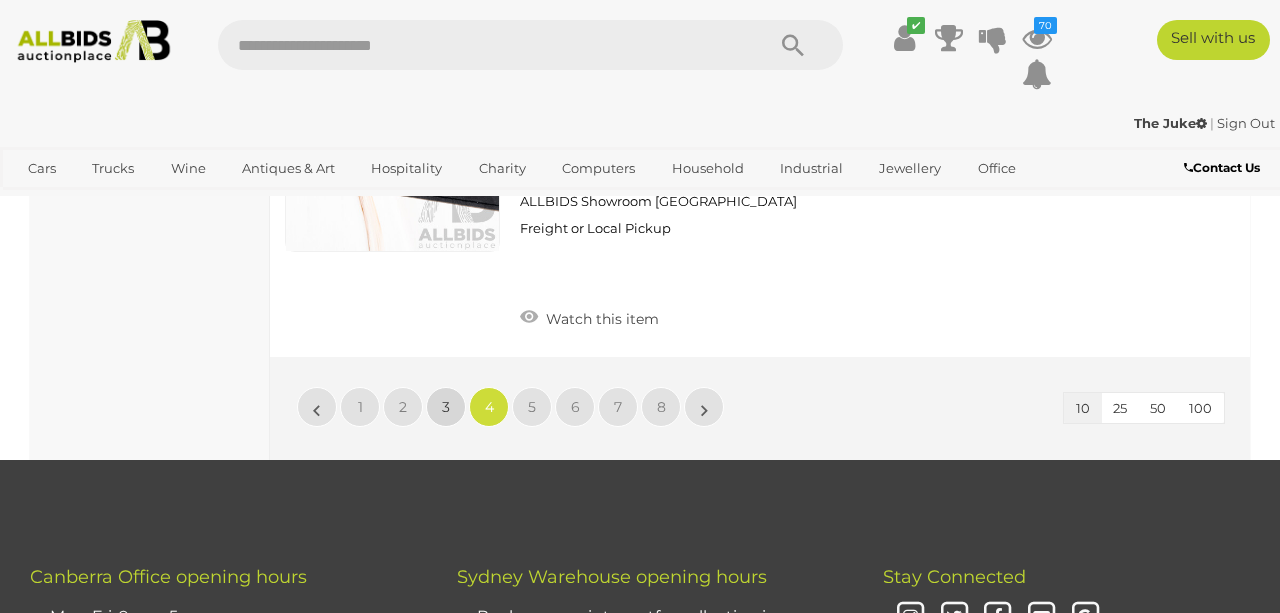 click on "3" at bounding box center [446, 407] 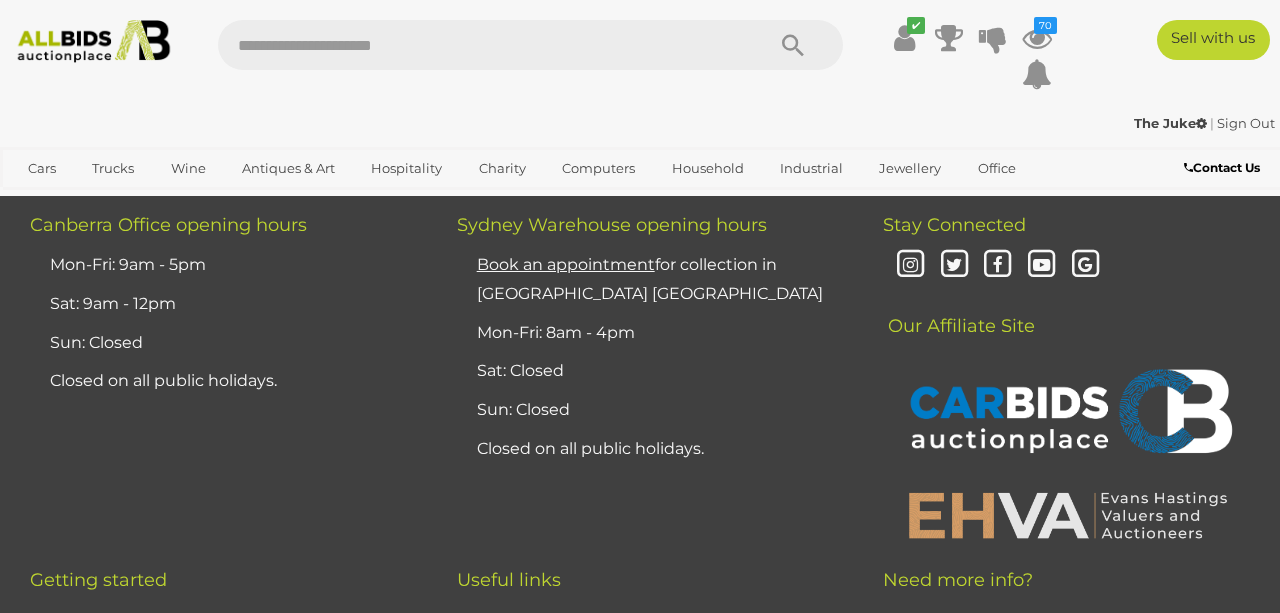 scroll, scrollTop: 3378, scrollLeft: 0, axis: vertical 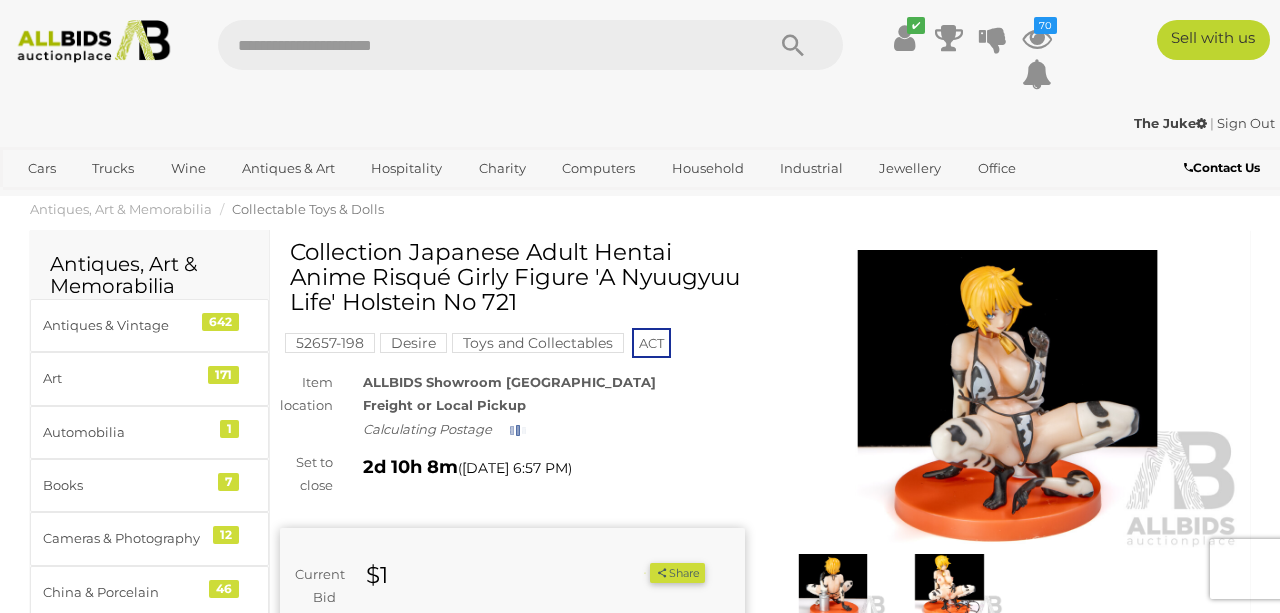 click at bounding box center [1007, 400] 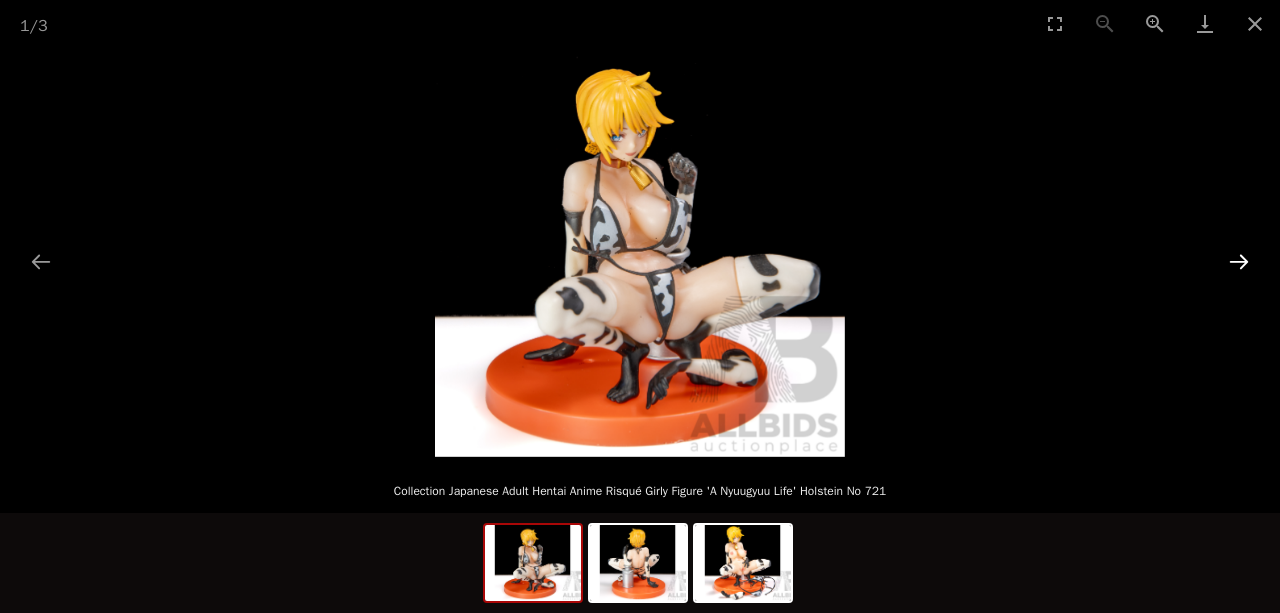 click at bounding box center [1239, 261] 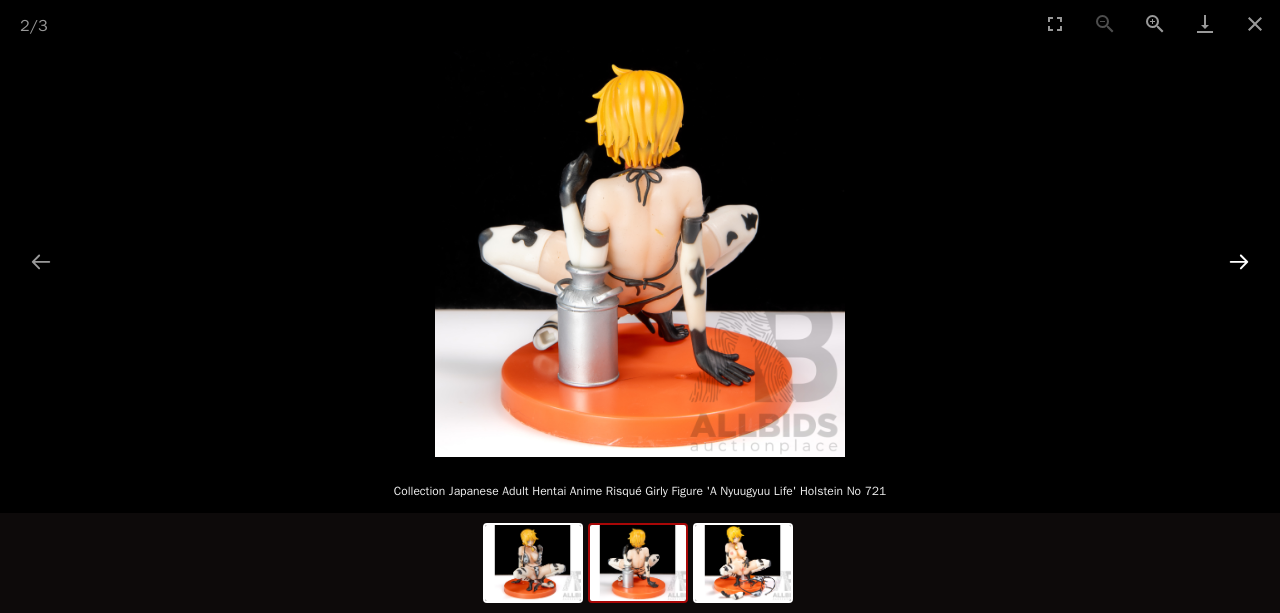 click at bounding box center (1239, 261) 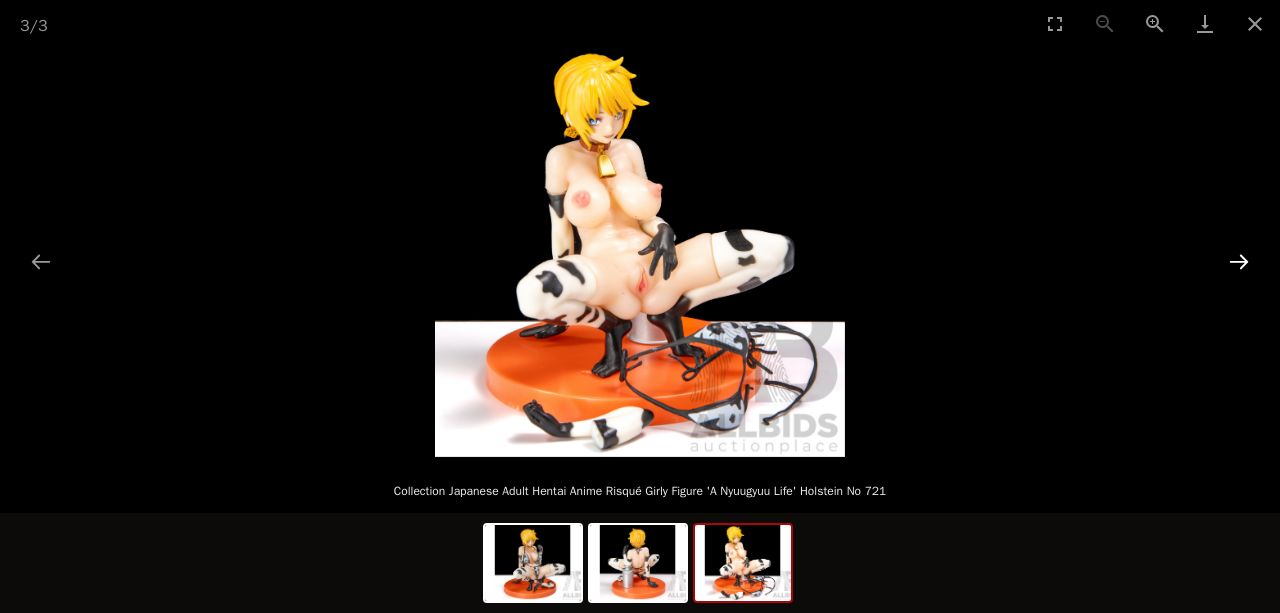 click at bounding box center (1239, 261) 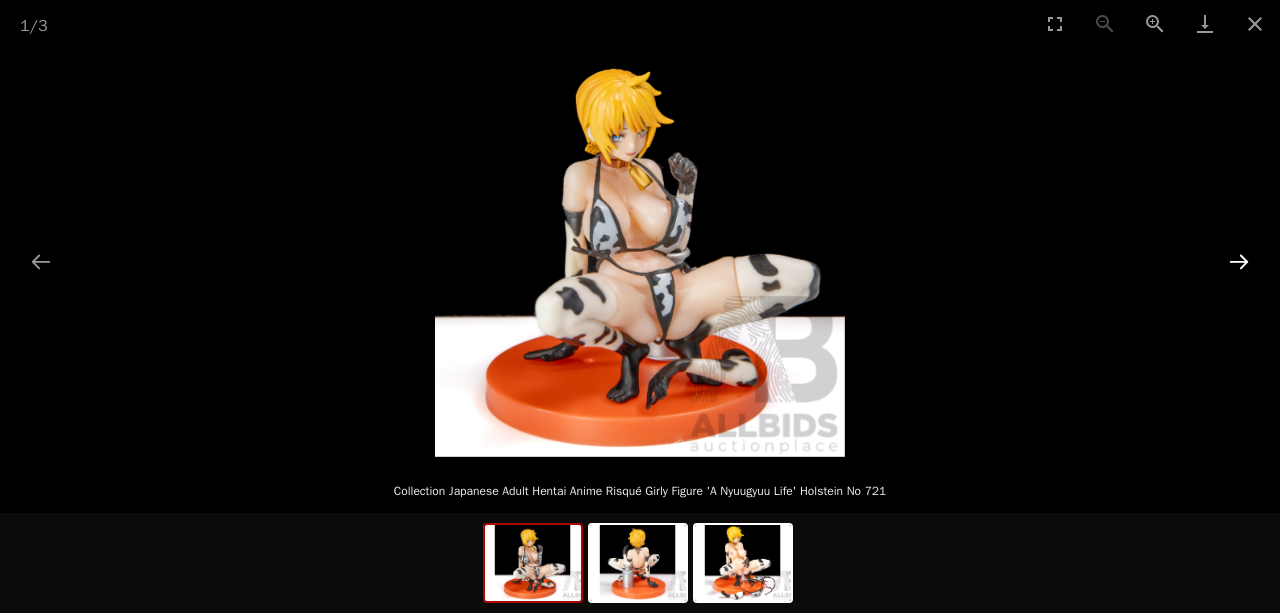 click at bounding box center (1239, 261) 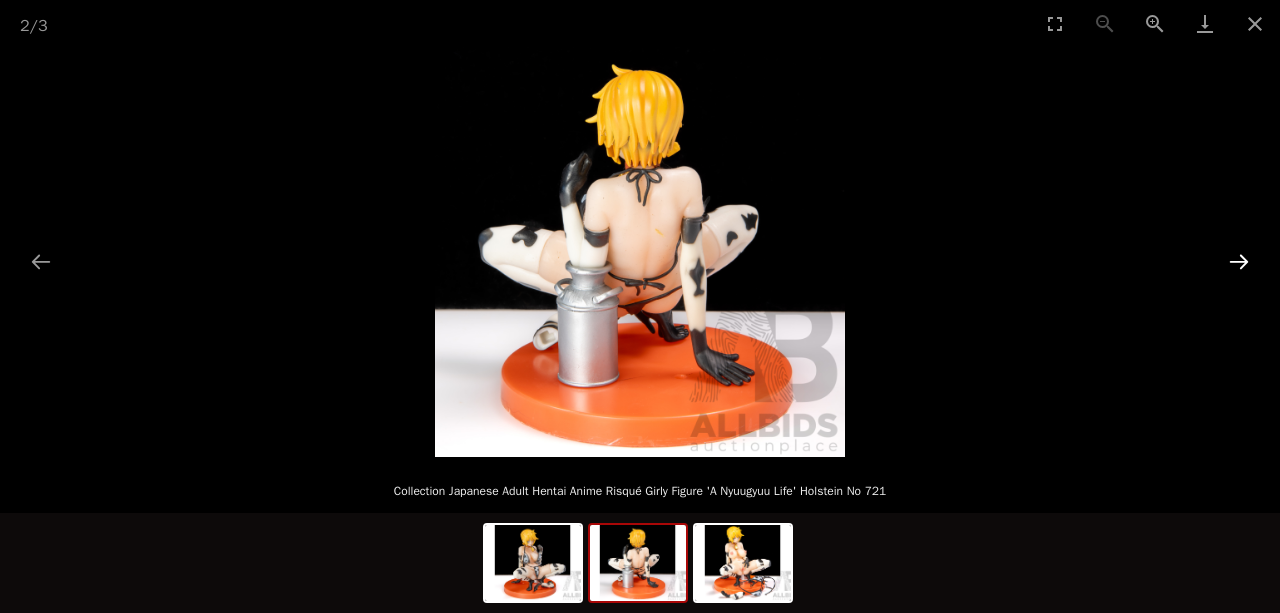 click at bounding box center [1239, 261] 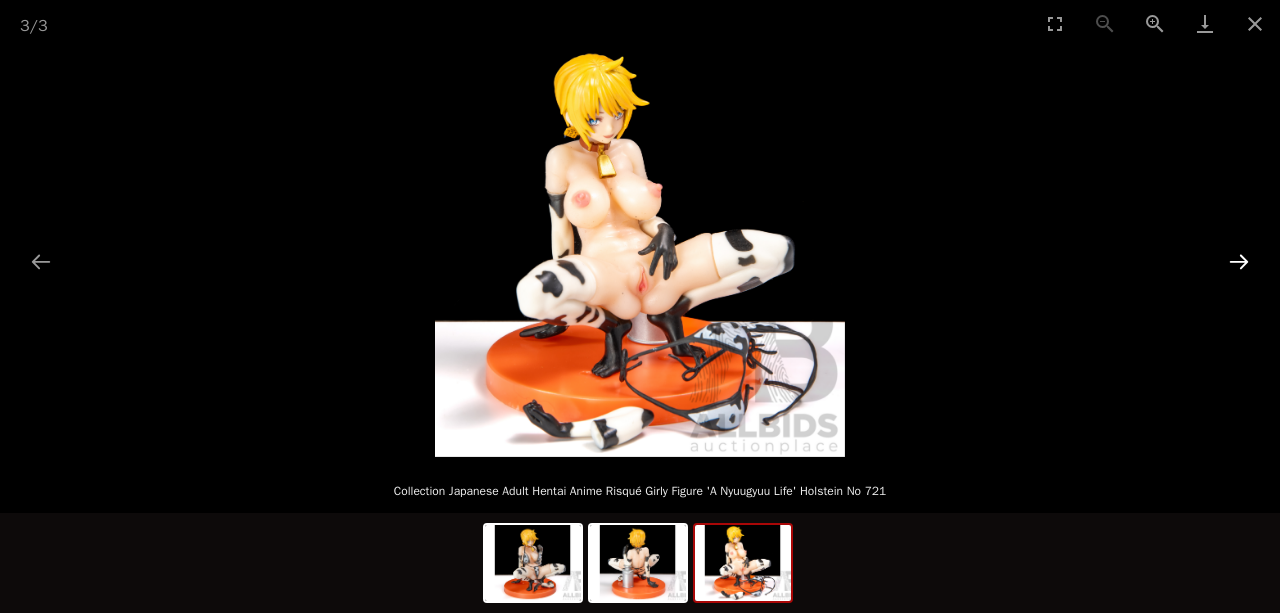 click at bounding box center [1239, 261] 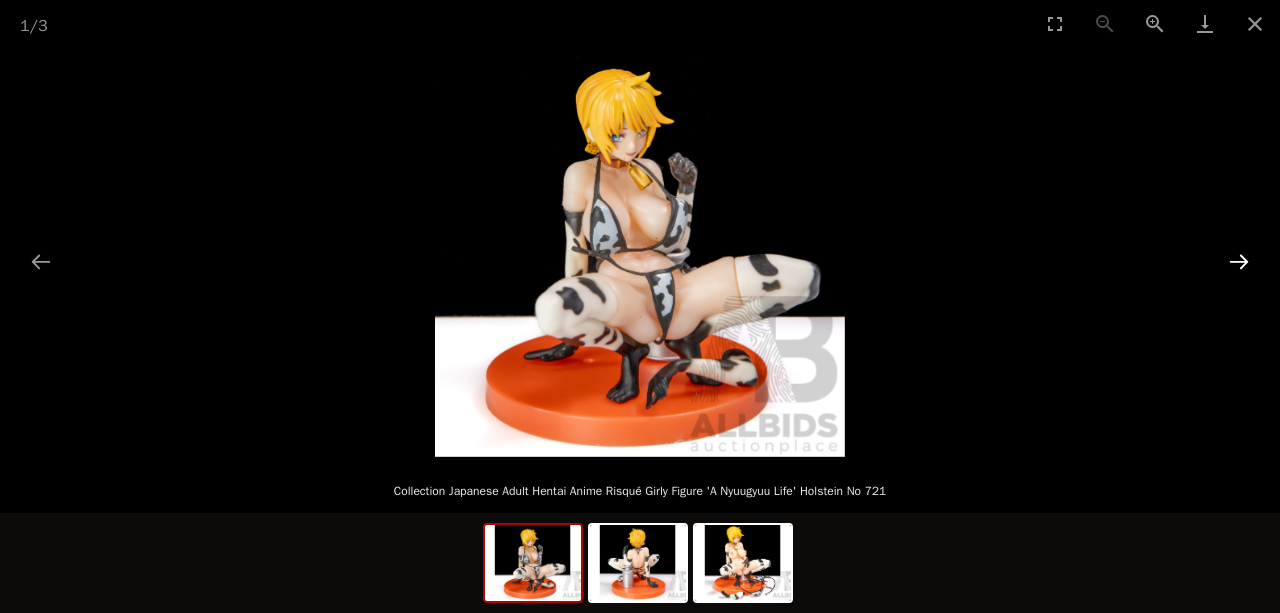 click at bounding box center [1239, 261] 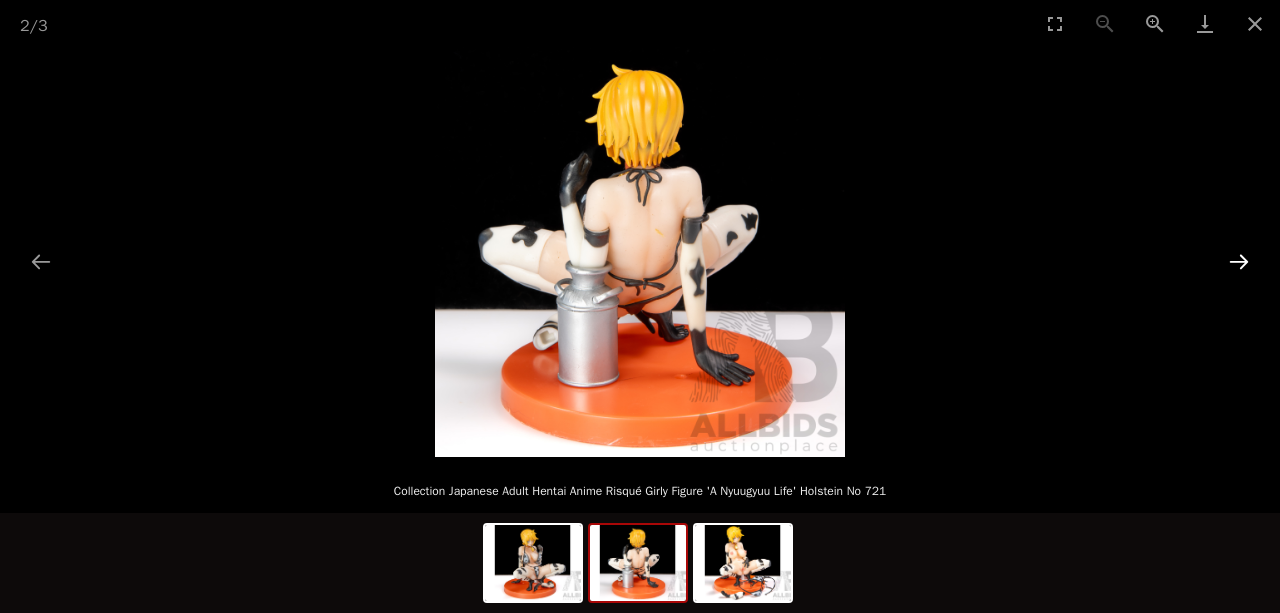 click at bounding box center (1239, 261) 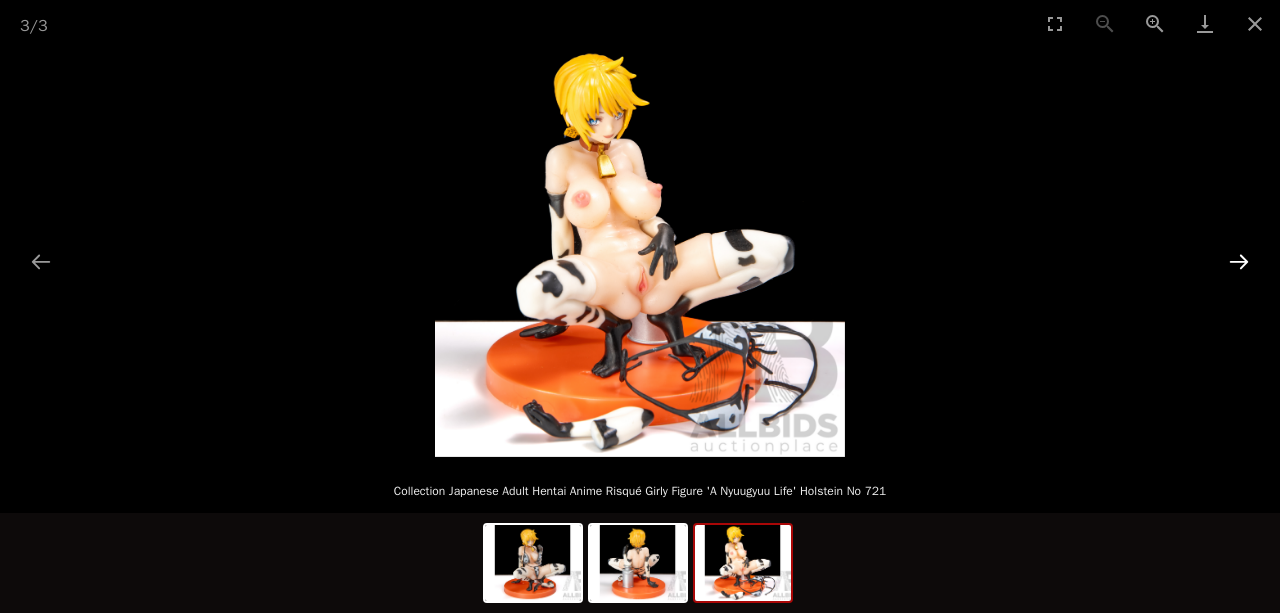 click at bounding box center (1239, 261) 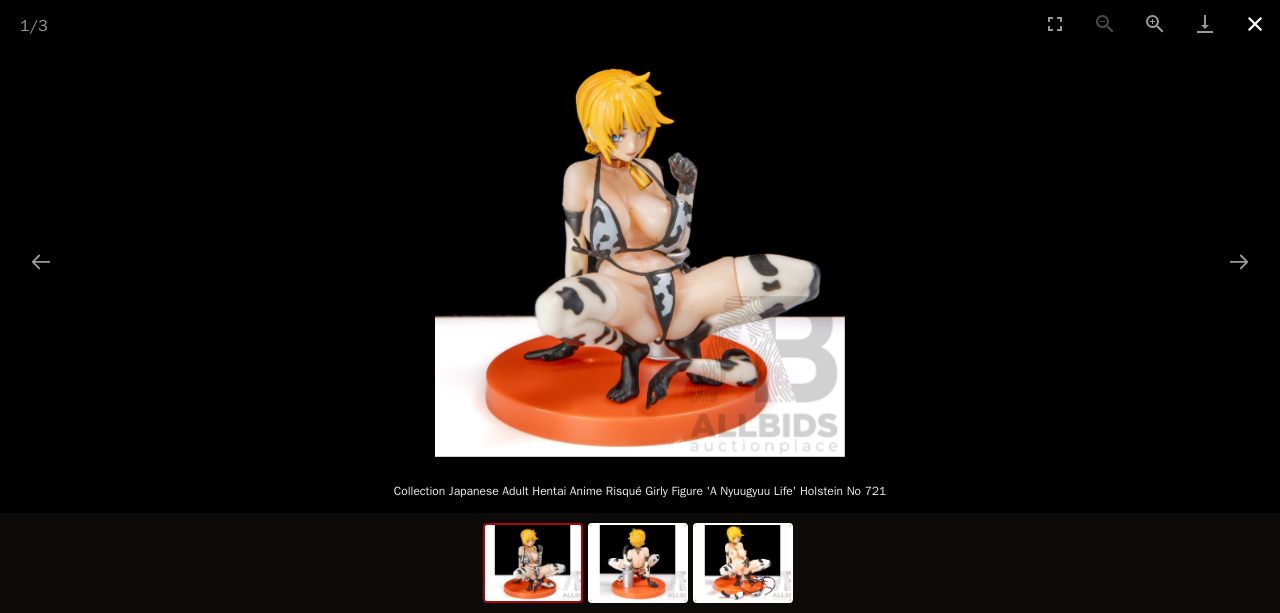 click at bounding box center (1255, 23) 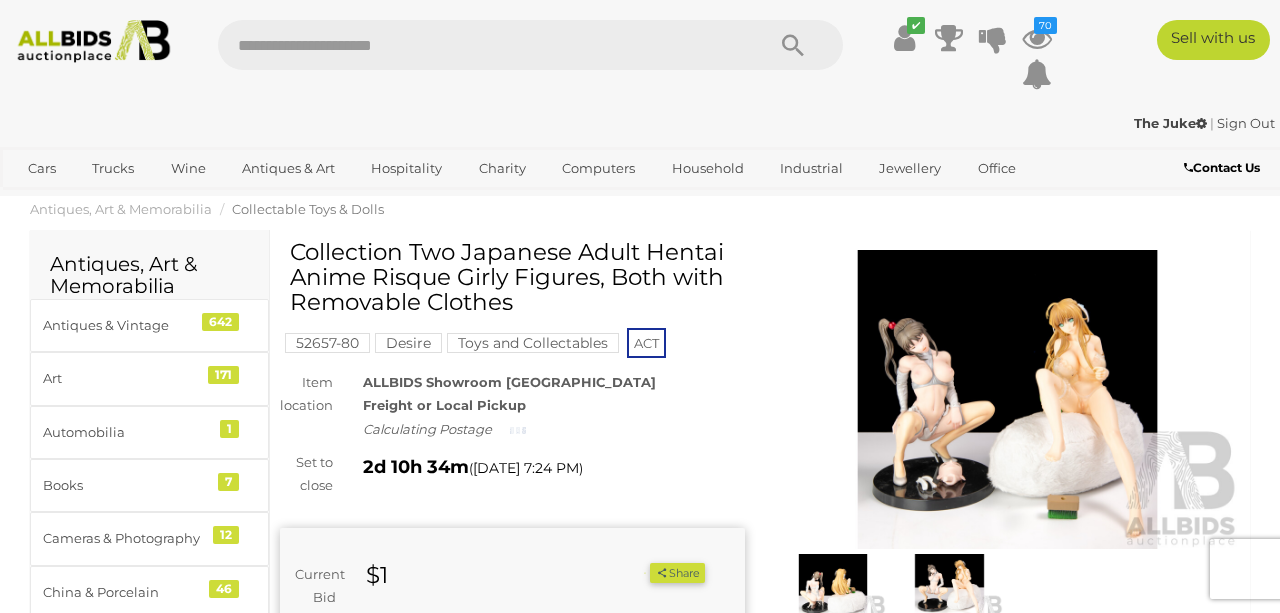 scroll, scrollTop: 0, scrollLeft: 0, axis: both 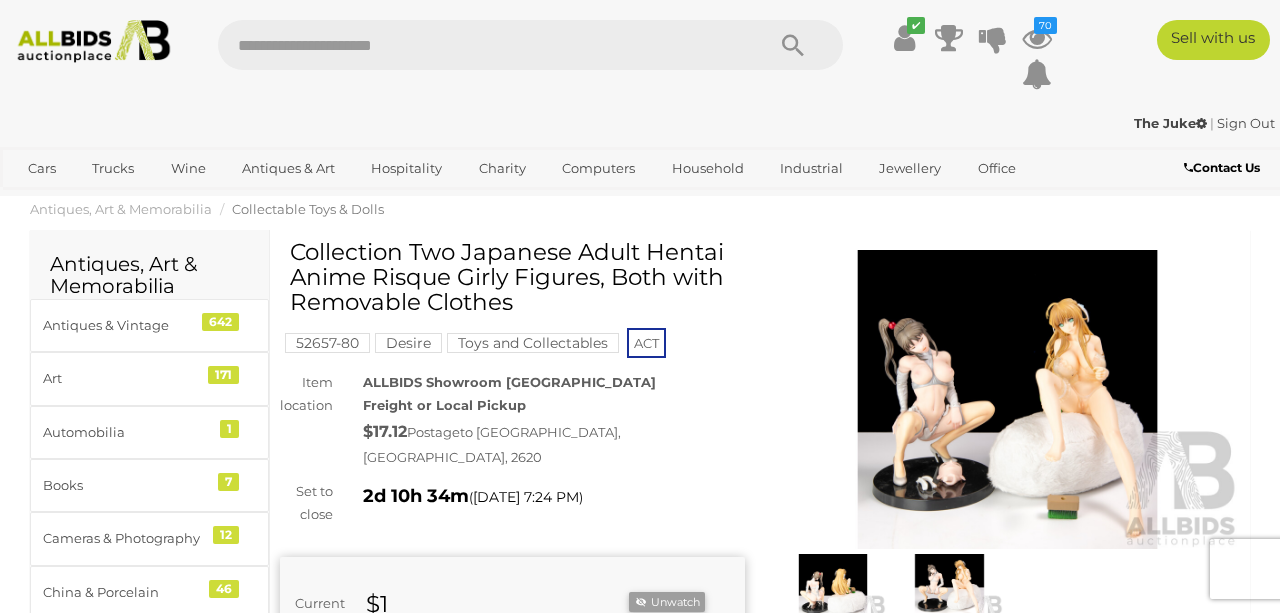click at bounding box center [1007, 400] 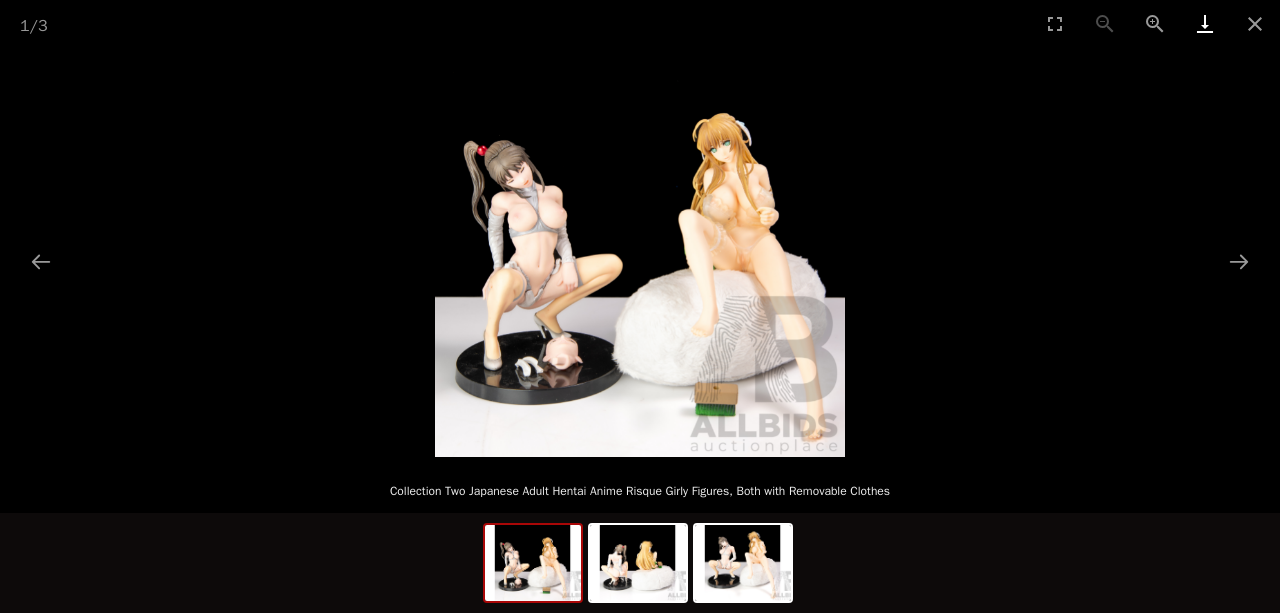 click at bounding box center [1205, 23] 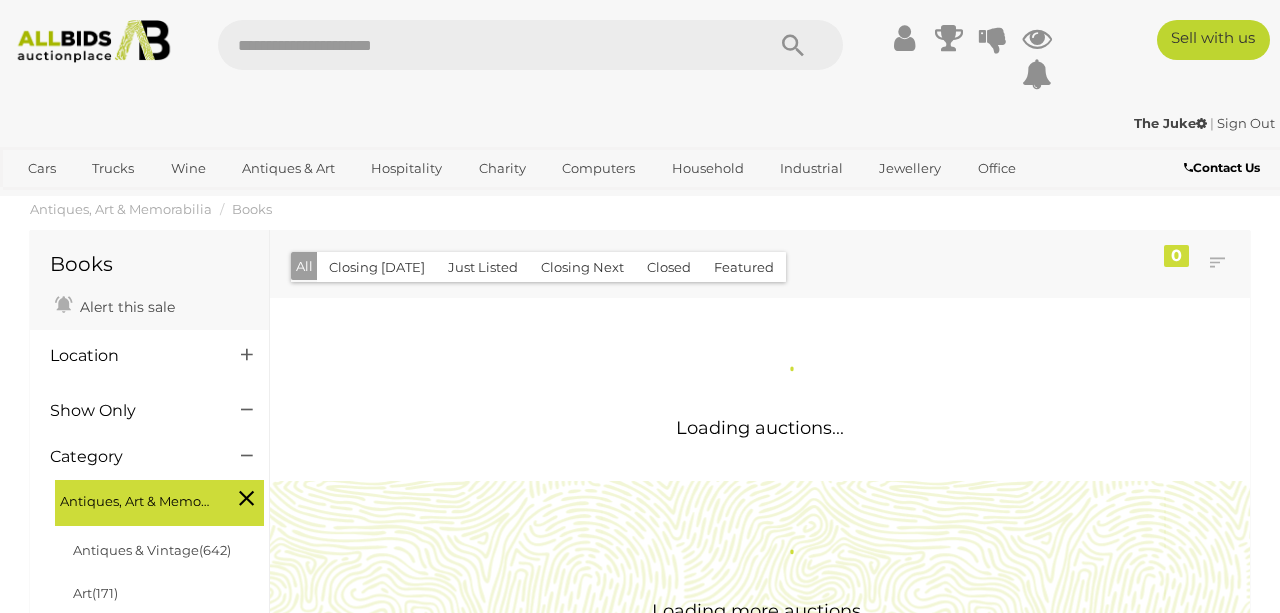 scroll, scrollTop: 0, scrollLeft: 0, axis: both 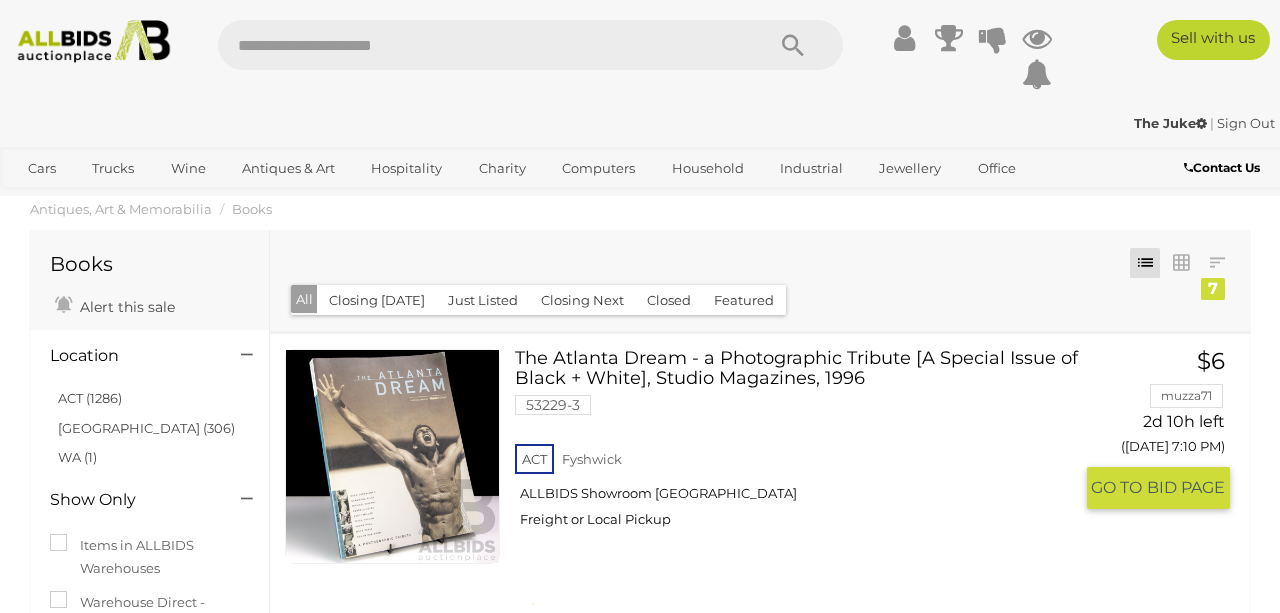 click on "Loading auctions...
53229-3 ACT  $6" at bounding box center [760, 1514] 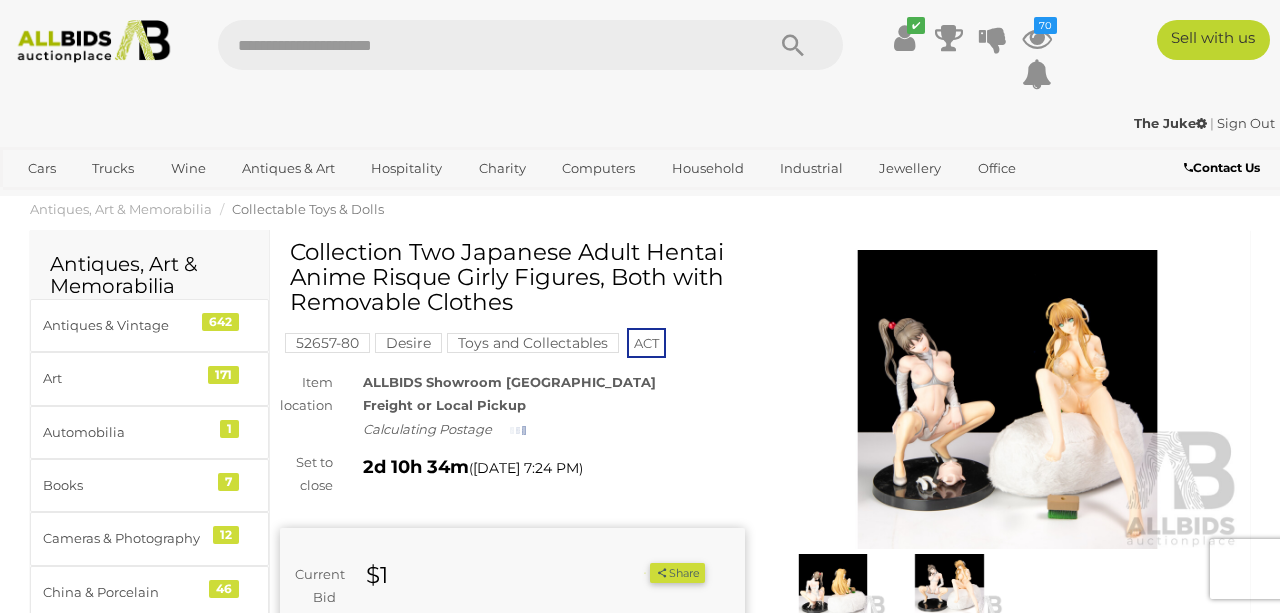 scroll, scrollTop: 0, scrollLeft: 0, axis: both 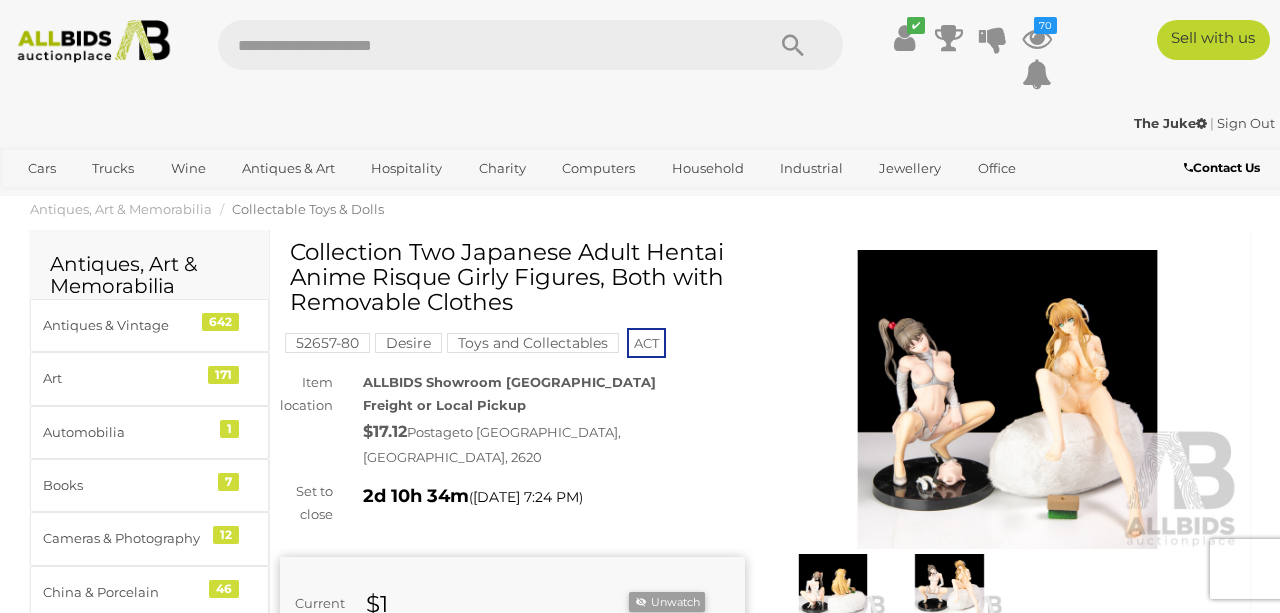click at bounding box center [1007, 400] 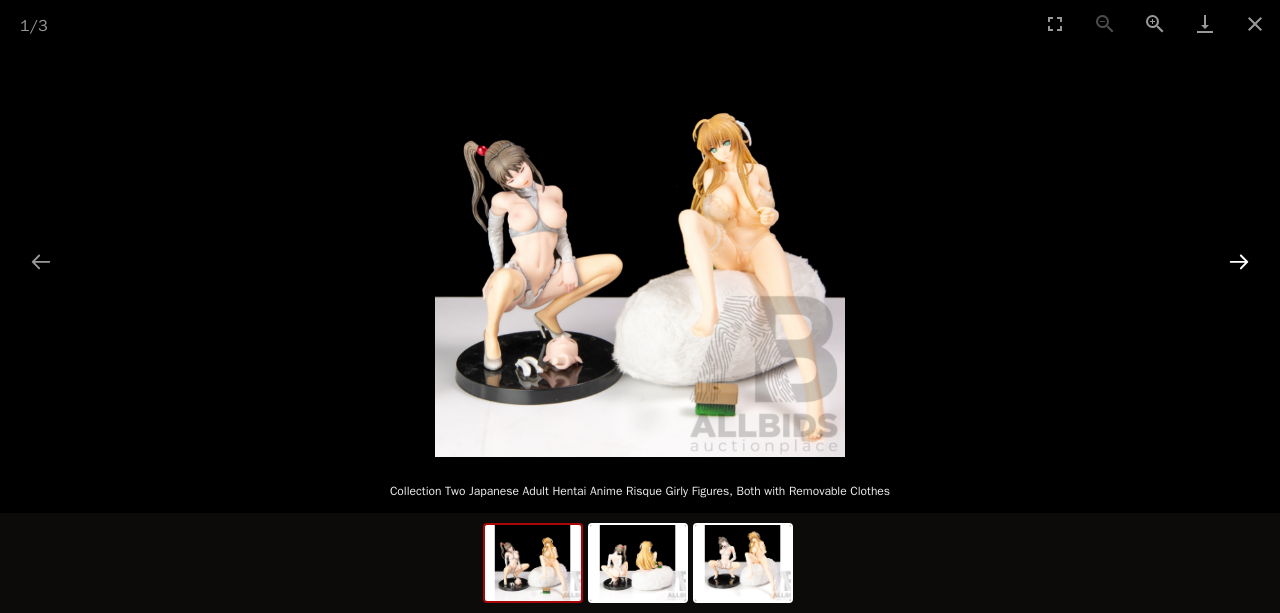 click at bounding box center (1239, 261) 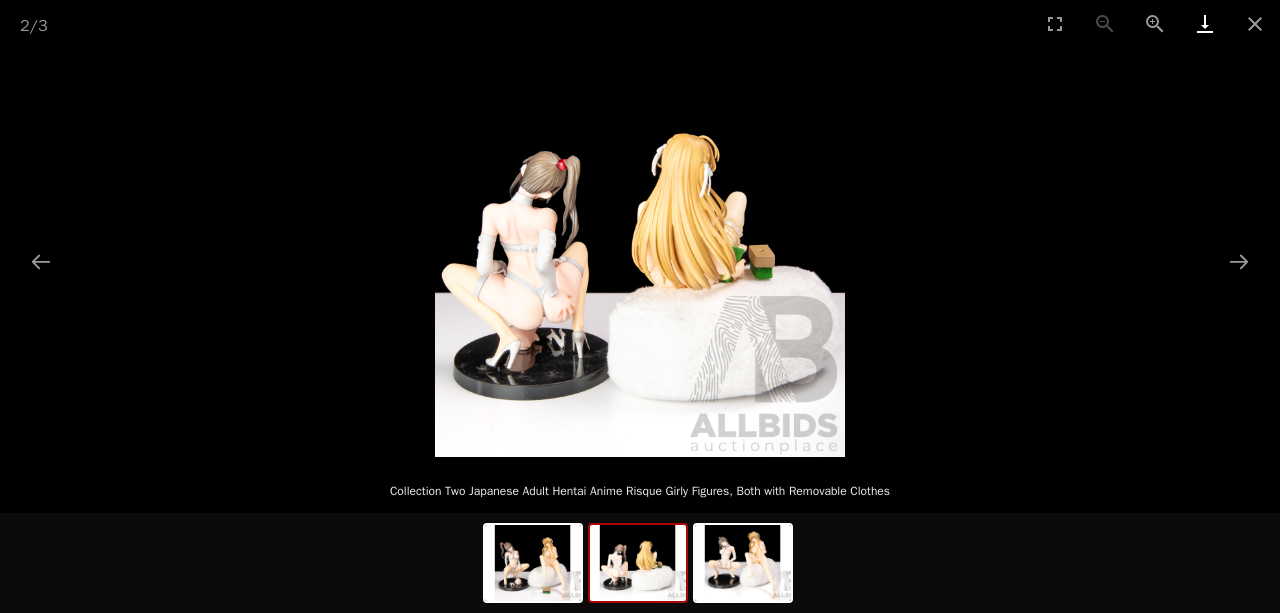 click at bounding box center [1205, 23] 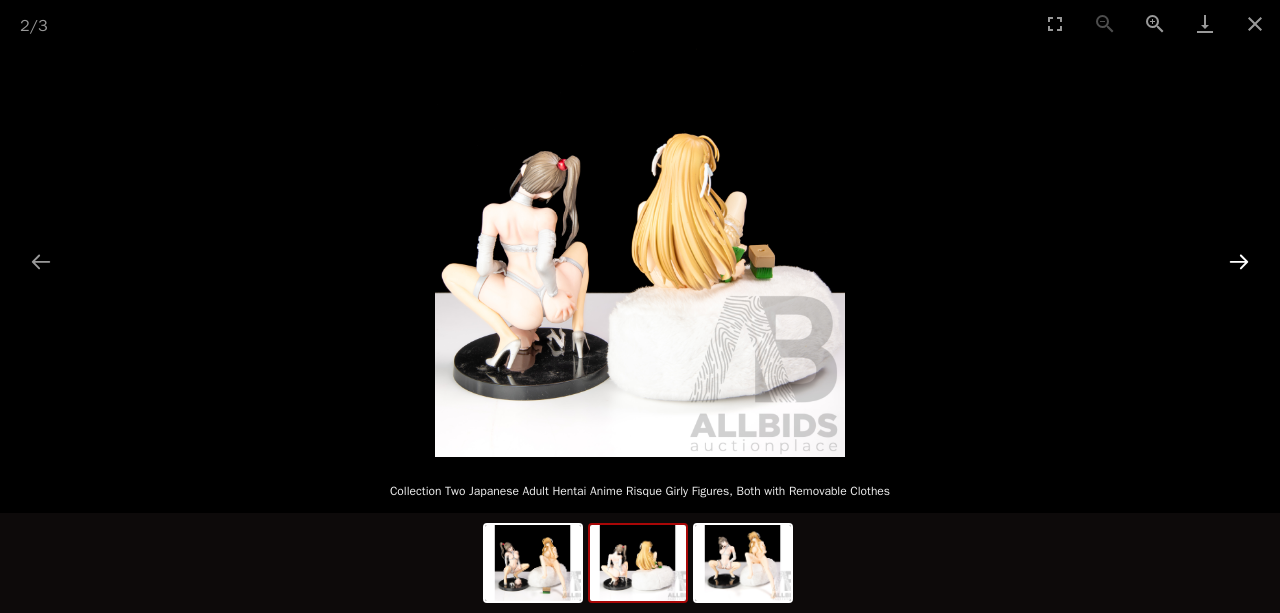 click at bounding box center (1239, 261) 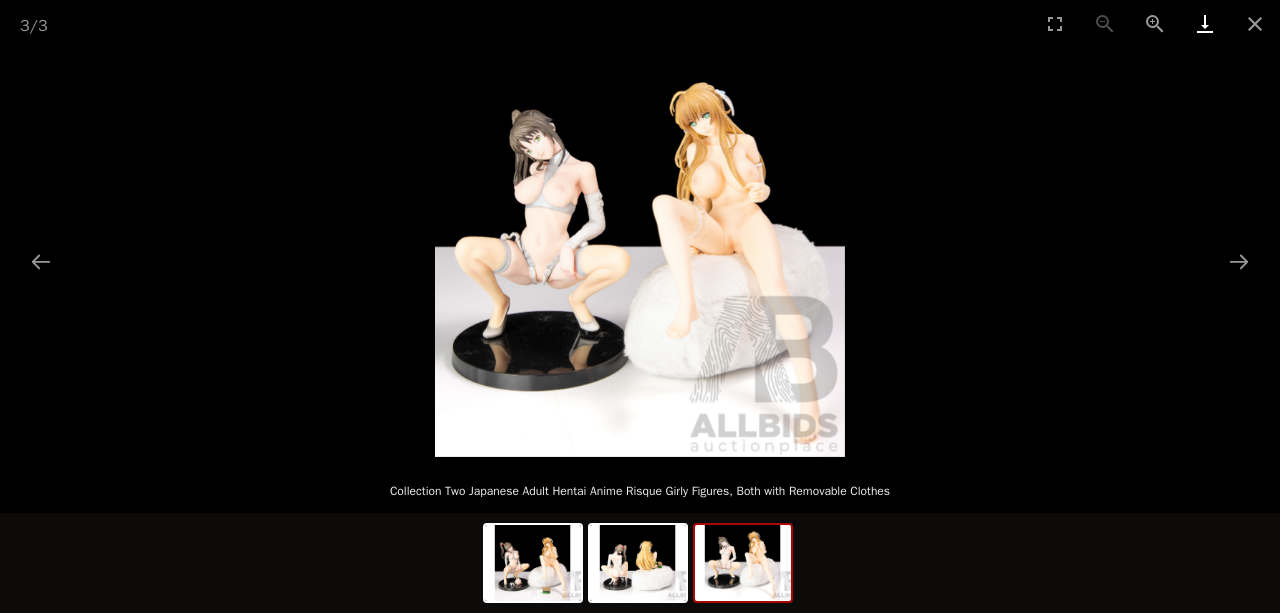 click at bounding box center (1205, 23) 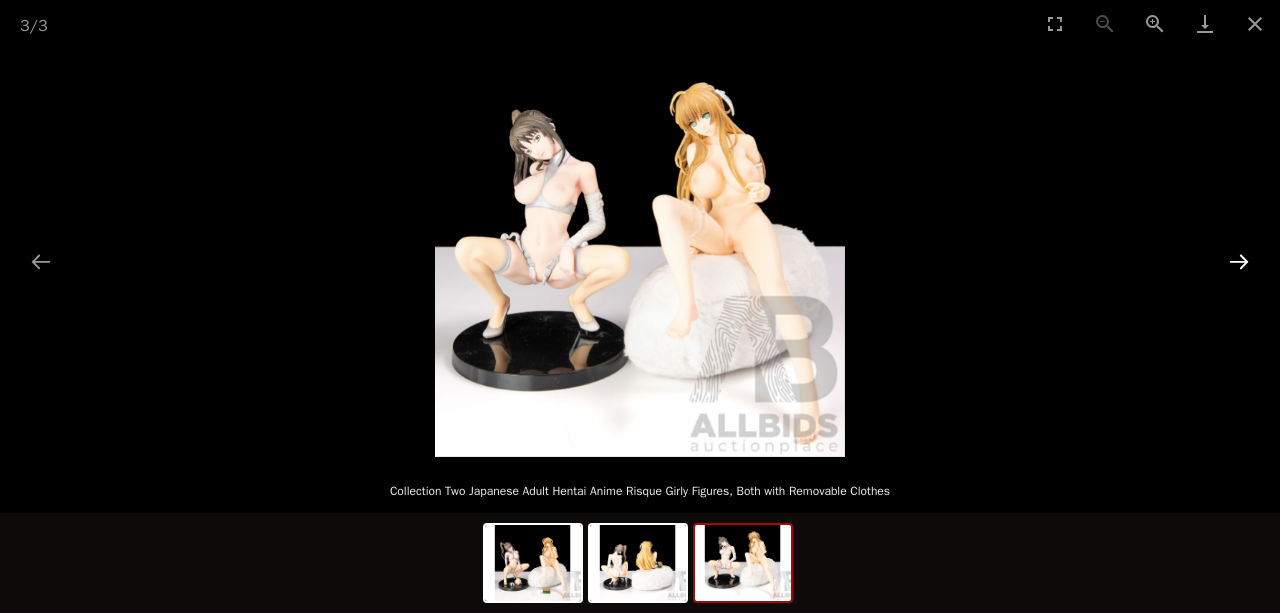 click at bounding box center (1239, 261) 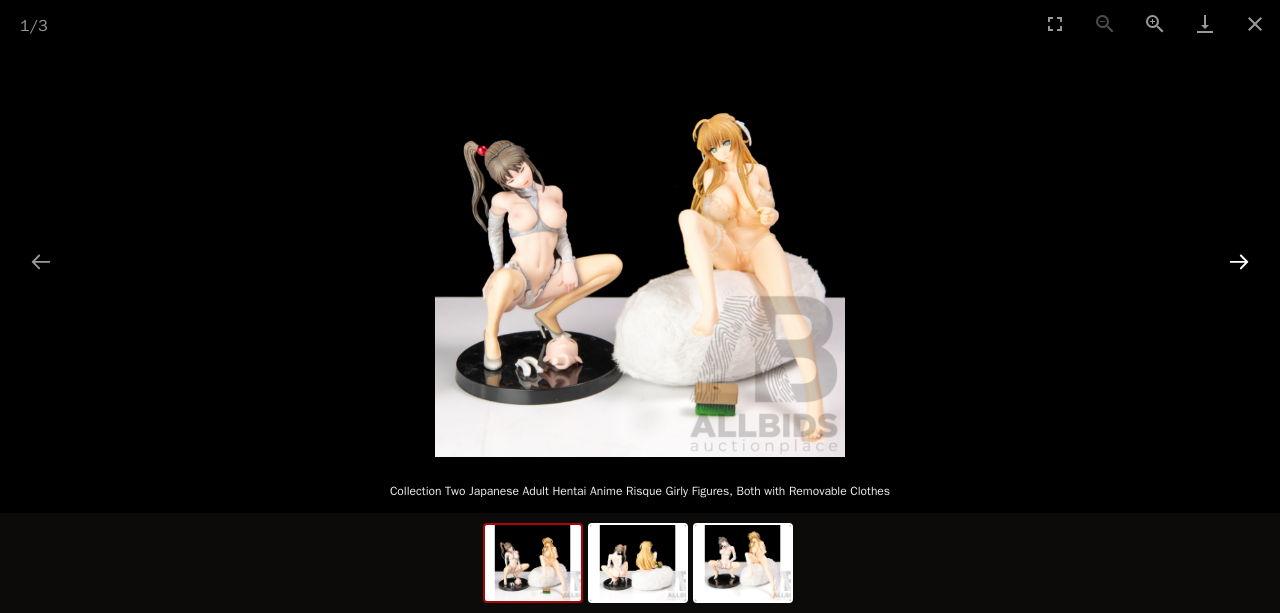 click at bounding box center [1239, 261] 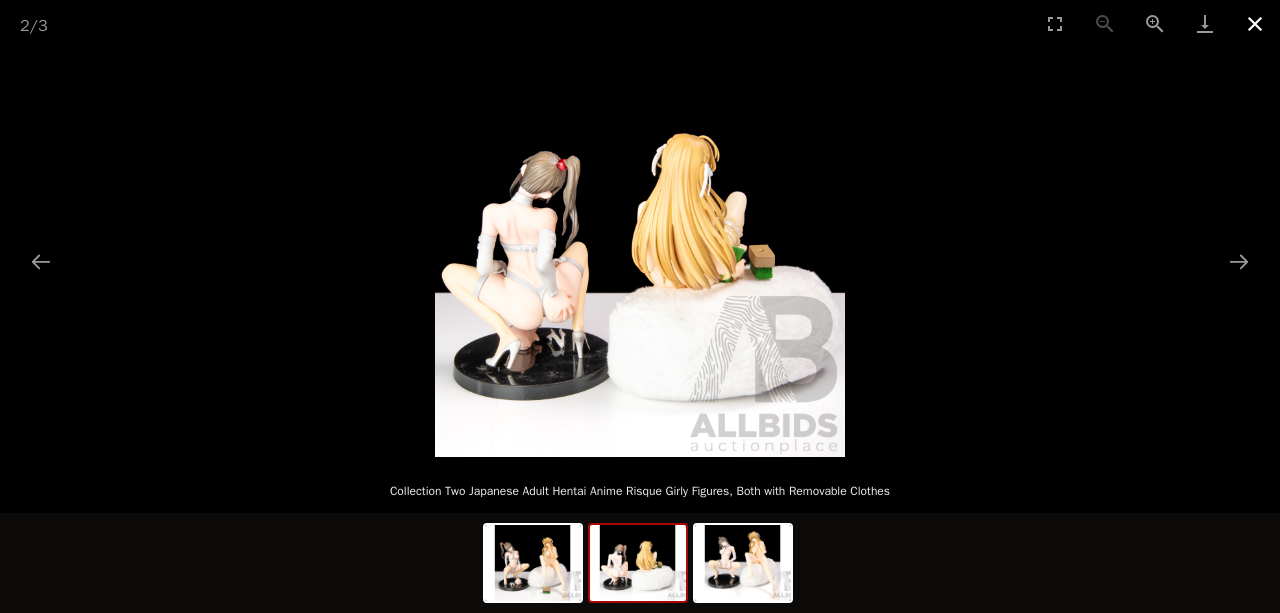 click at bounding box center (1255, 23) 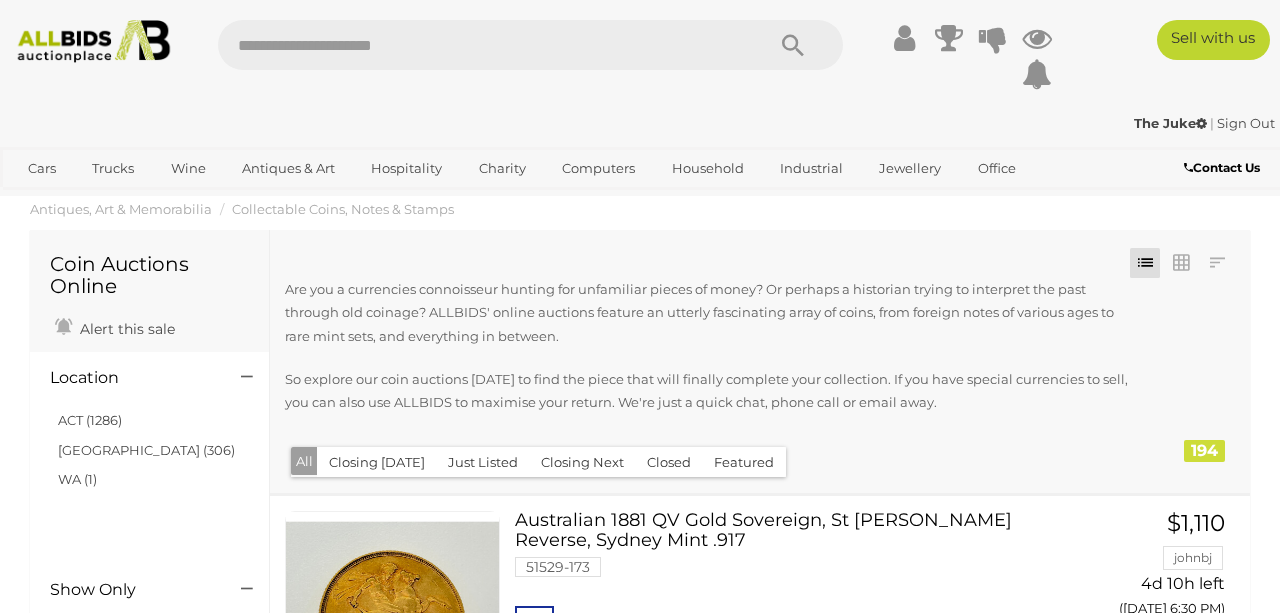 scroll, scrollTop: 0, scrollLeft: 0, axis: both 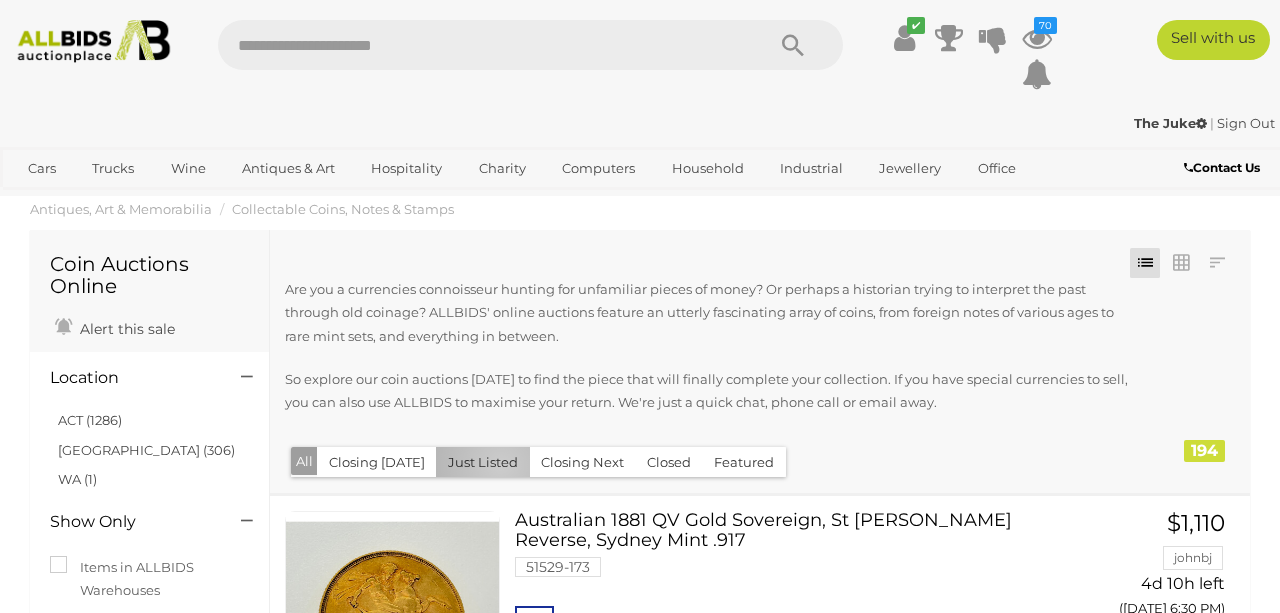 click on "Just Listed" at bounding box center (483, 462) 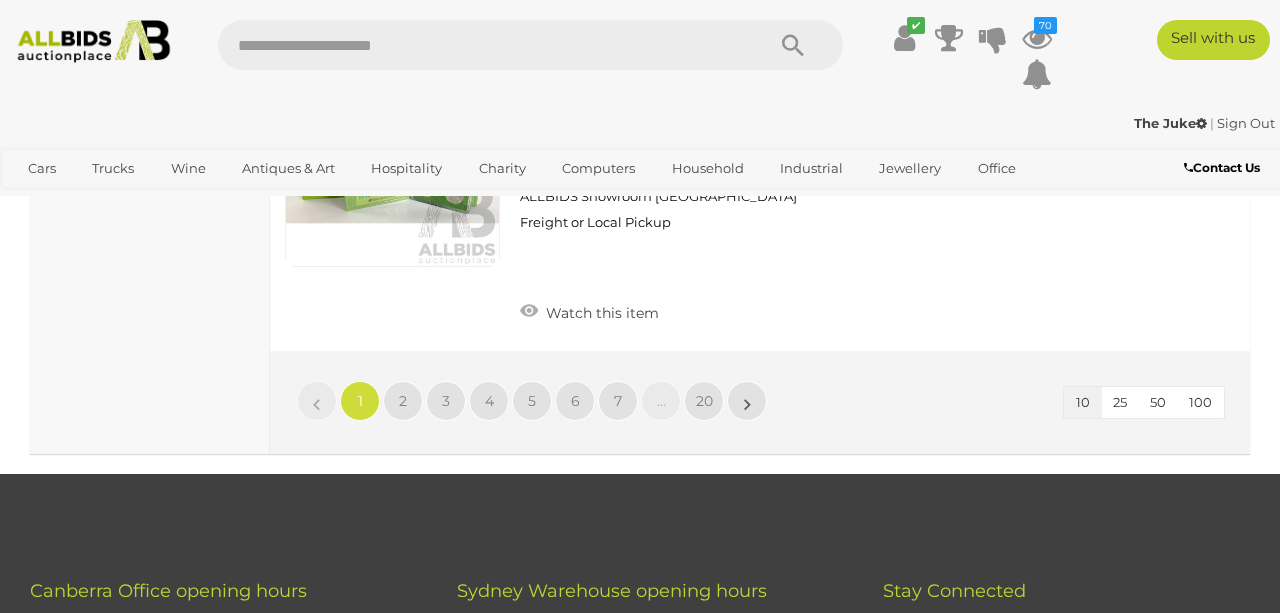 scroll, scrollTop: 3386, scrollLeft: 0, axis: vertical 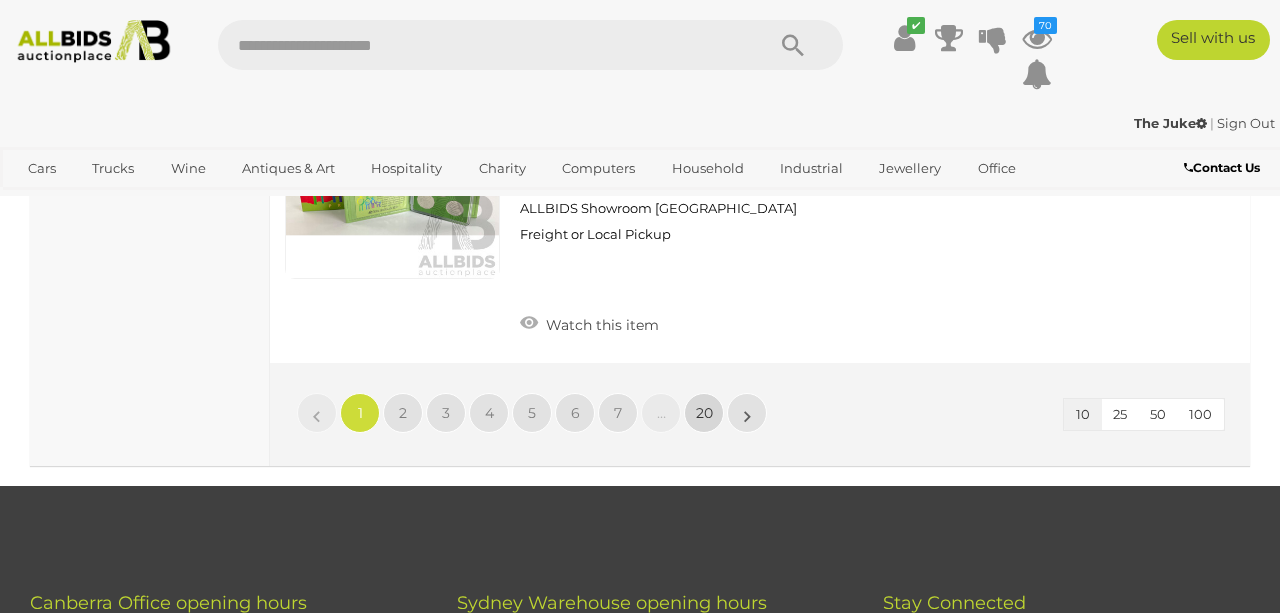 click on "20" at bounding box center (704, 413) 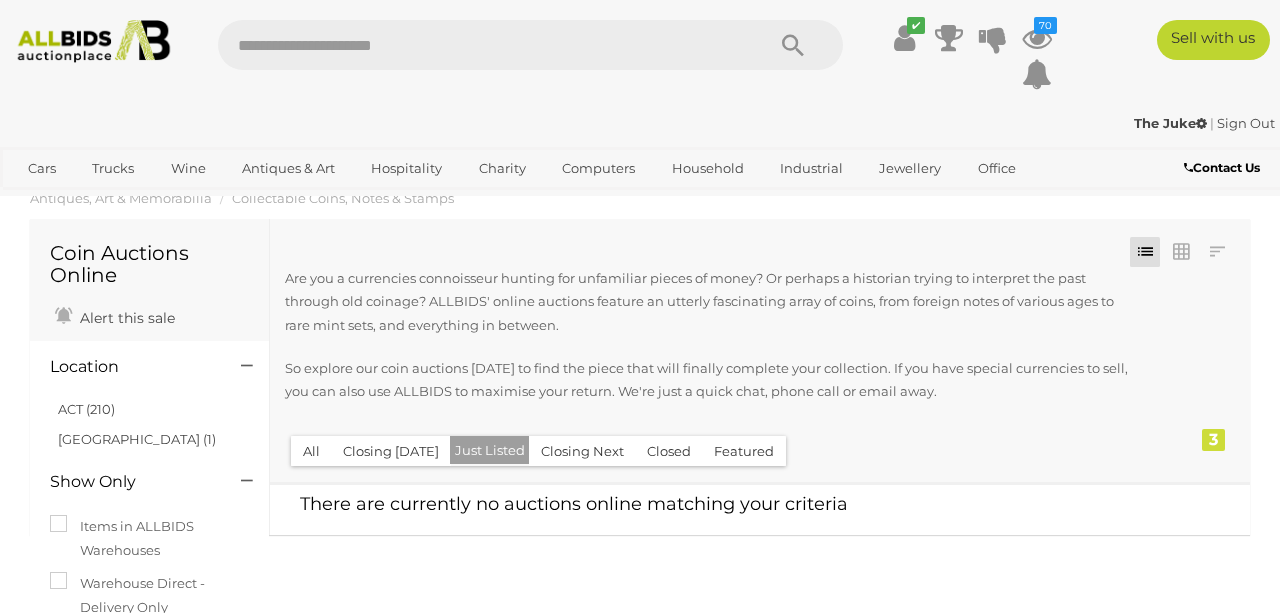 scroll, scrollTop: 15, scrollLeft: 0, axis: vertical 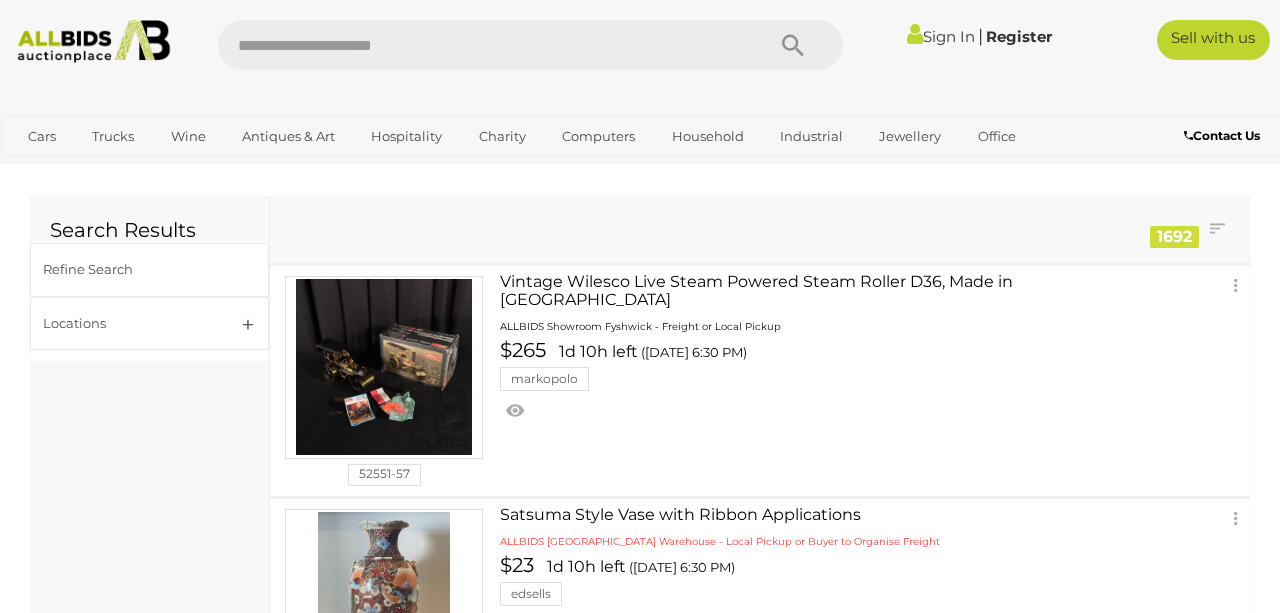 click on "Sign In" at bounding box center [941, 36] 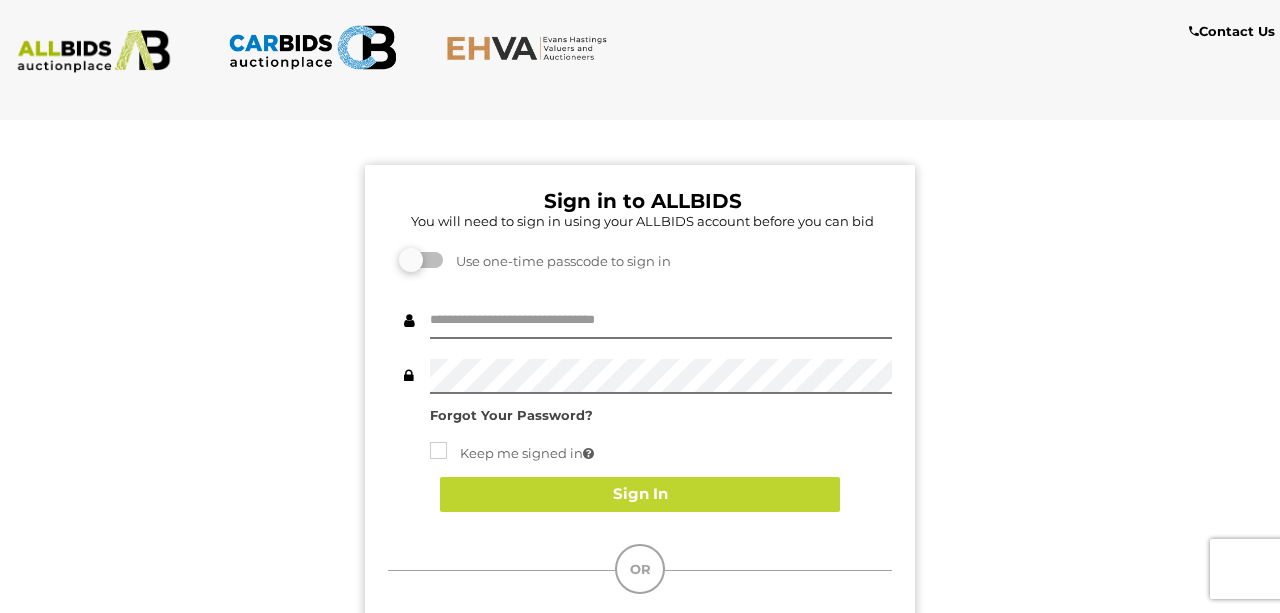 scroll, scrollTop: 0, scrollLeft: 0, axis: both 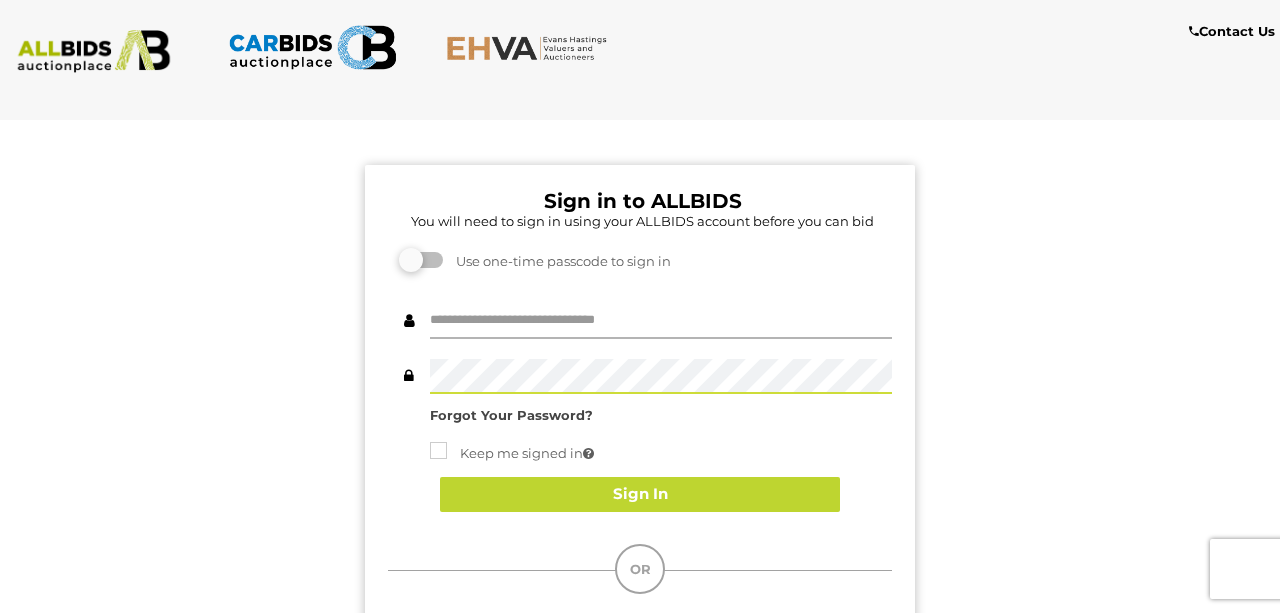 type on "********" 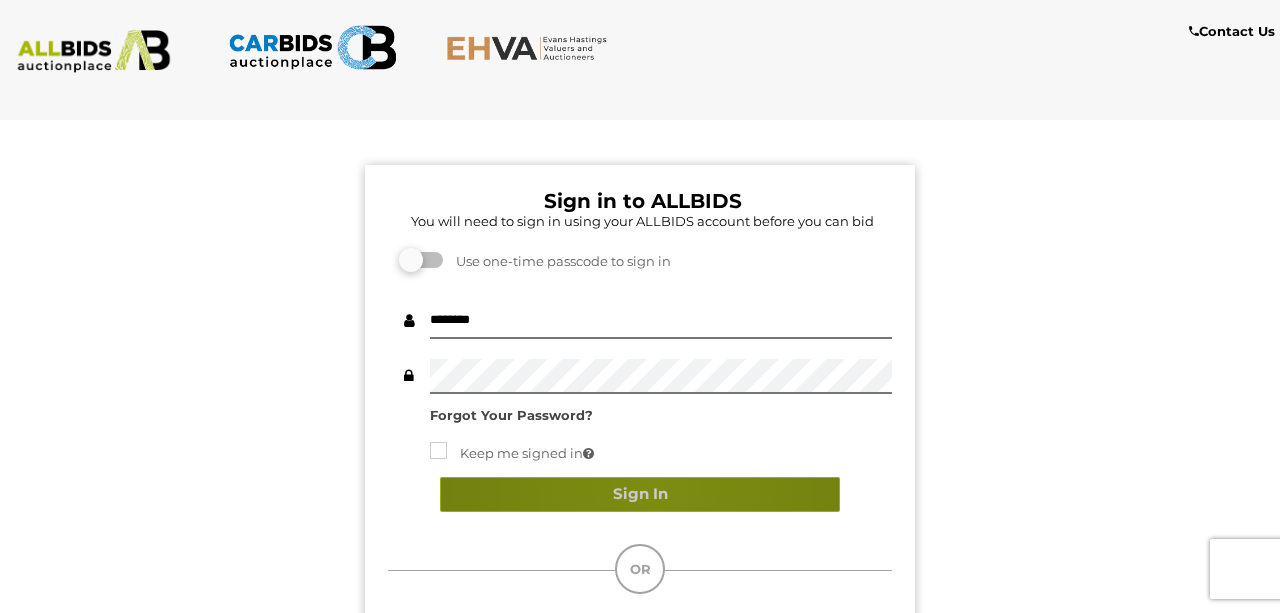 click on "Sign In" at bounding box center [640, 494] 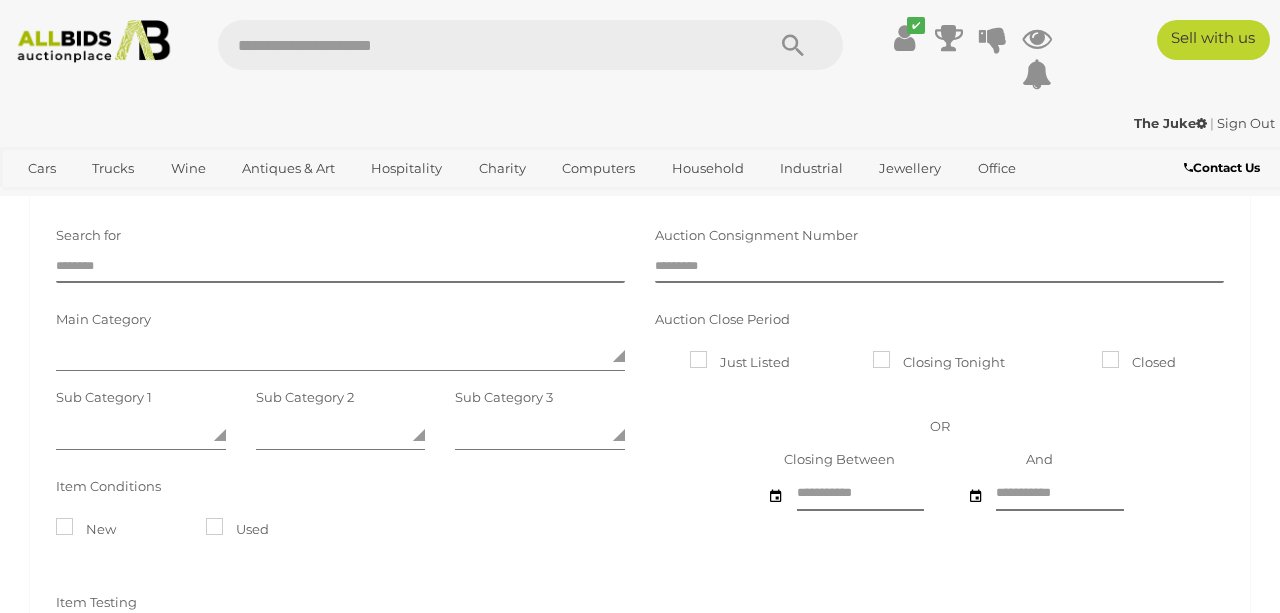 scroll, scrollTop: 0, scrollLeft: 0, axis: both 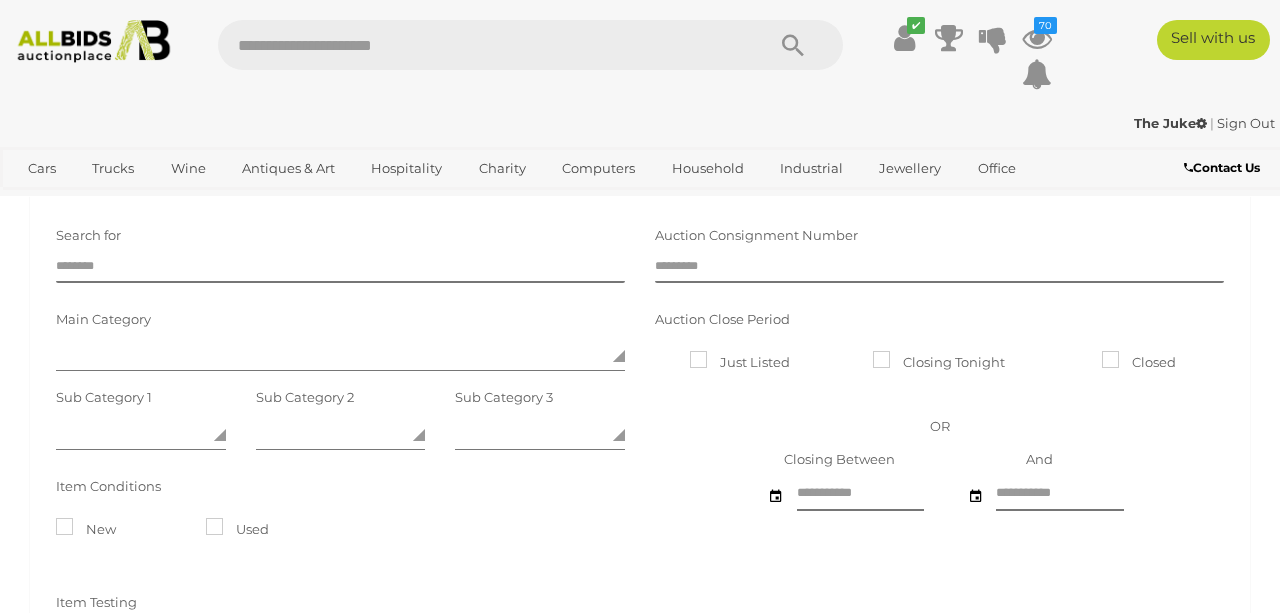 click on "Sign Out" at bounding box center (1246, 123) 